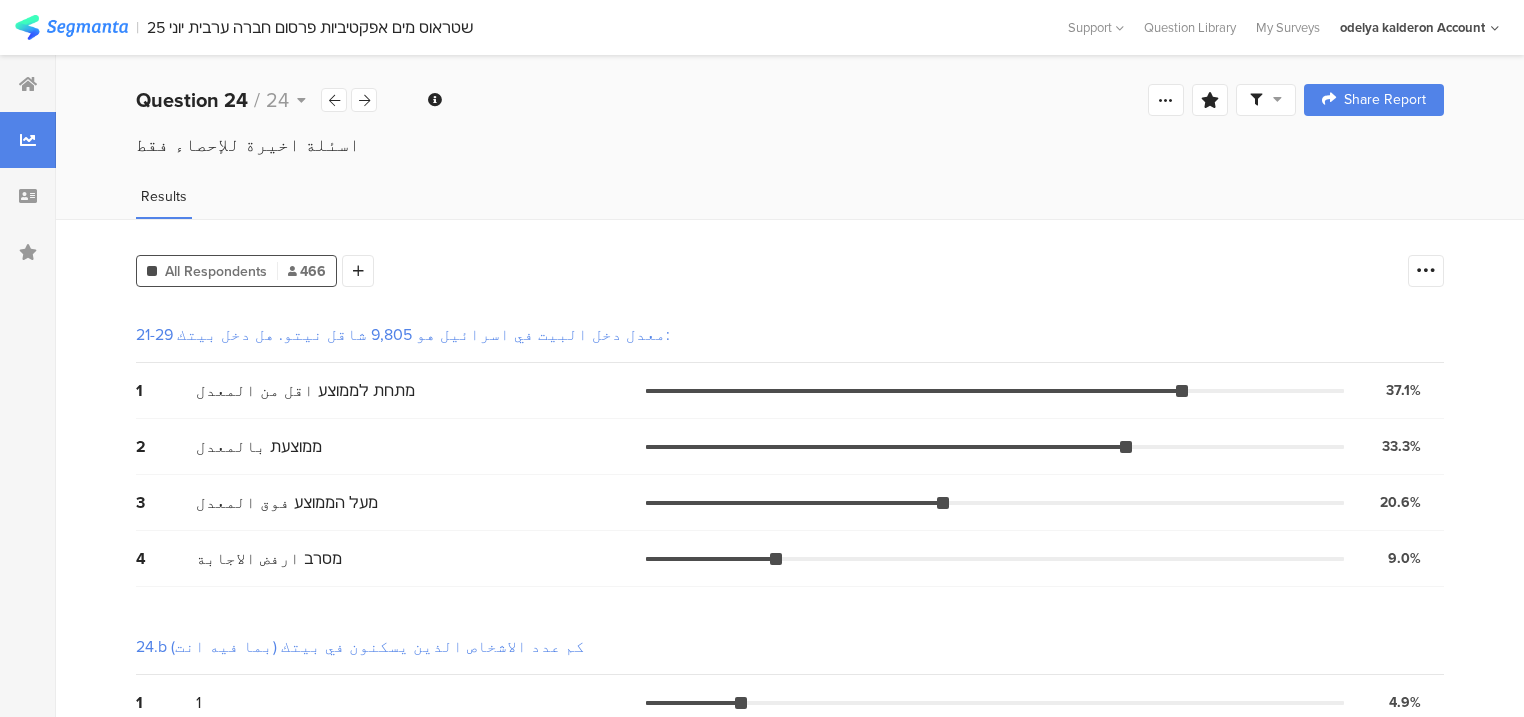 scroll, scrollTop: 0, scrollLeft: 0, axis: both 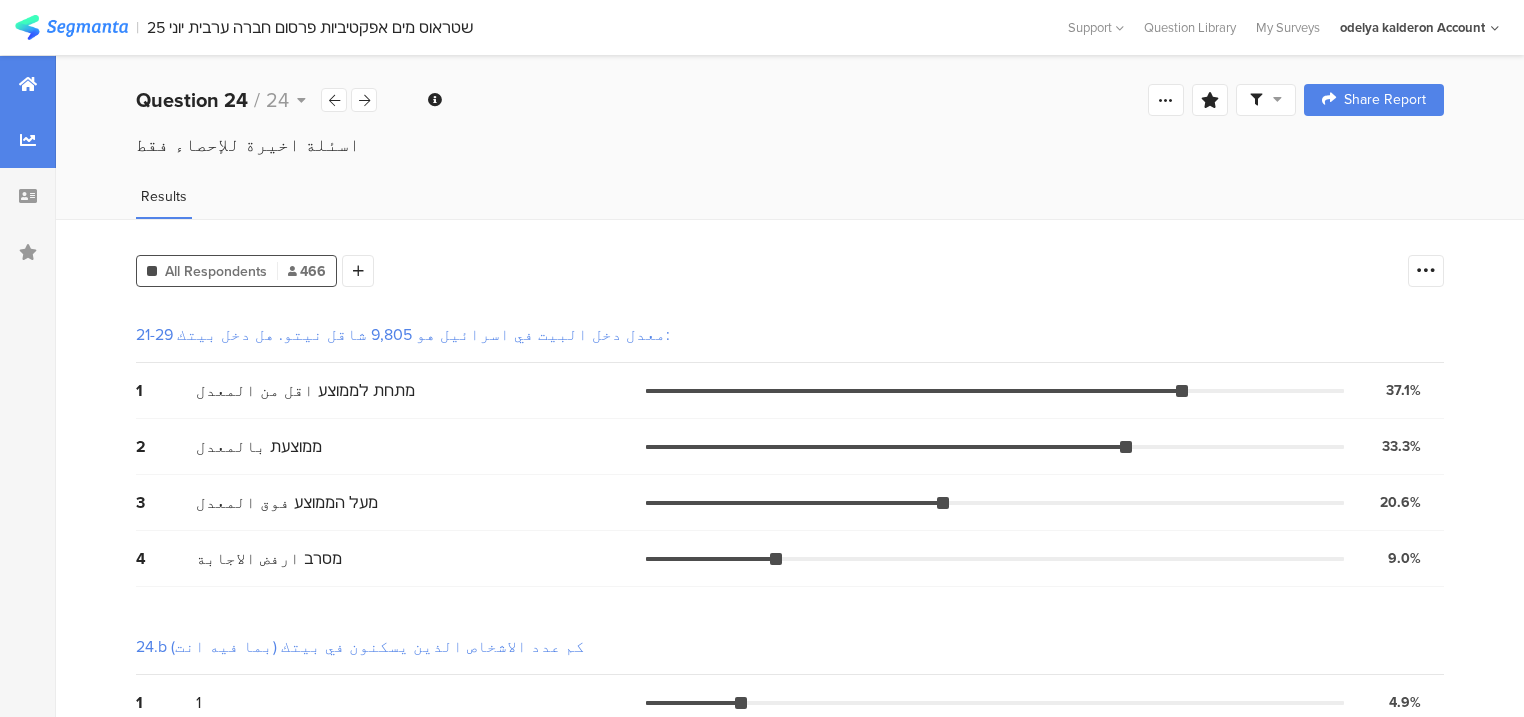 click at bounding box center (28, 84) 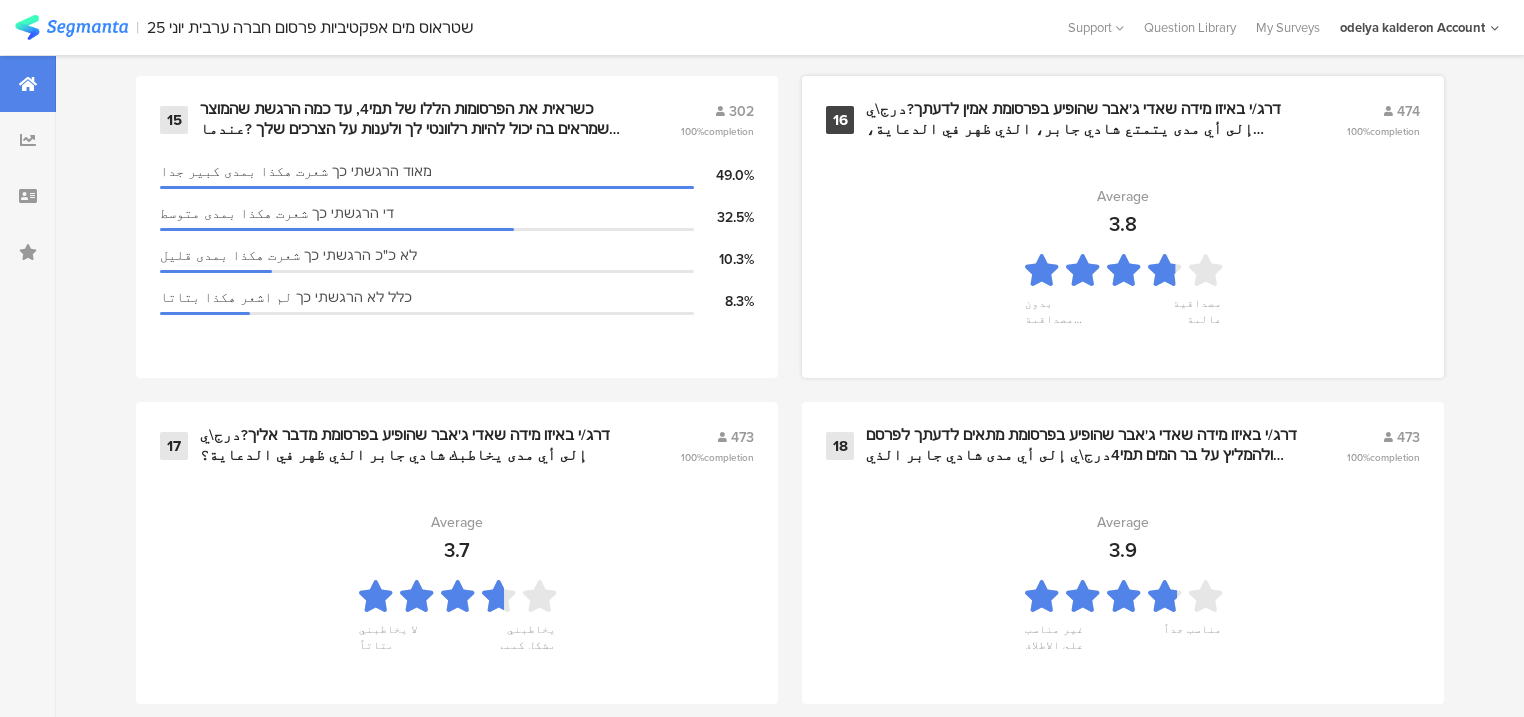 scroll, scrollTop: 3280, scrollLeft: 0, axis: vertical 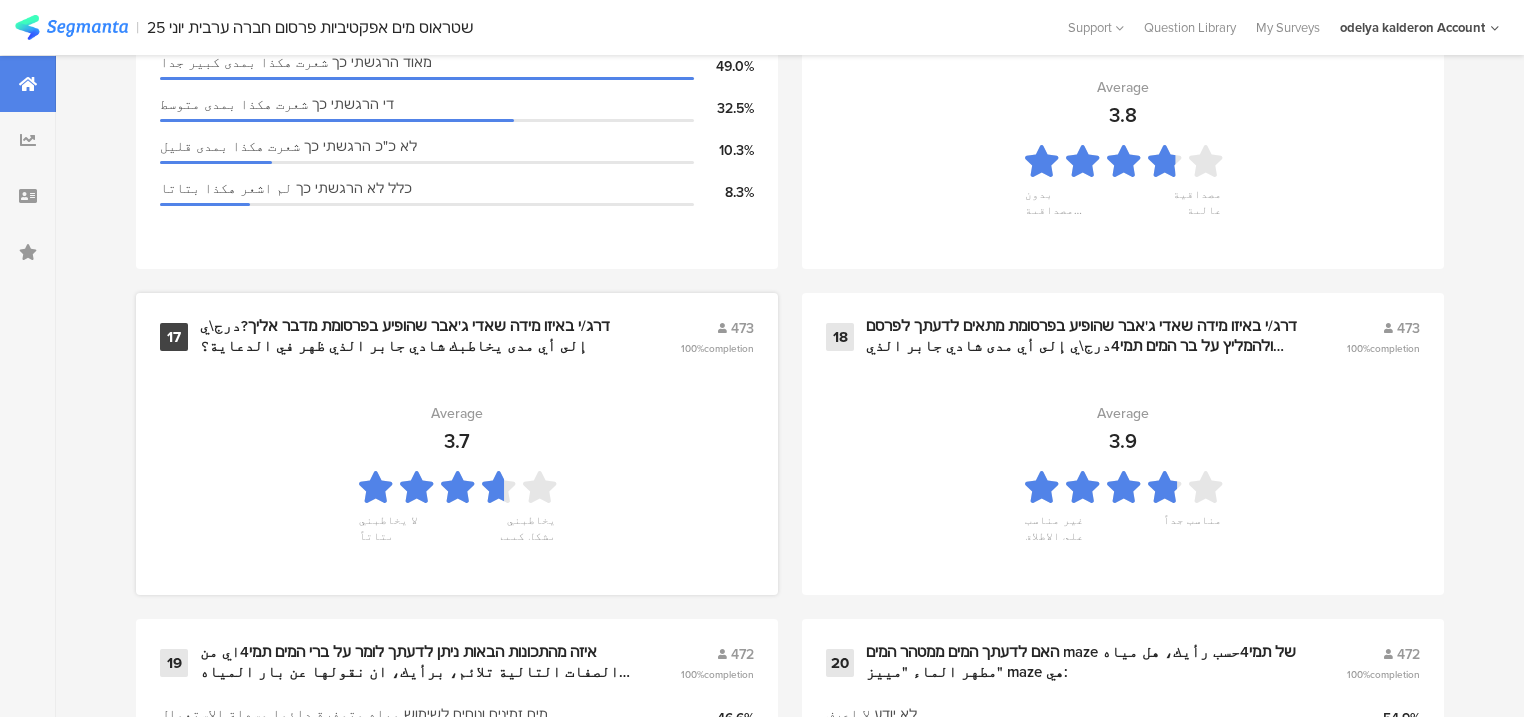 click on "Average
3.7
لا يخاطبني بتاتاً
يخاطبني بشكل كبير" at bounding box center [457, 471] 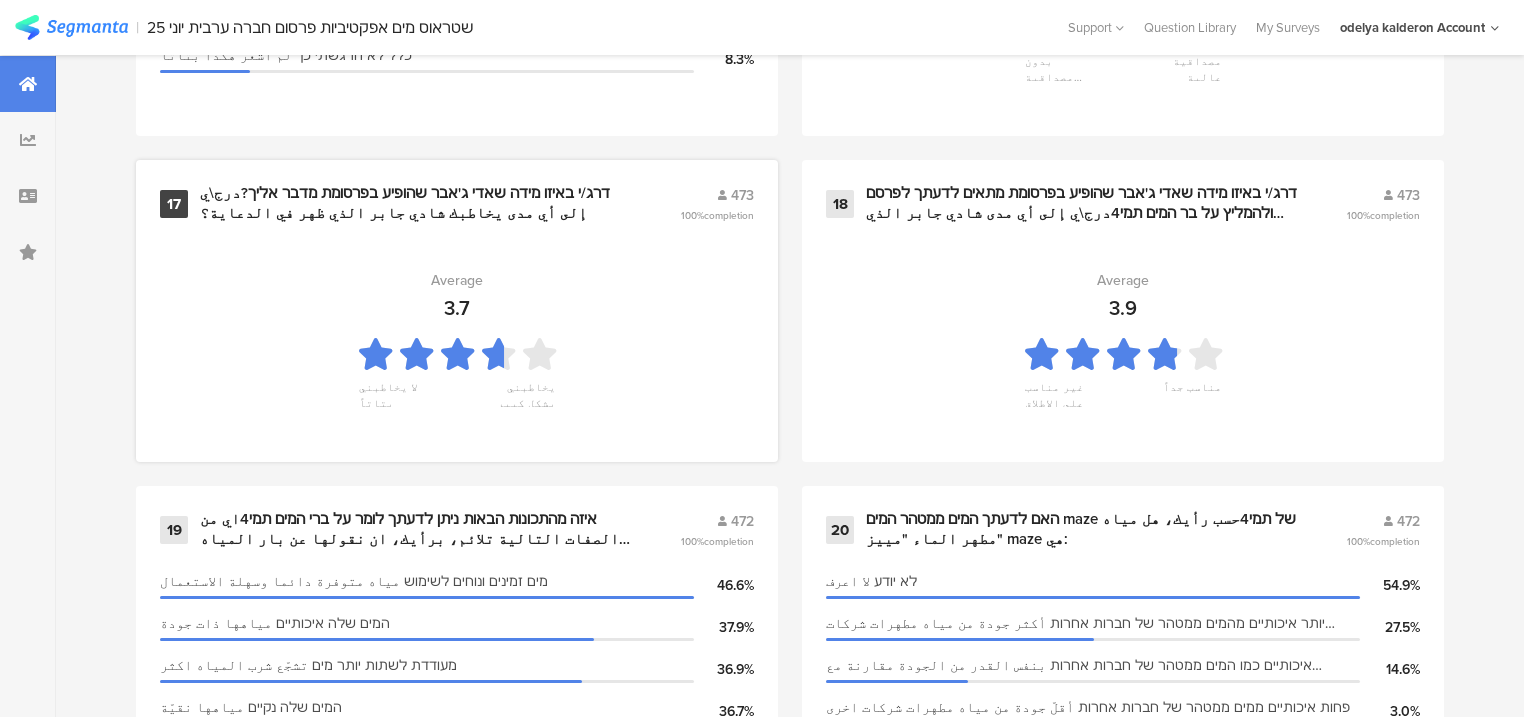 scroll, scrollTop: 3520, scrollLeft: 0, axis: vertical 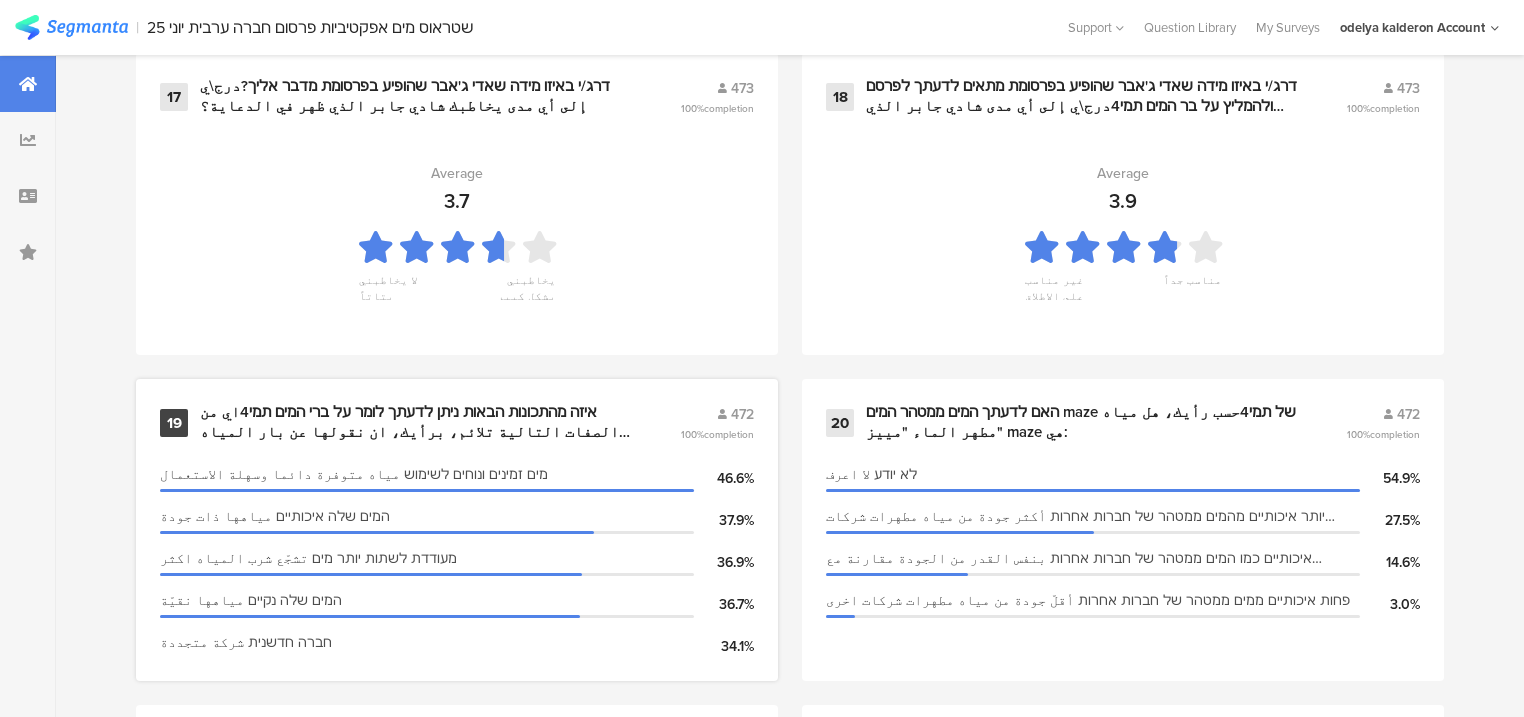 click on "איזה מהתכונות הבאות ניתן לדעתך לומר על ברי המים תמי4اي من الصفات التالية تلائم، برأيك، ان نقولها عن بار المياه تامي 4 ؟" at bounding box center (416, 422) 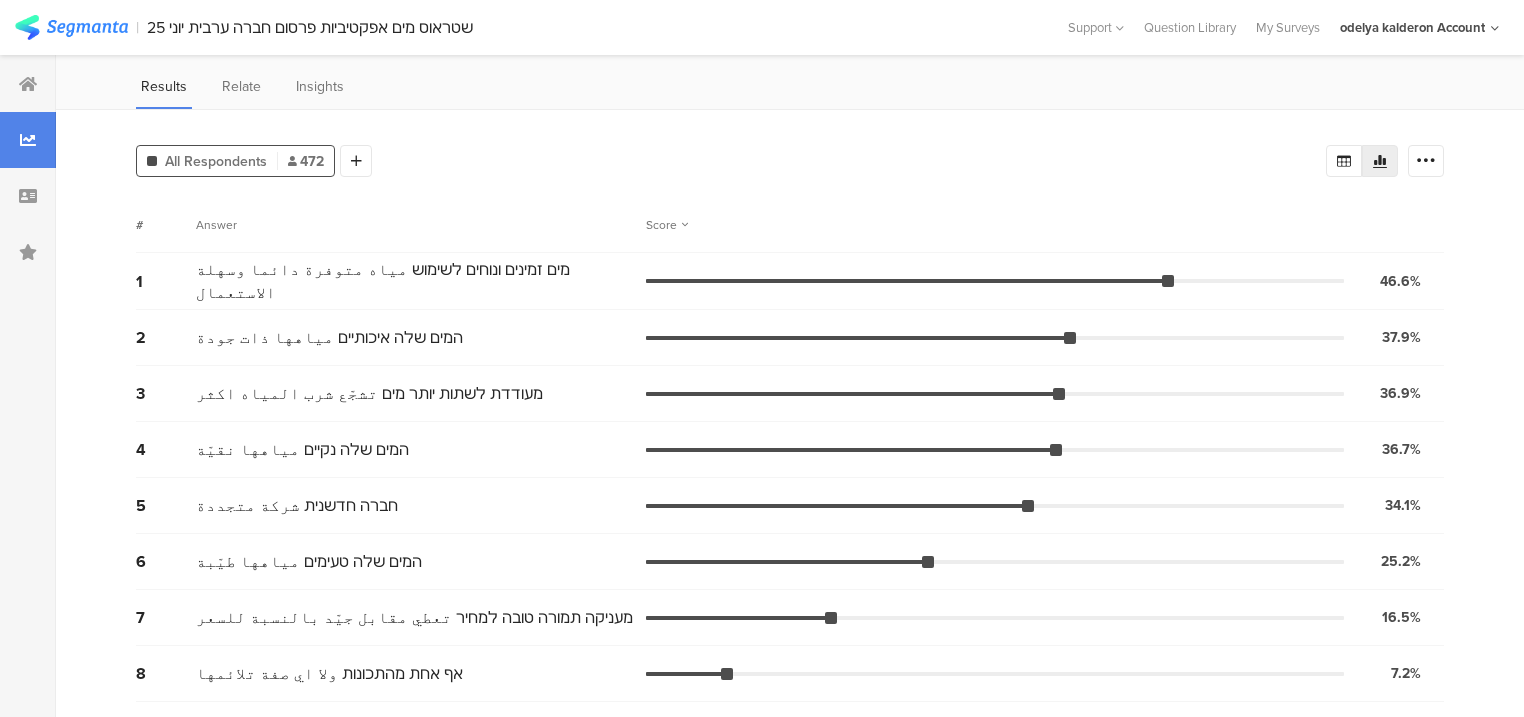 scroll, scrollTop: 0, scrollLeft: 0, axis: both 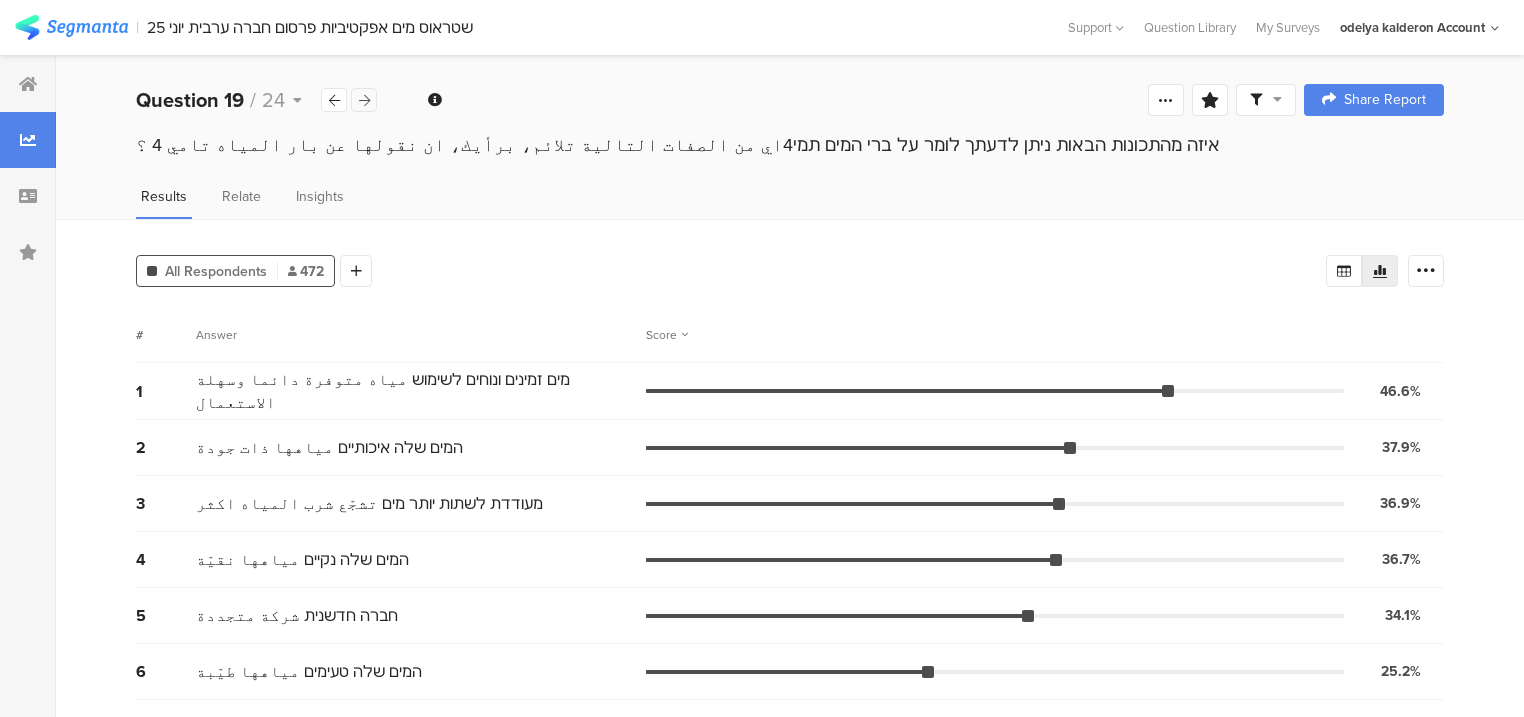 click at bounding box center (364, 100) 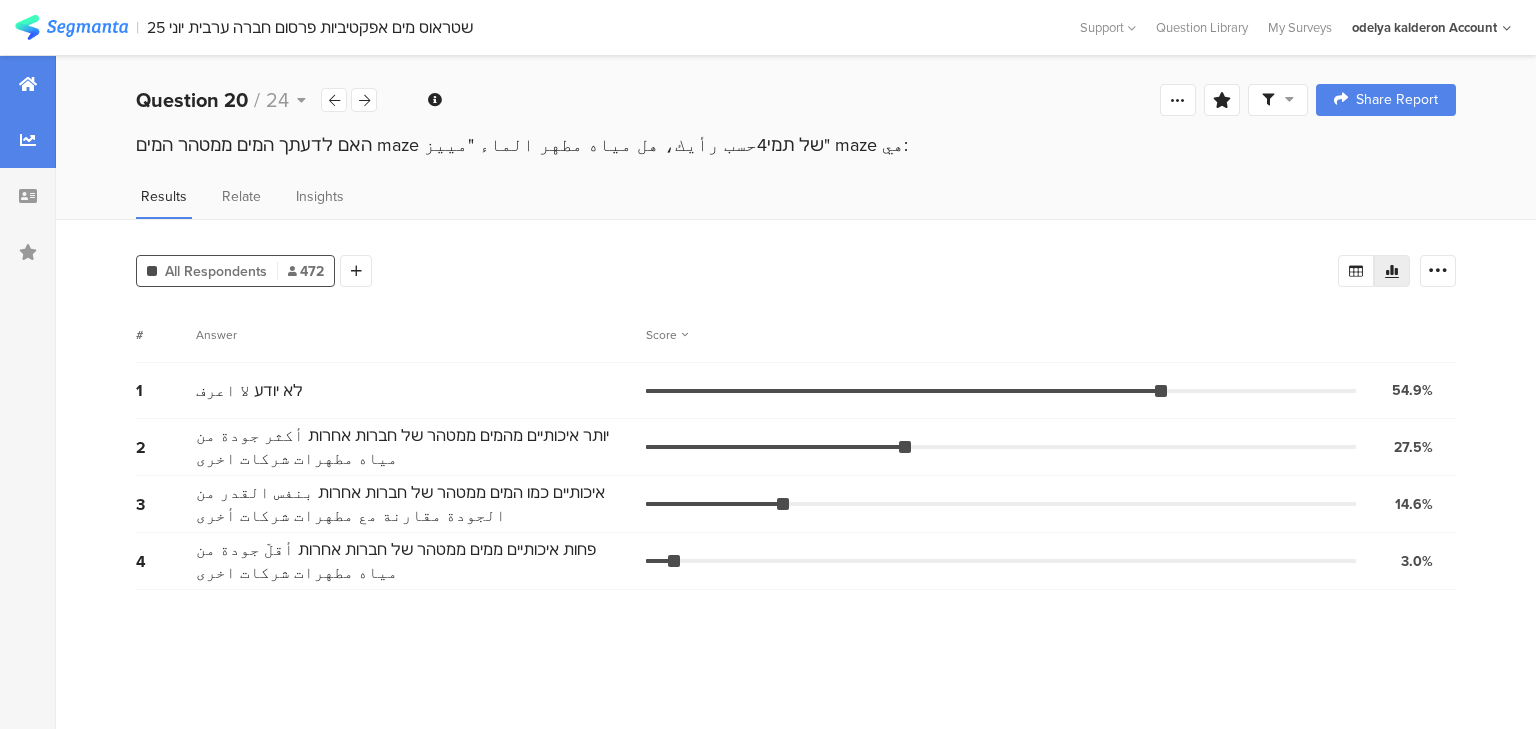 click at bounding box center [28, 84] 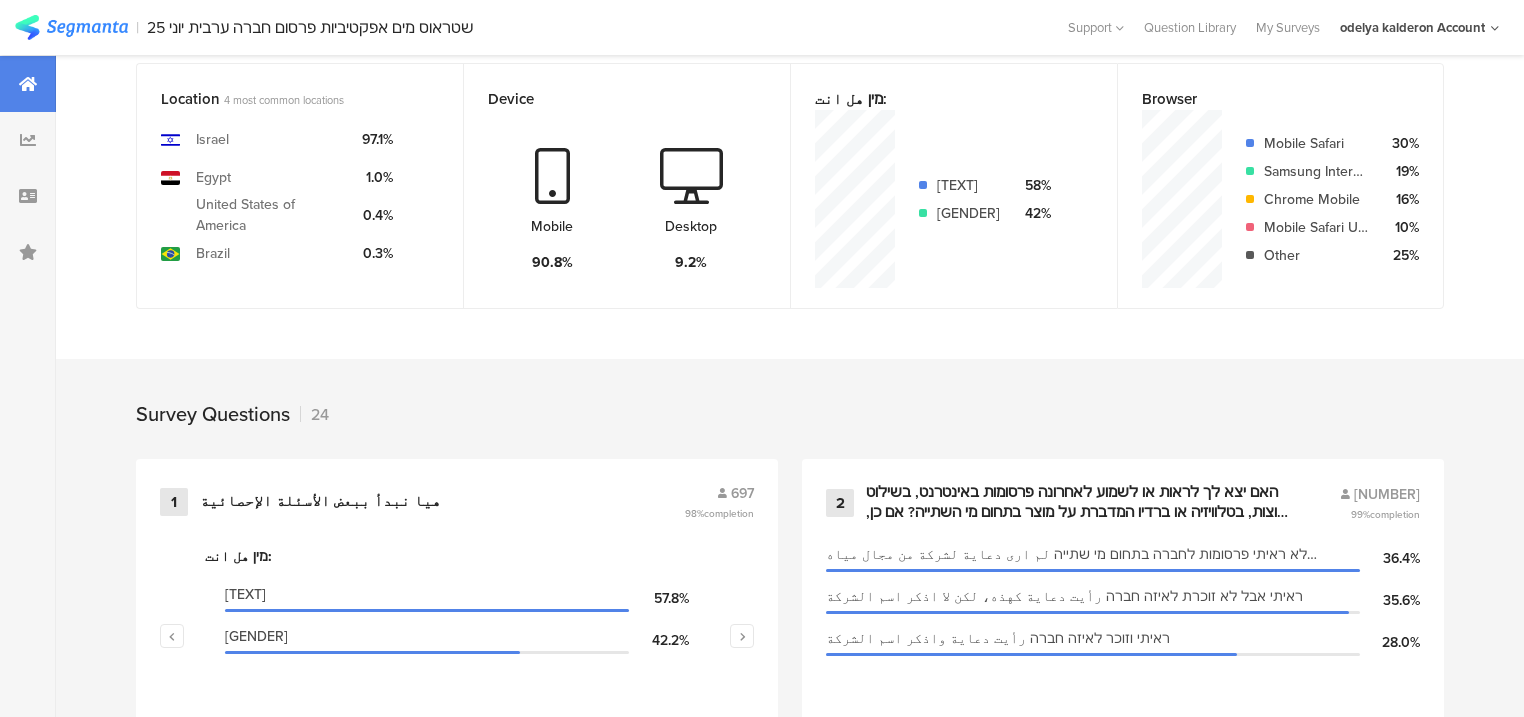 scroll, scrollTop: 0, scrollLeft: 0, axis: both 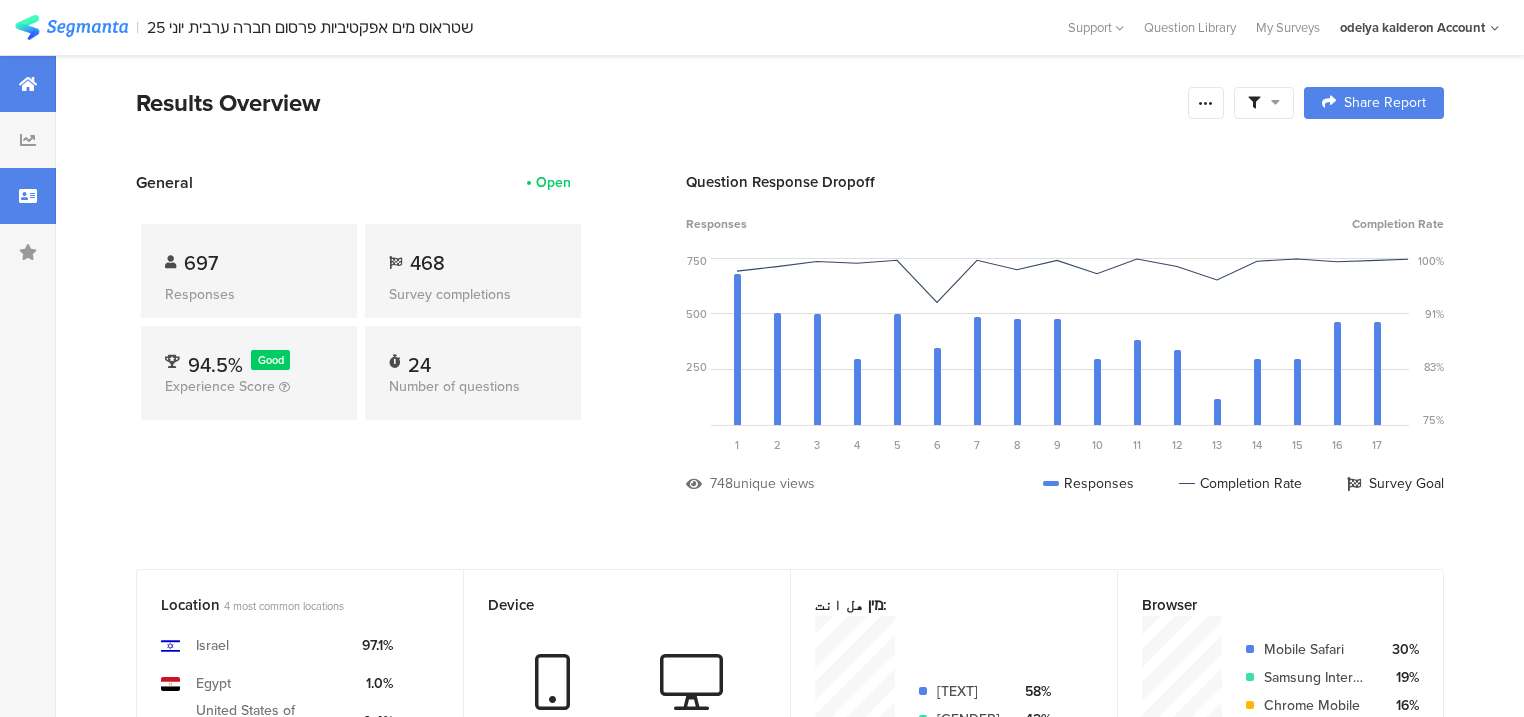 click at bounding box center (28, 196) 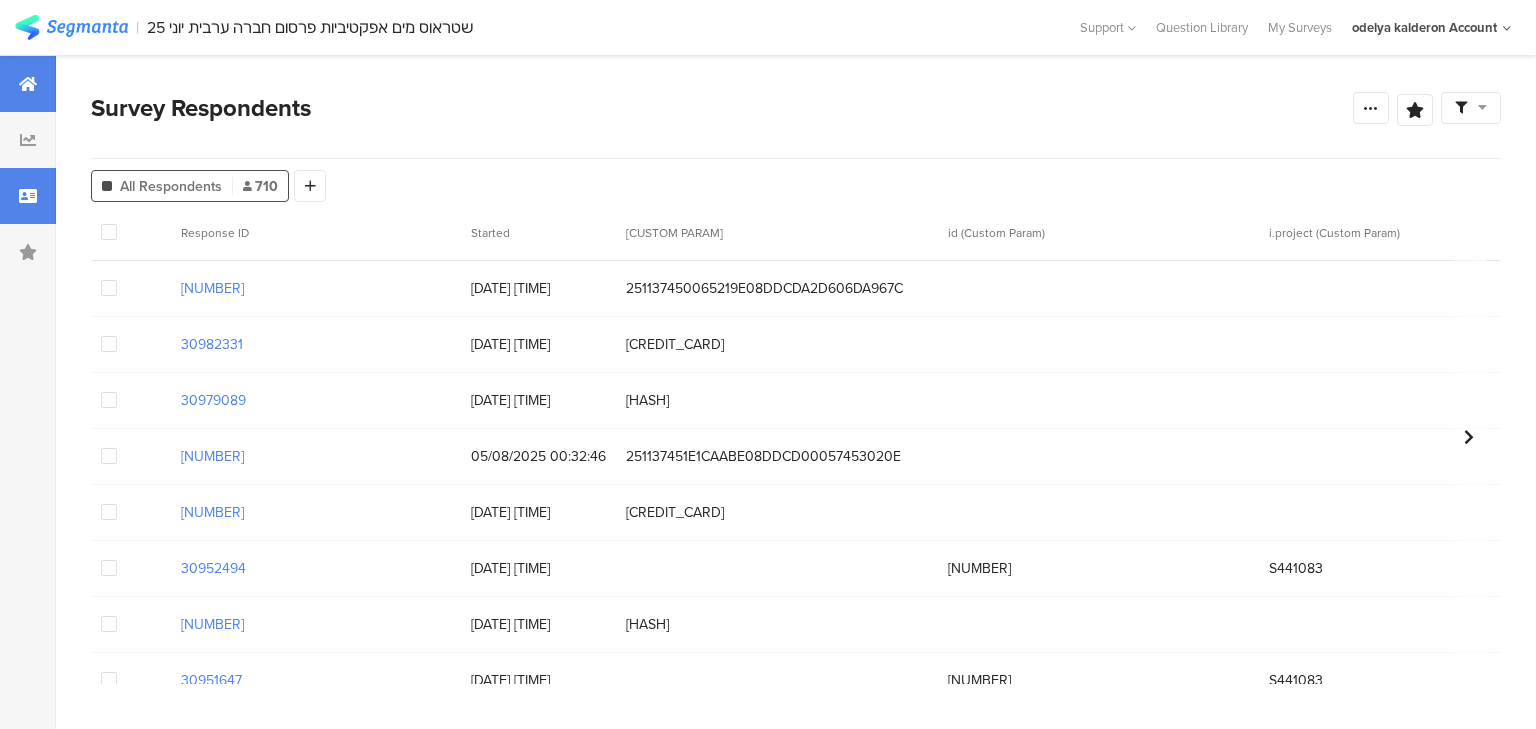 click at bounding box center [28, 84] 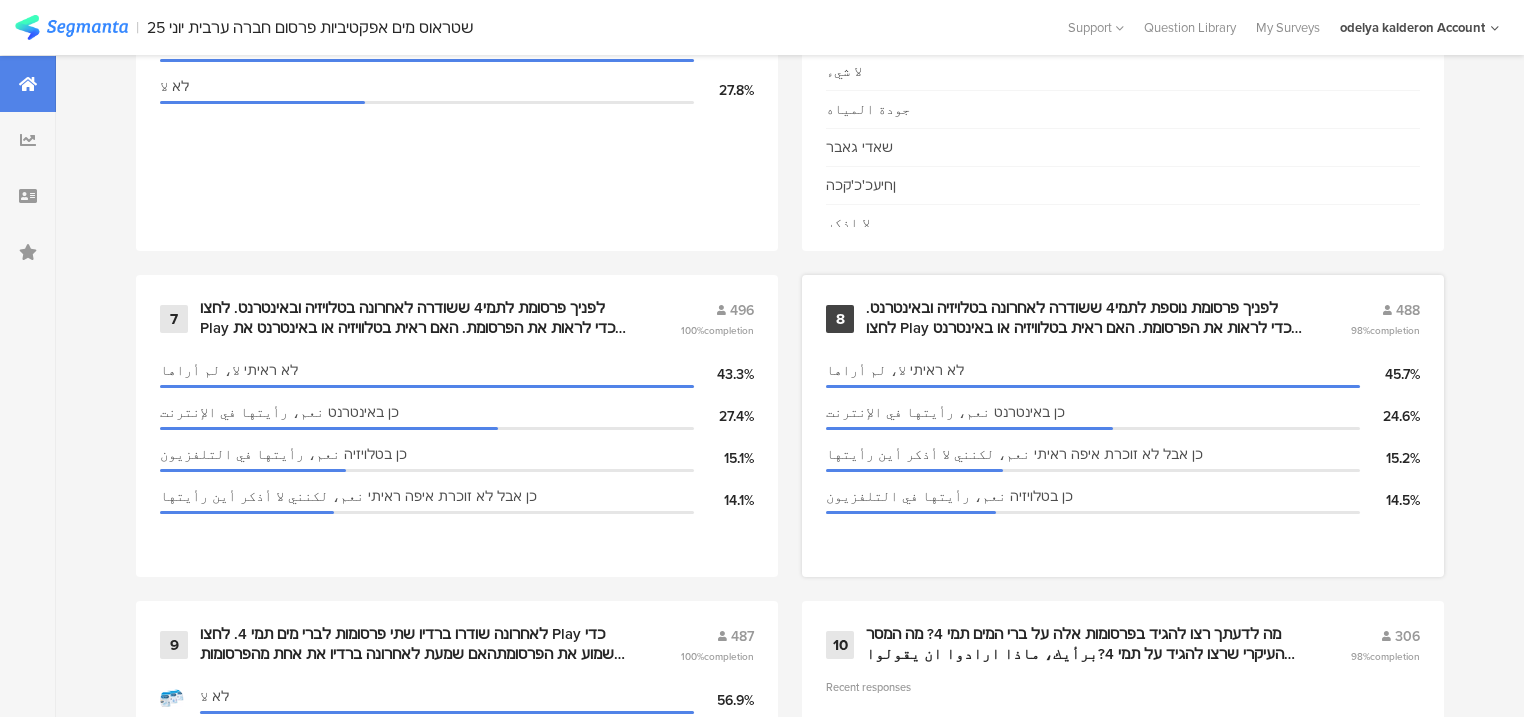 scroll, scrollTop: 1792, scrollLeft: 0, axis: vertical 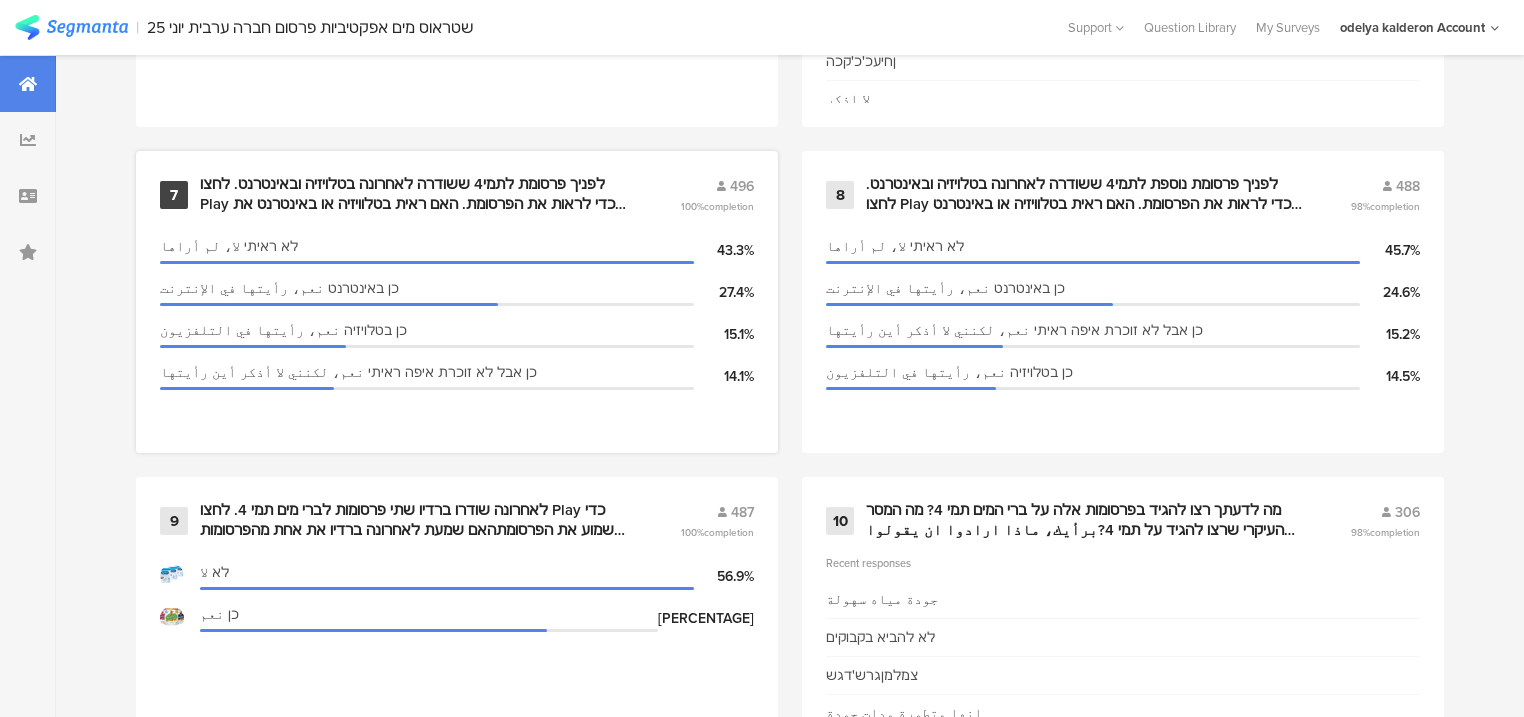 click on "לפניך פרסומת לתמי4 ששודרה לאחרונה בטלויזיה ובאינטרנט. לחצו Play כדי לראות את הפרסומת. האם ראית בטלוויזיה או באינטרנט את הפרסומת הבאה לברי המים תמי4?أمامك دعاية لبار المياه تامي 4 التي ظهرت في التلفزيون والانترنت.  اضغط على Play لمشاهدة الدعاية. هل رأيت في التلفزيون أو في الإنترنت الدعاية التالية لبار المياه تامي 4؟" at bounding box center (416, 194) 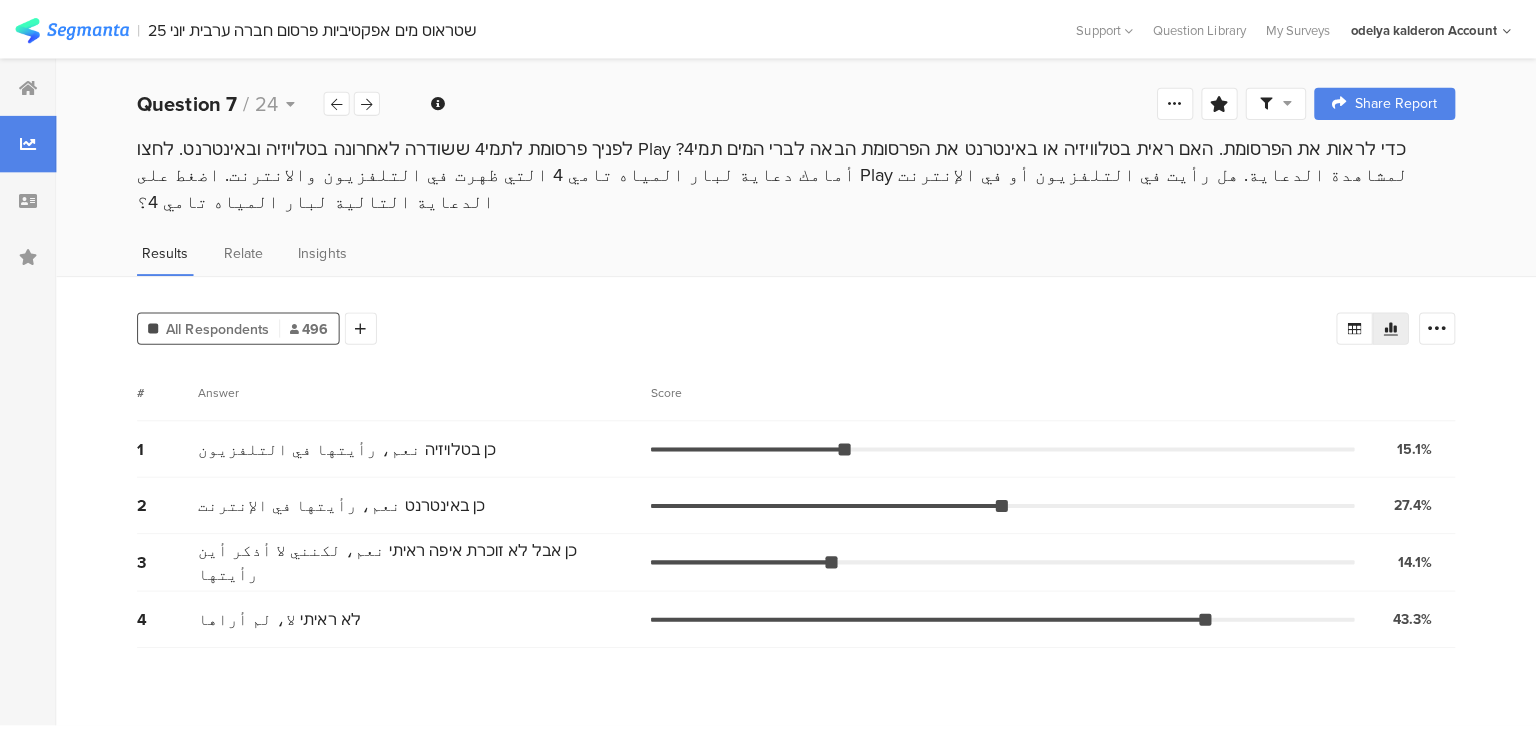 scroll, scrollTop: 0, scrollLeft: 0, axis: both 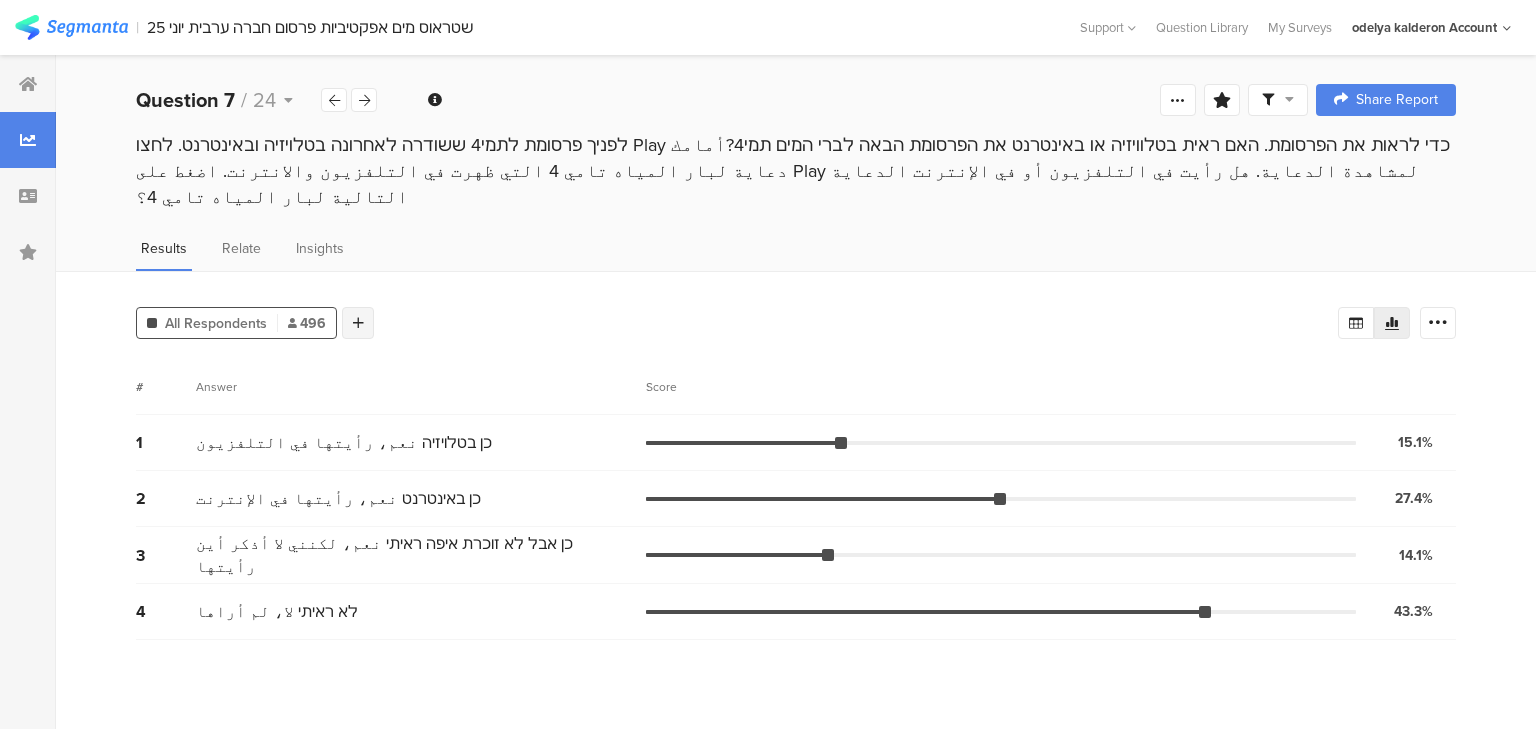 click at bounding box center (358, 323) 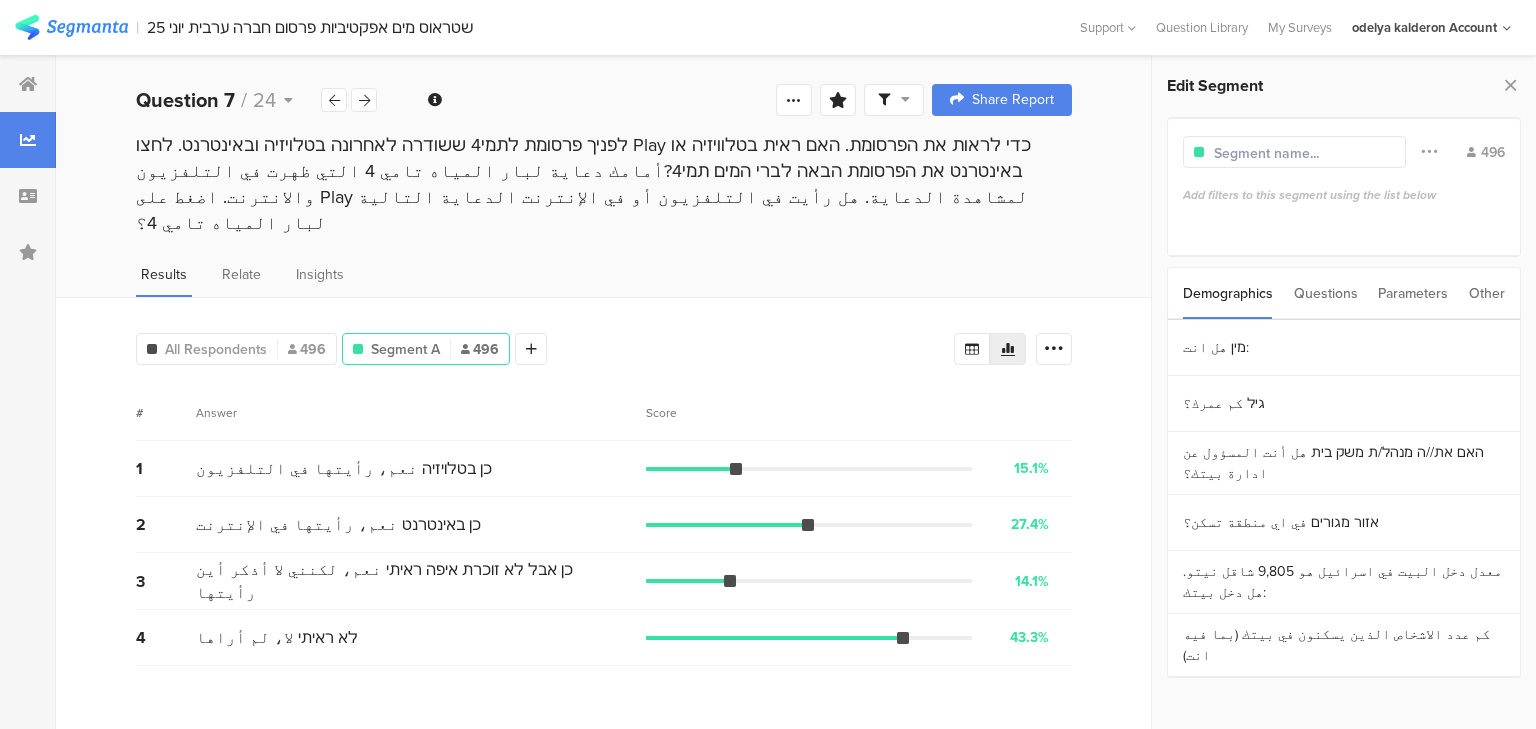 click on "Questions" at bounding box center [1326, 293] 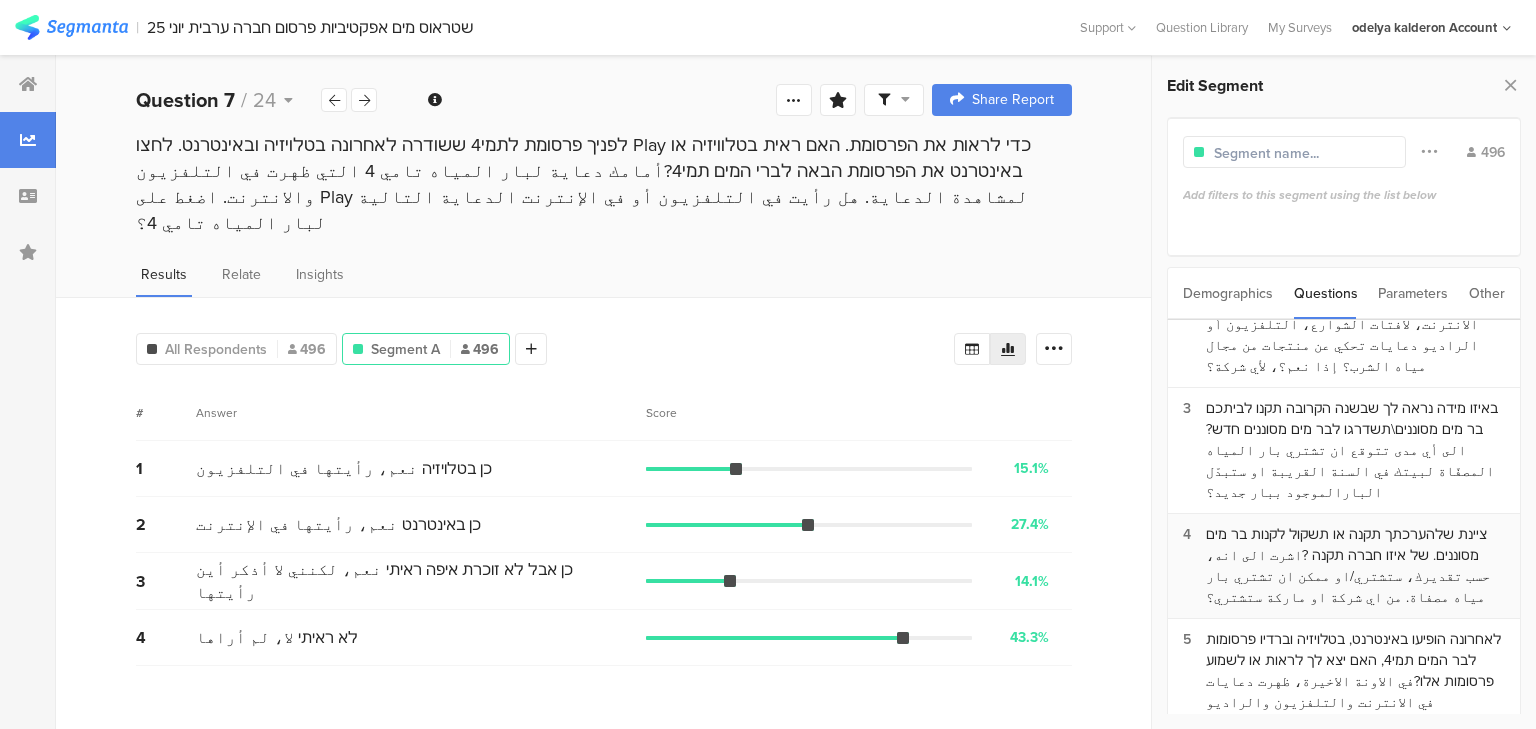 scroll, scrollTop: 400, scrollLeft: 0, axis: vertical 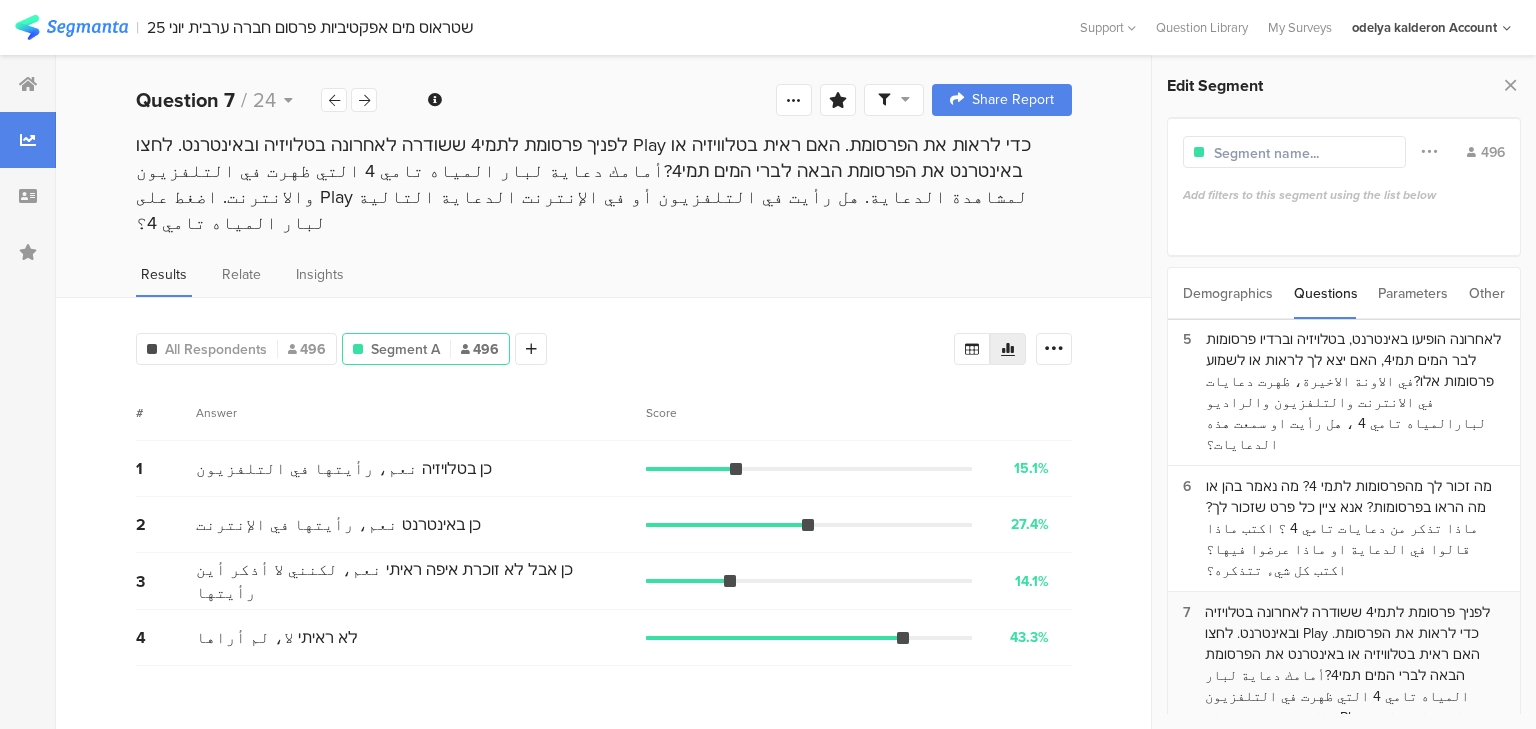 click on "לפניך פרסומת לתמי4 ששודרה לאחרונה בטלויזיה ובאינטרנט. לחצו Play כדי לראות את הפרסומת. האם ראית בטלוויזיה או באינטרנט את הפרסומת הבאה לברי המים תמי4?أمامك دعاية لبار المياه تامي 4 التي ظهرت في التلفزيون والانترنت.  اضغط على Play لمشاهدة الدعاية. هل رأيت في التلفزيون أو في الإنترنت الدعاية التالية لبار المياه تامي 4؟" at bounding box center [1355, 686] 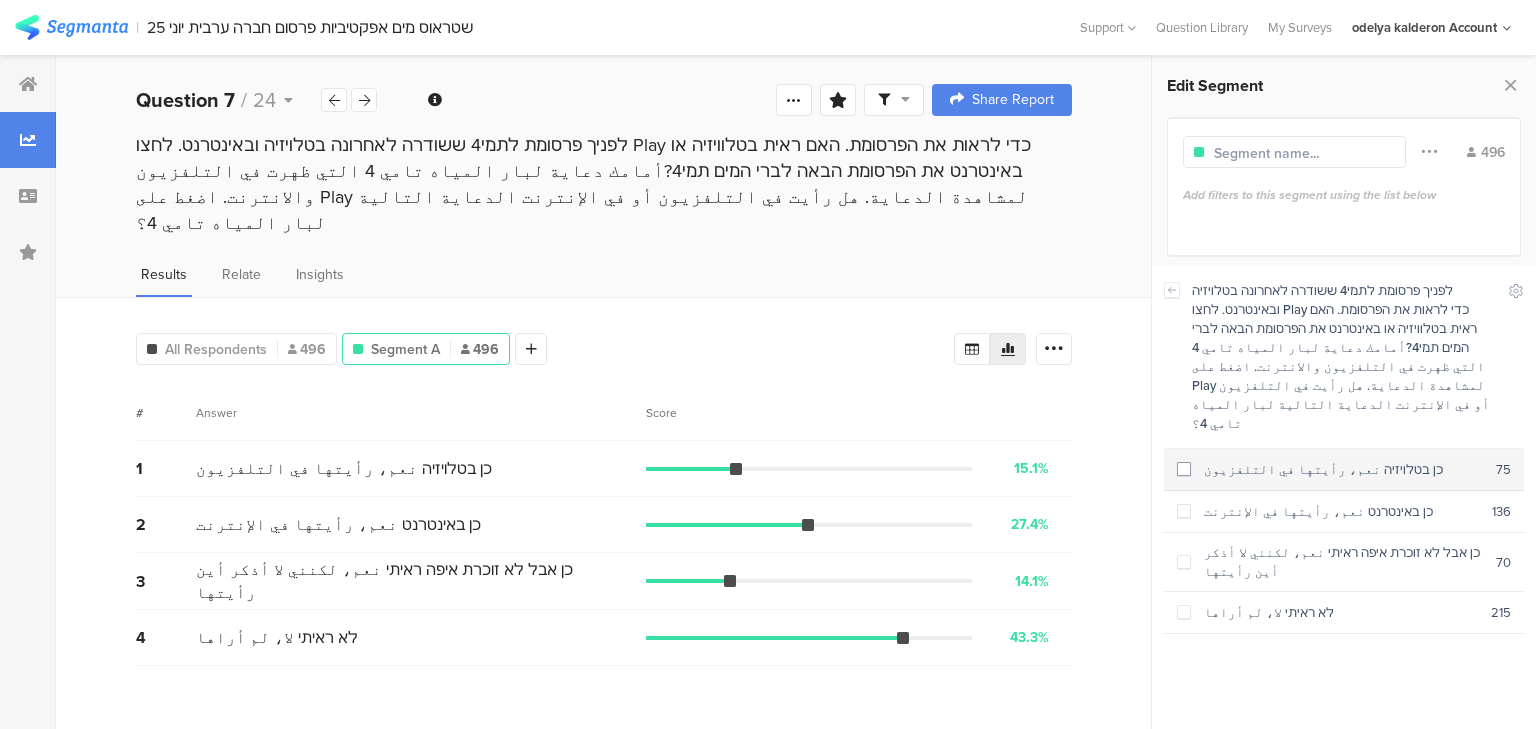 click on "כן בטלויזיה نعم،  رأيتها في التلفزيون" at bounding box center [1343, 469] 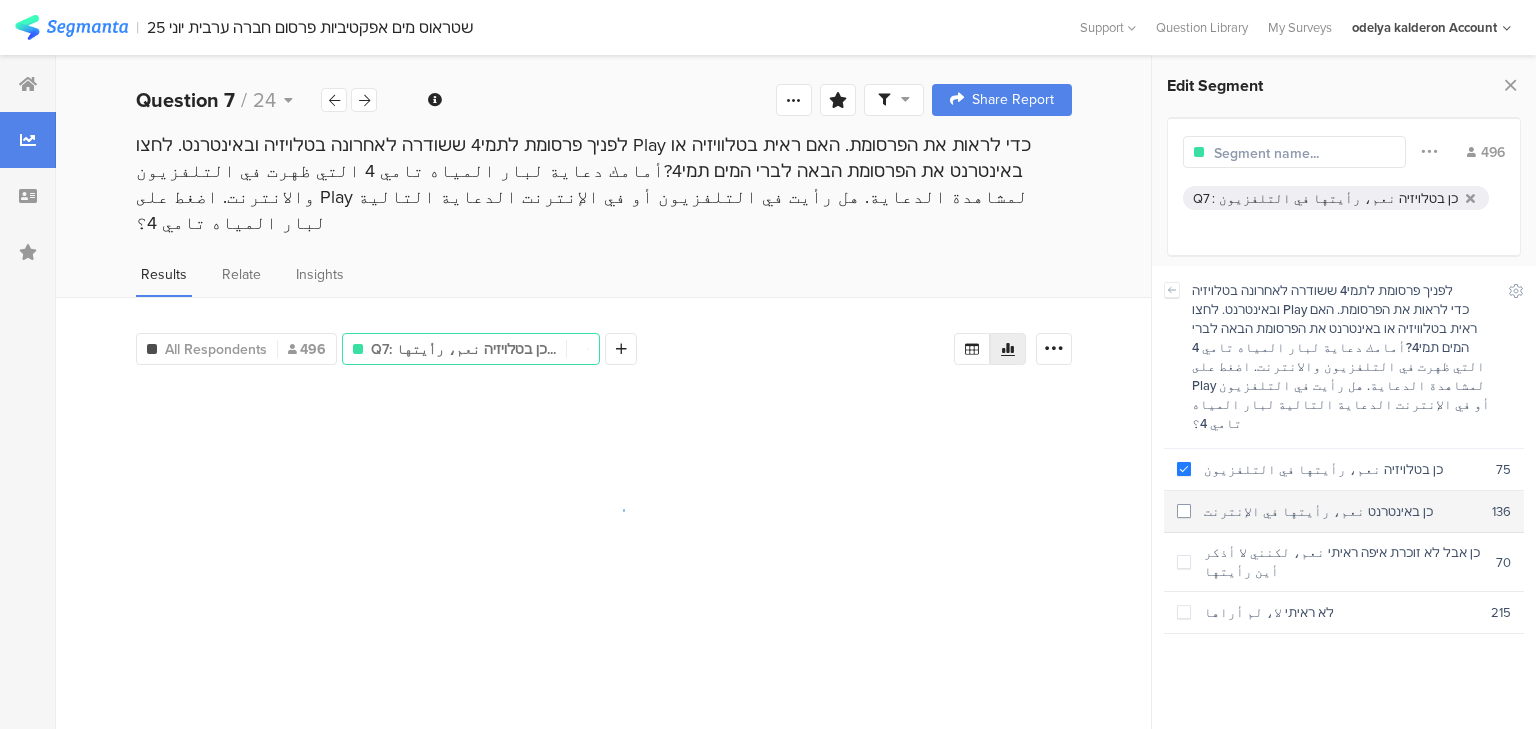 click on "כן באינטרנט نعم،  رأيتها في الإنترنت" at bounding box center (1341, 511) 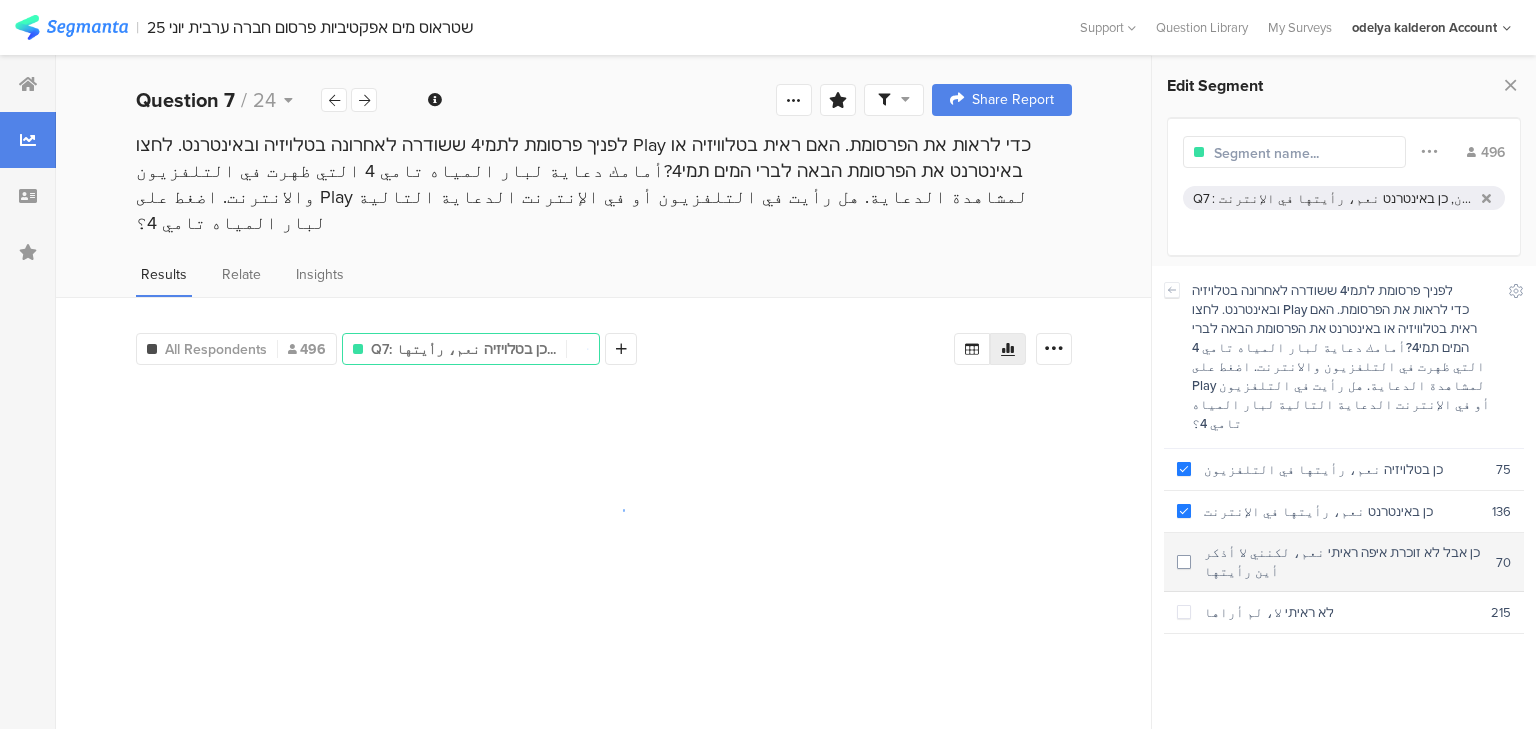 click on "כן אבל לא זוכרת איפה ראיתי نعم،  لكنني لا أذكر أين رأيتها" at bounding box center (1343, 562) 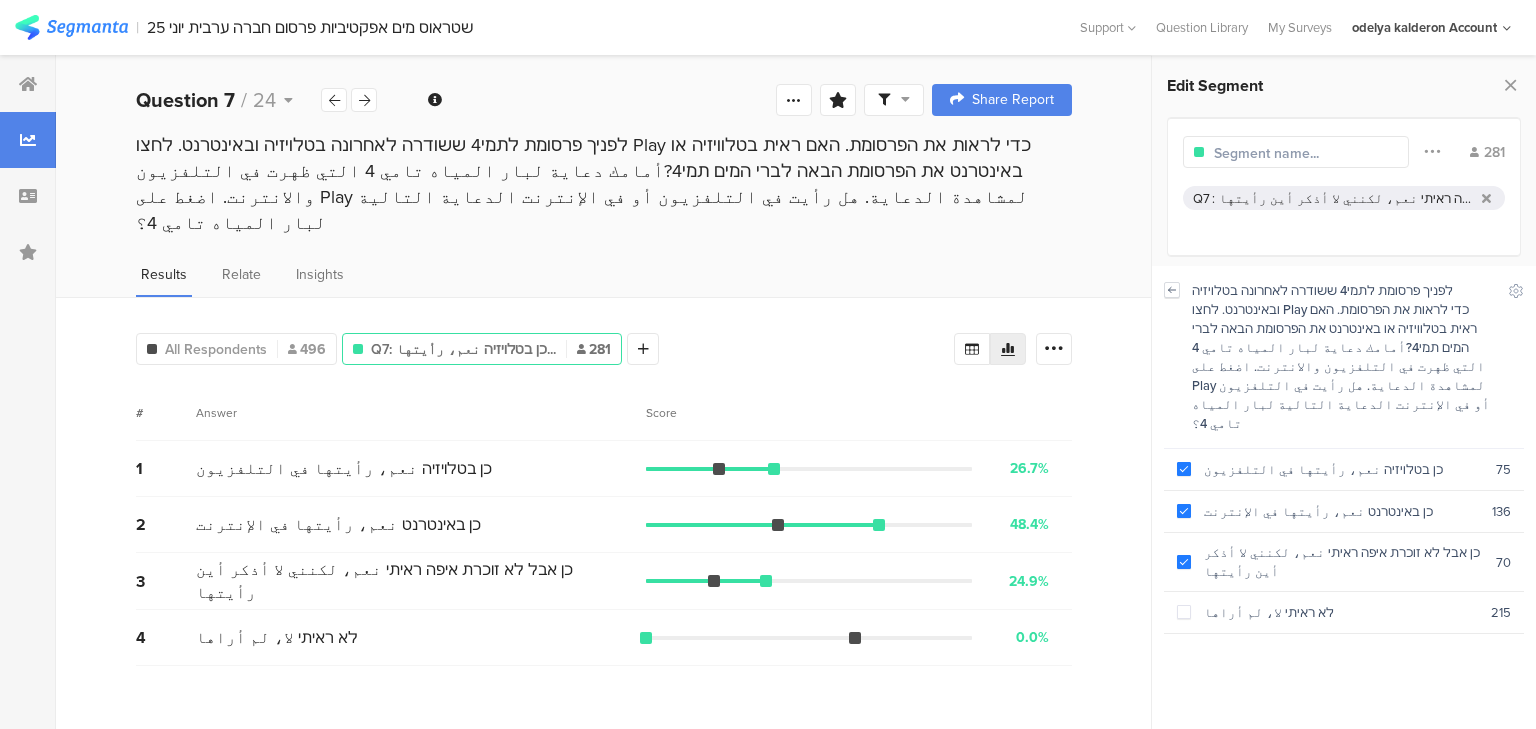 click 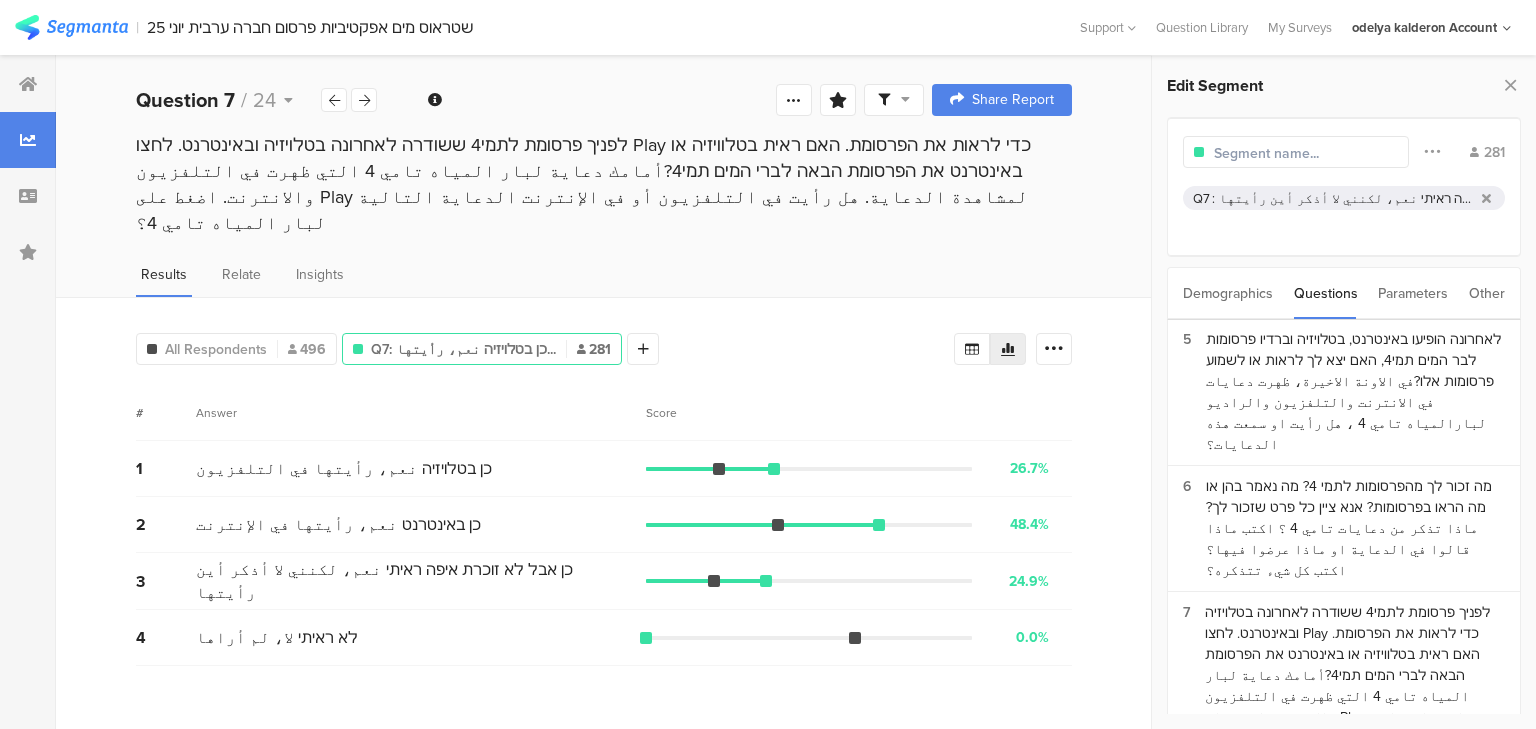 click on "לפניך פרסומת נוספת לתמי4 ששודרה לאחרונה בטלויזיה ובאינטרנט. לחצו Play כדי לראות את הפרסומת. האם ראית בטלוויזיה או באינטרנט את הפרסומת הבאה לברי המים תמי4?امامك دعاية لبار المياه تامي 4 التي ظهرت في التلفزيون والانترنت.  اضغط على Play لمشاهدة الدعاية. هل رأيت في التلفزيون أو في الإنترنت الدعاية التالية لبار المياه تامي 4؟" at bounding box center [1355, 885] 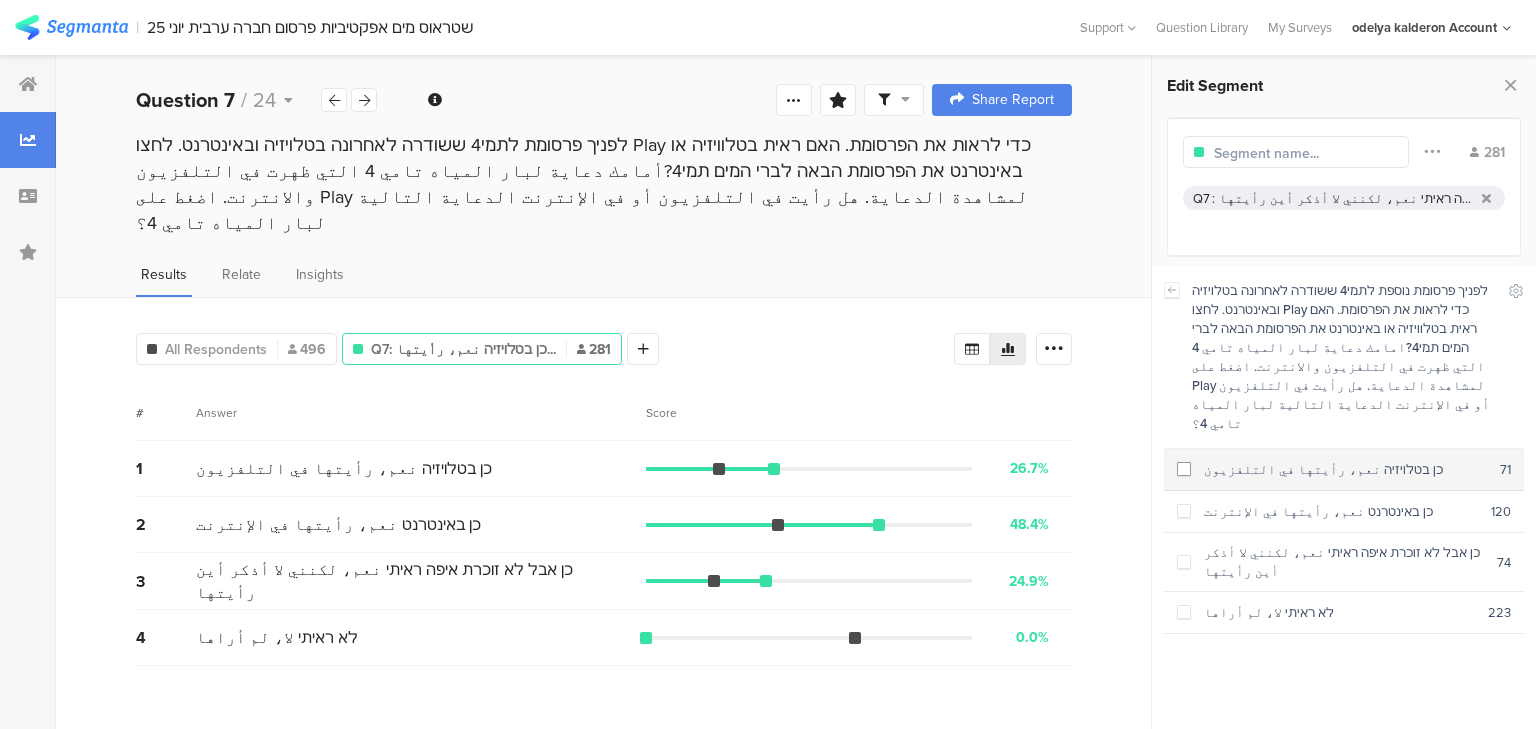 click on "כן בטלויזיה نعم،  رأيتها في التلفزيون
71" at bounding box center [1344, 470] 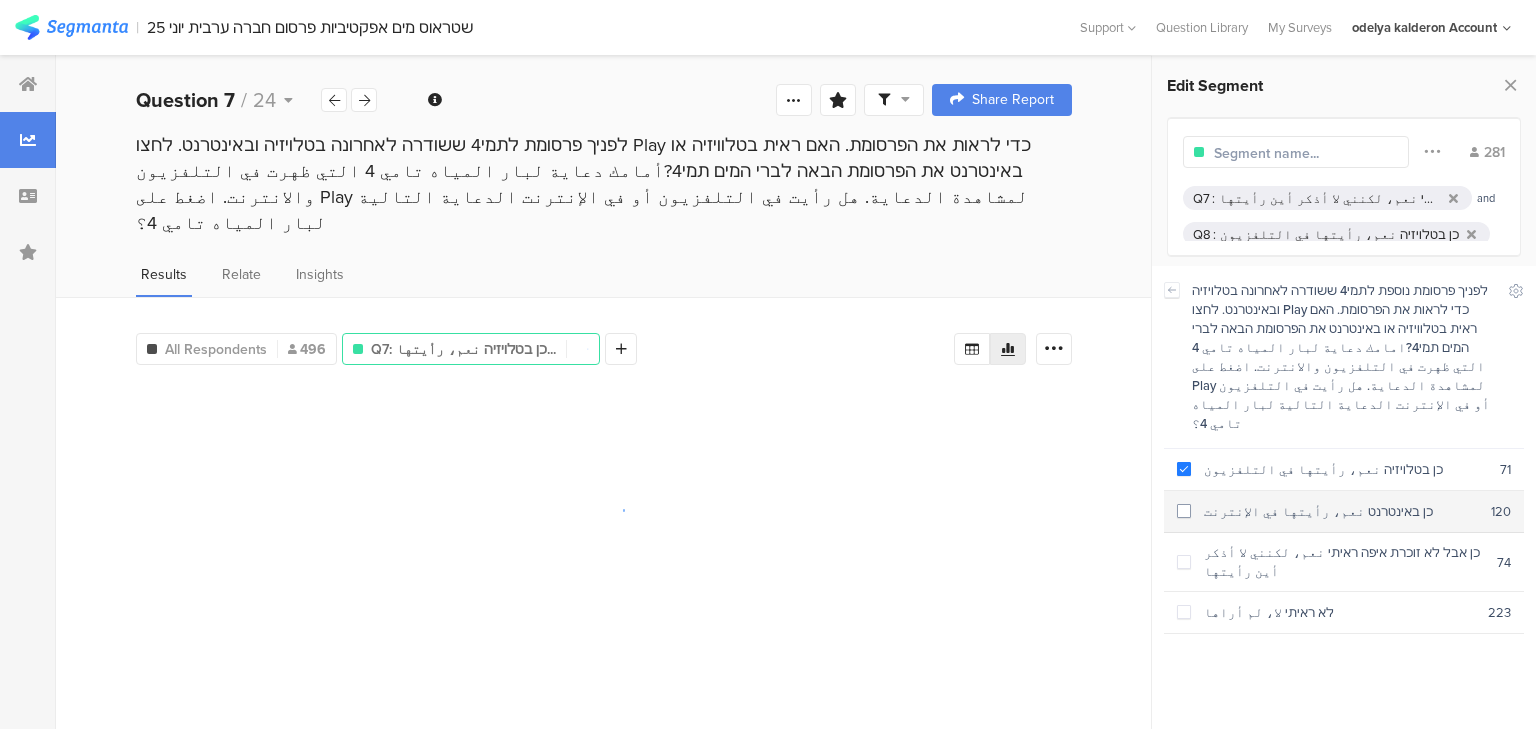 click on "כן באינטרנט نعم،  رأيتها في الإنترنت" at bounding box center (1341, 511) 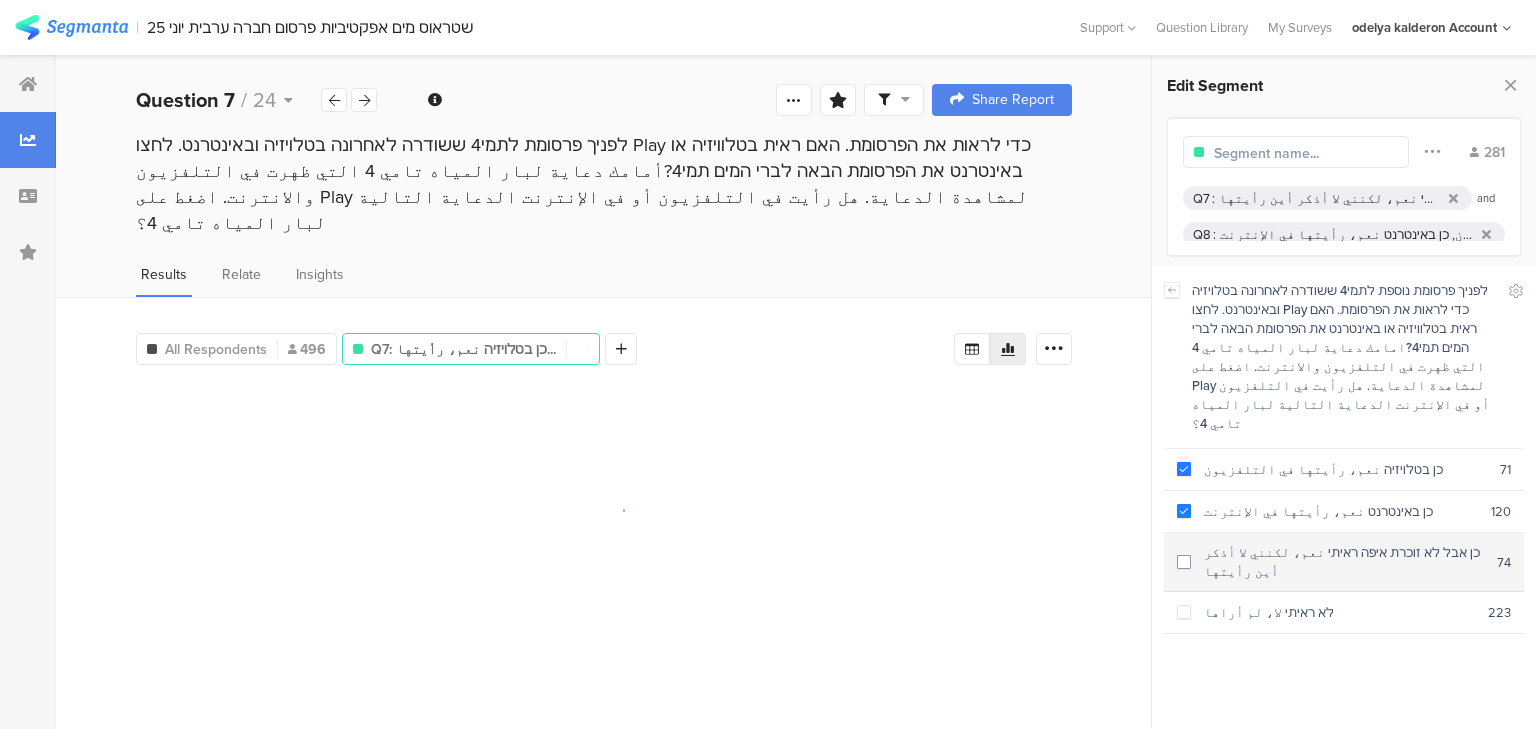 click on "כן אבל לא זוכרת איפה ראיתי نعم،  لكنني لا أذكر أين رأيتها" at bounding box center (1344, 562) 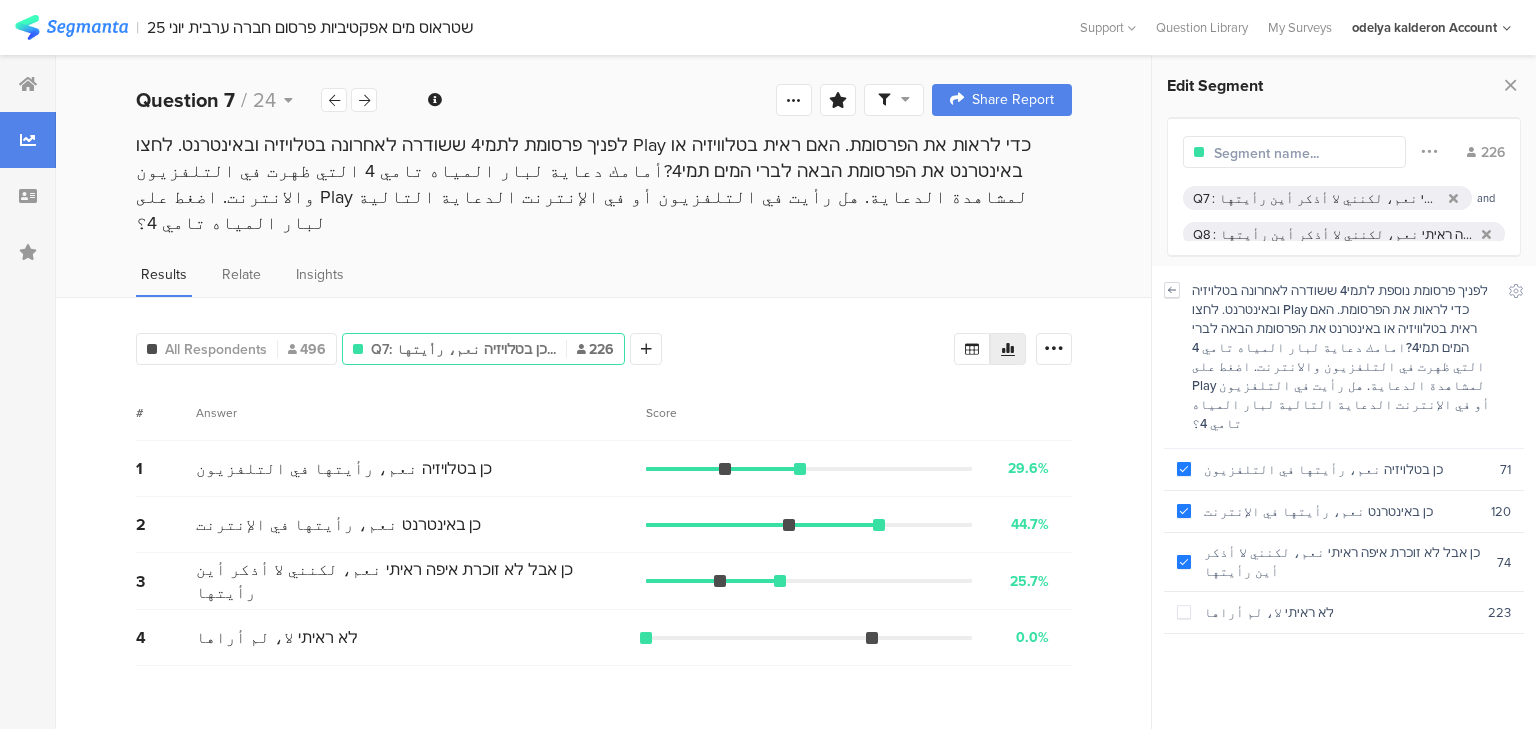 click 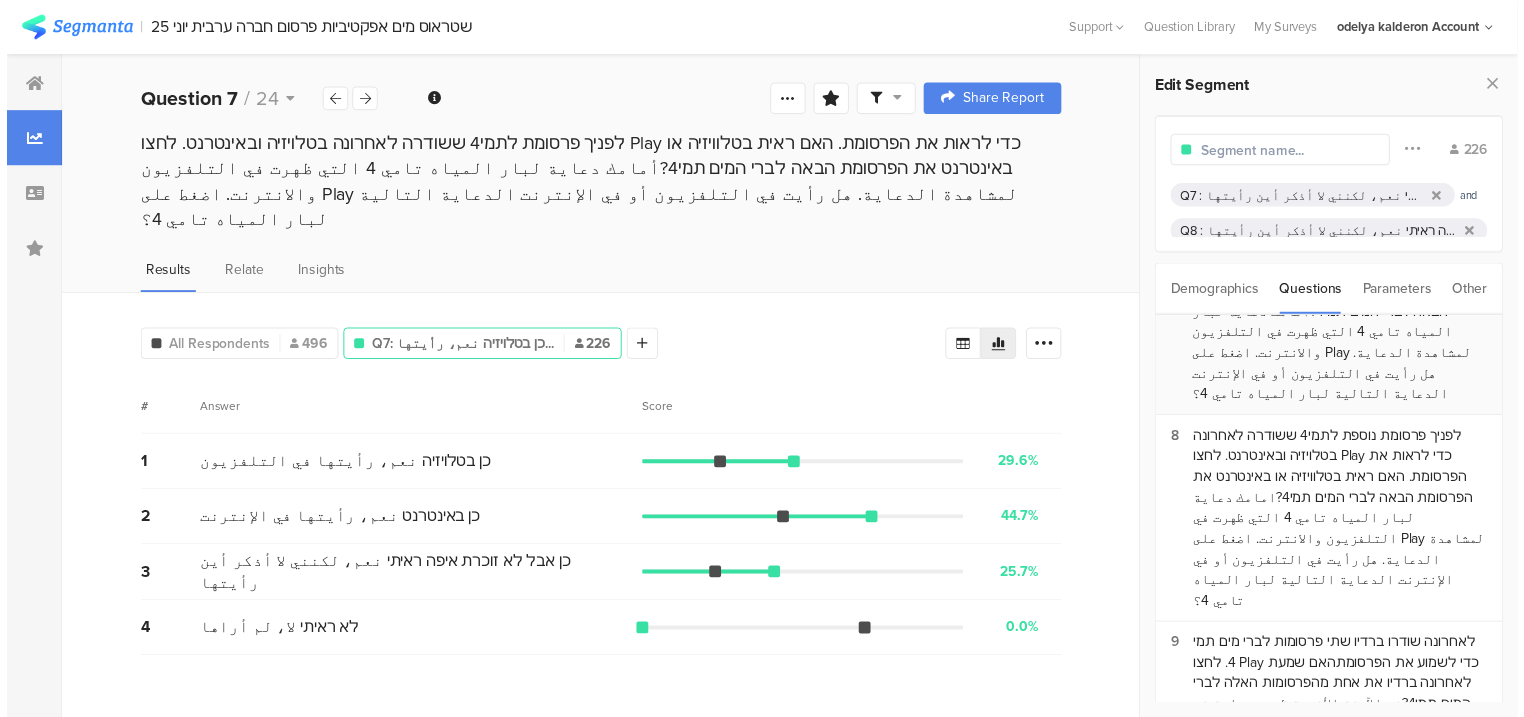 scroll, scrollTop: 800, scrollLeft: 0, axis: vertical 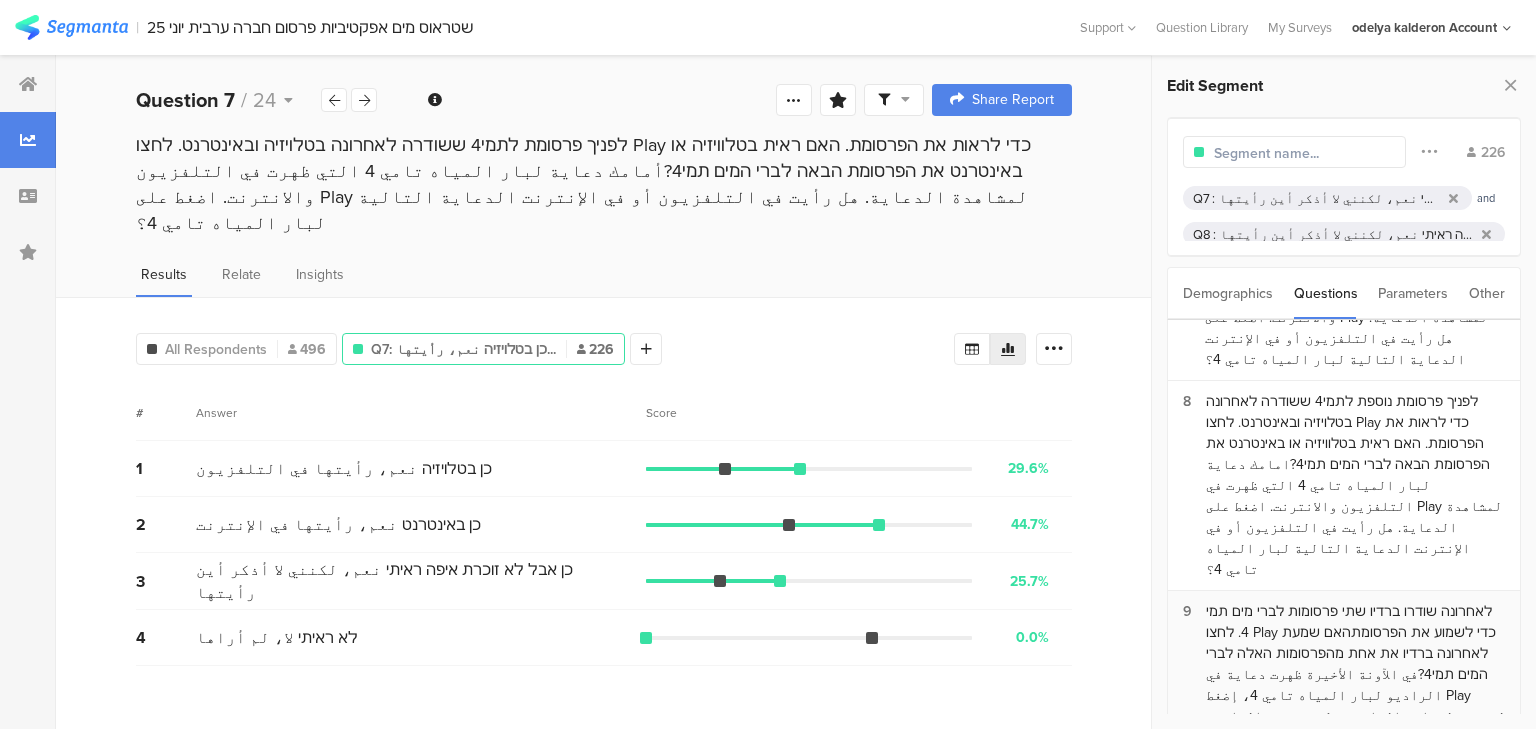 click on "לאחרונה שודרו ברדיו שתי פרסומות לברי מים תמי 4. לחצו Play כדי לשמוע את הפרסומתהאם שמעת לאחרונה ברדיו את אחת מהפרסומות האלה לברי המים תמי4?في الآونة الأخيرة ظهرت دعاية في الراديو لبار المياه تامي 4، إضغط Play لتستمع لدعاية الراديو. هل سمعت في الراديو مؤخّراً واحدة من هذه الدعايات لبار المياه تامي 4؟" at bounding box center (1355, 685) 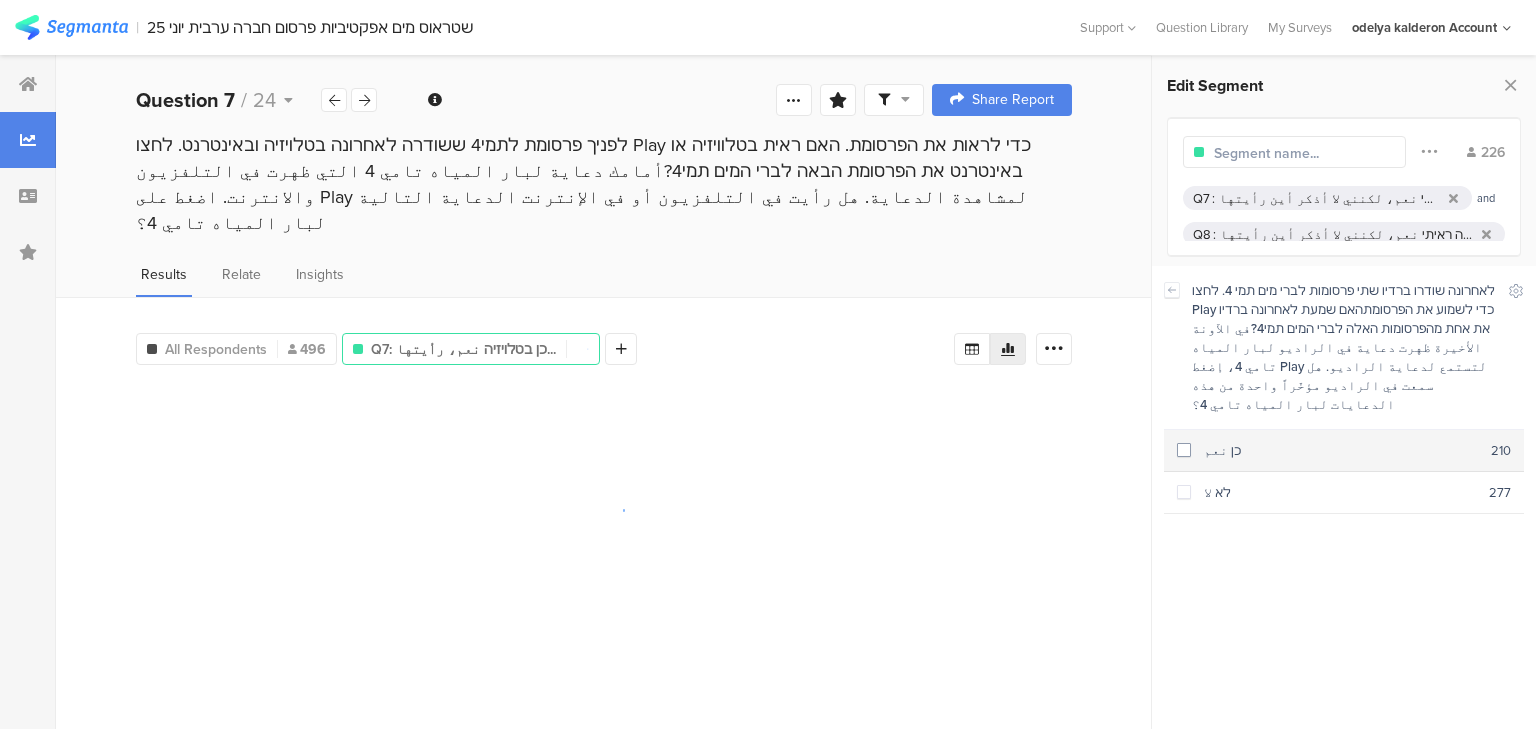 click on "כן نعم" at bounding box center [1341, 450] 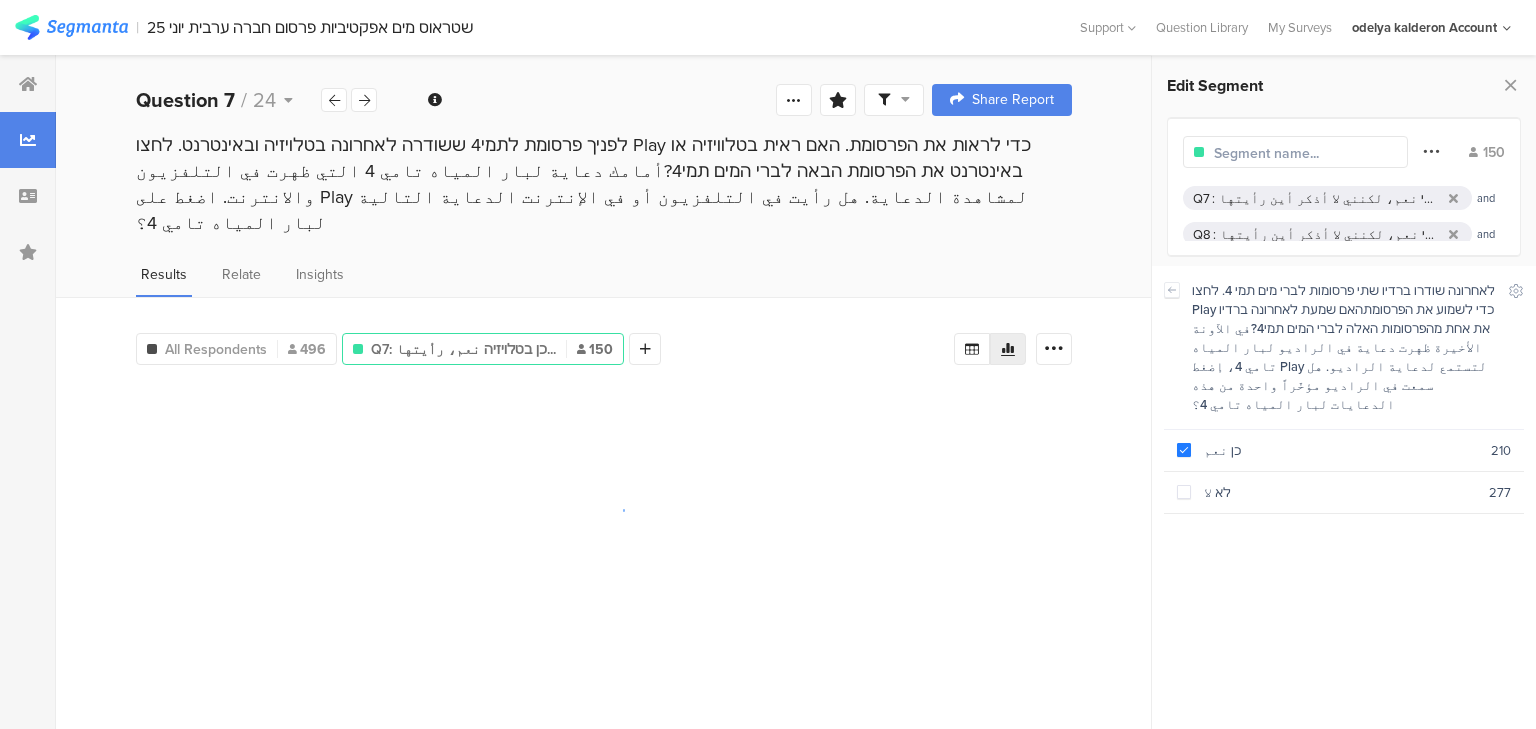 click at bounding box center (1431, 151) 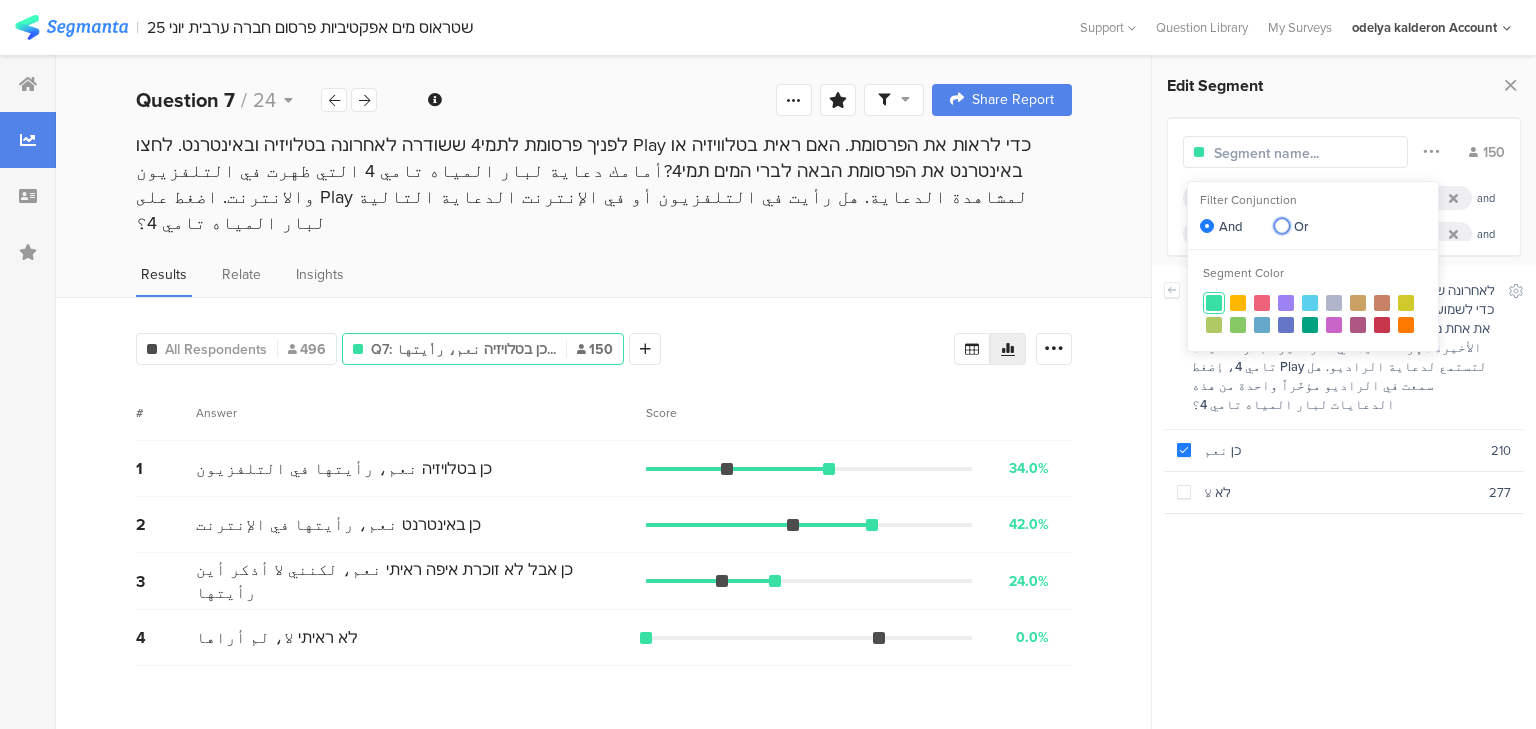 click on "Or" at bounding box center [1298, 226] 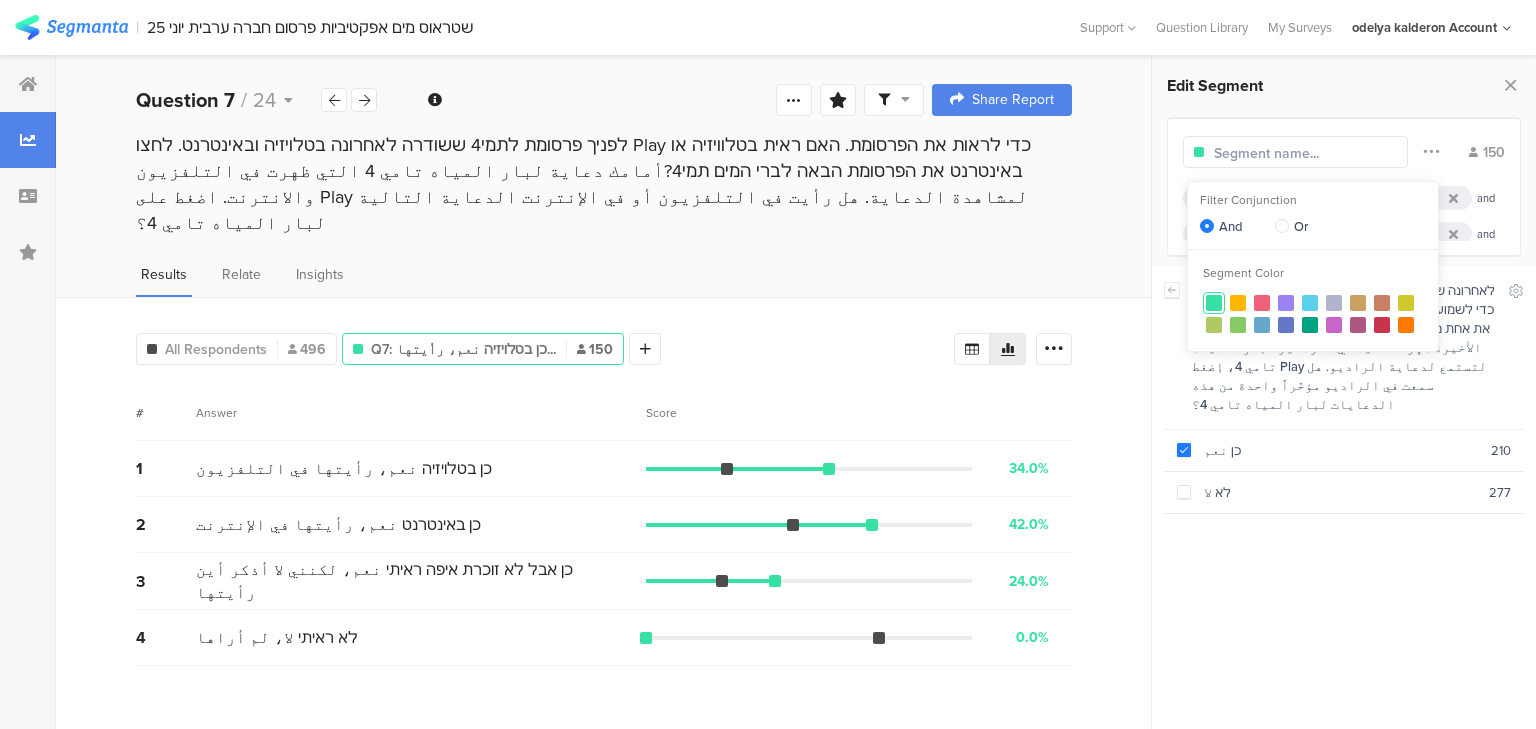 click on "Or" at bounding box center (1282, 227) 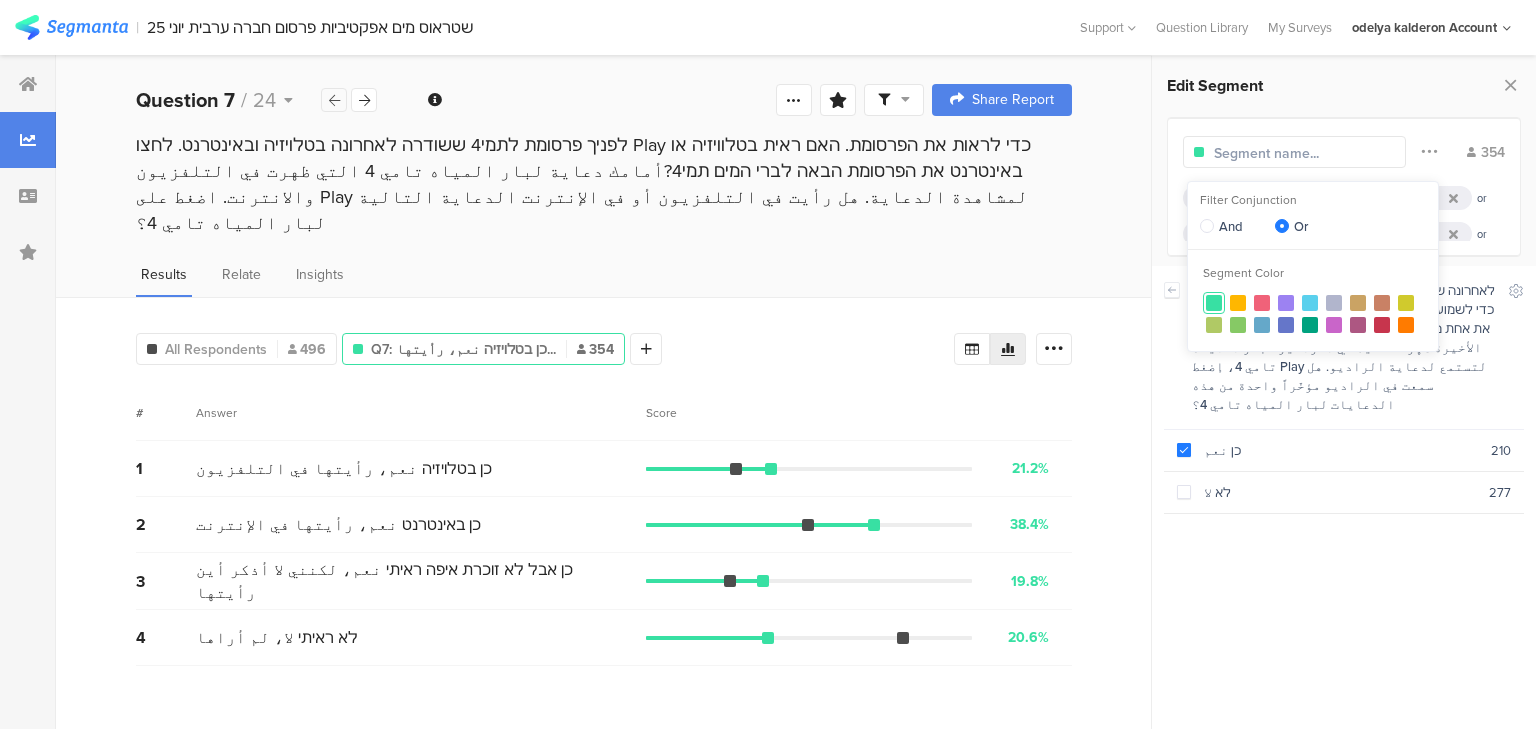 click at bounding box center [334, 100] 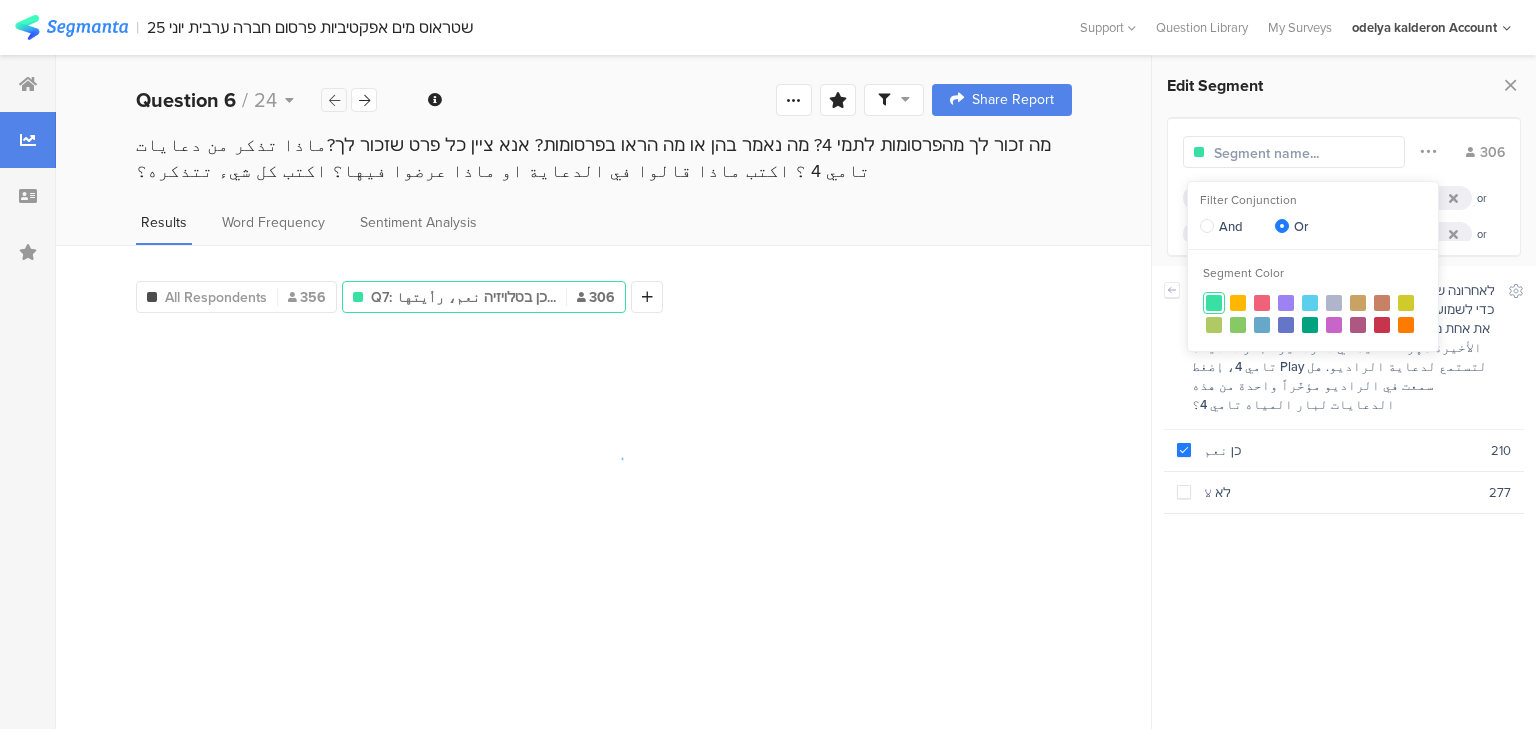 click at bounding box center (334, 100) 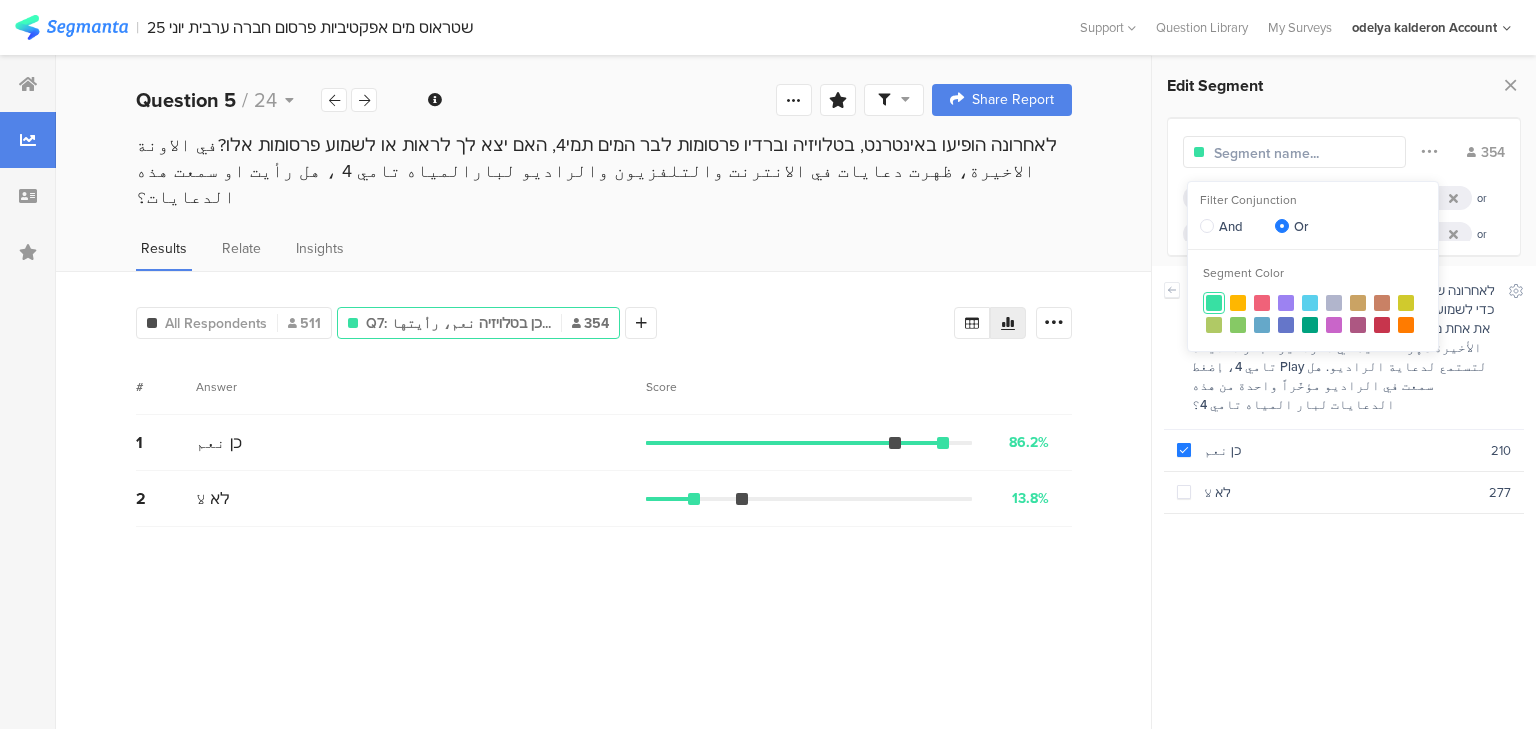 click on "לאחרונה הופיעו באינטרנט, בטלויזיה וברדיו פרסומות לבר המים תמי4, האם יצא לך לראות או לשמוע פרסומות אלו?في الاونة الاخيرة، ظهرت دعايات في الانترنت والتلفزيون والراديو لبارالمياه تامي 4 ، هل رأيت او سمعت هذه الدعايات؟" at bounding box center (604, 171) 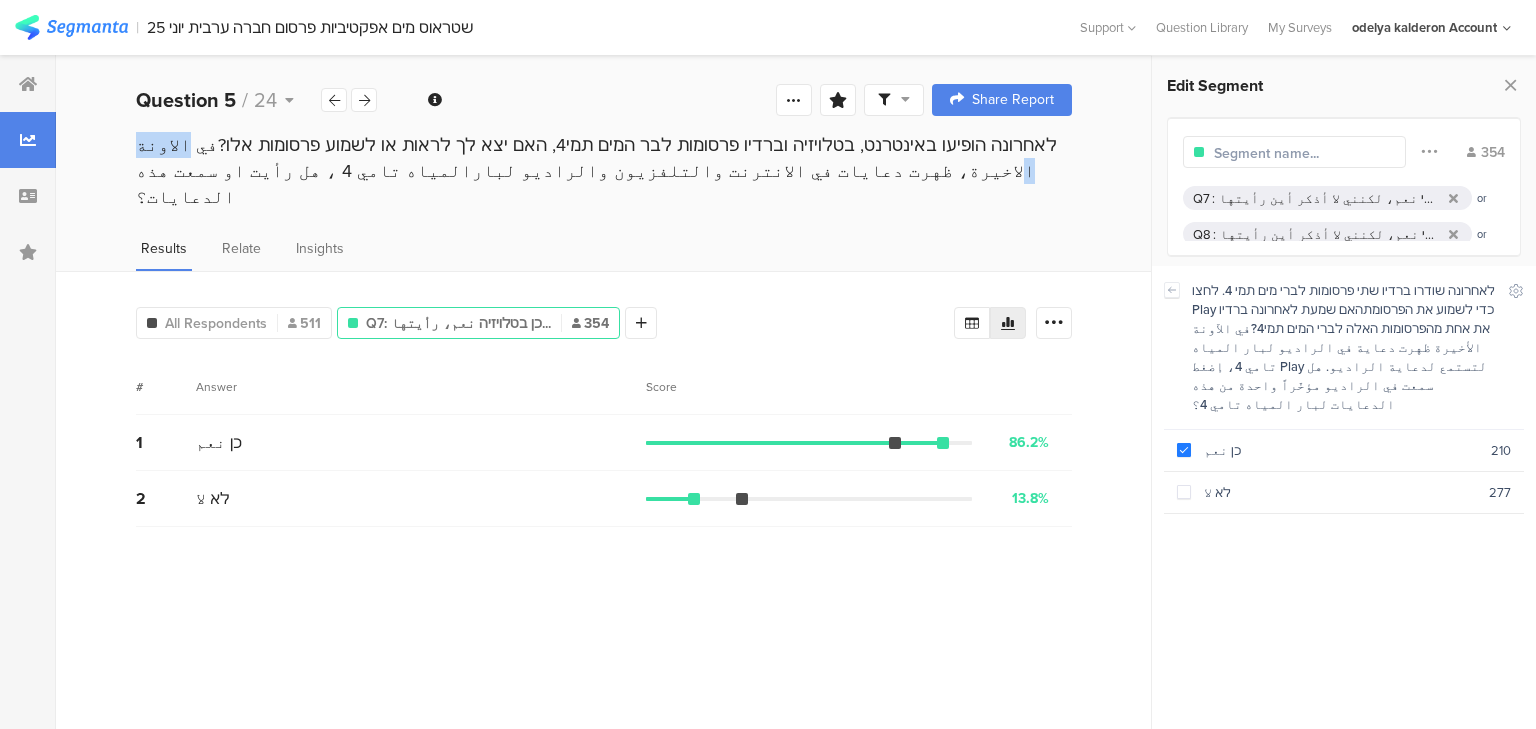 click on "לאחרונה הופיעו באינטרנט, בטלויזיה וברדיו פרסומות לבר המים תמי4, האם יצא לך לראות או לשמוע פרסומות אלו?في الاونة الاخيرة، ظهرت دعايات في الانترنت والتلفزيون والراديو لبارالمياه تامي 4 ، هل رأيت او سمعت هذه الدعايات؟" at bounding box center [604, 171] 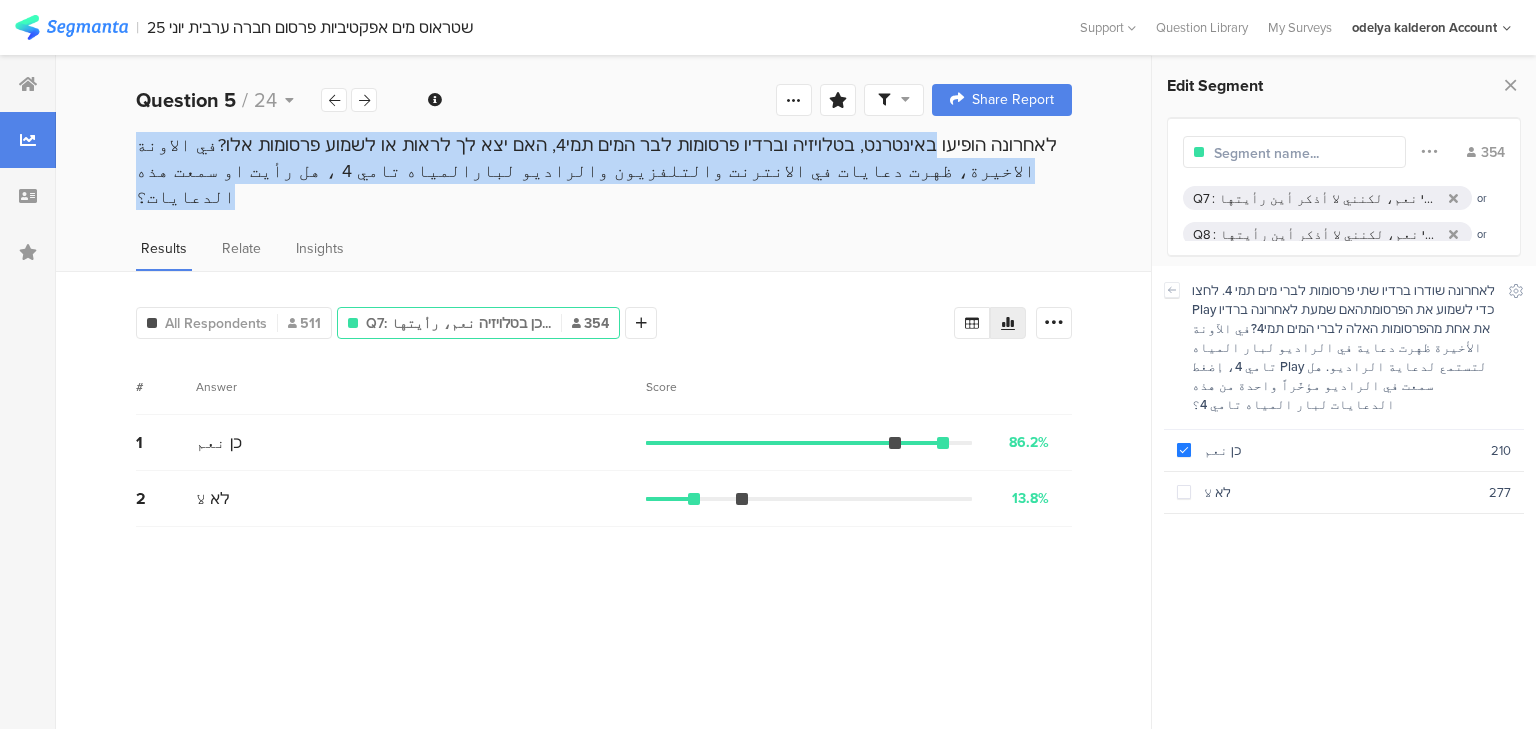 click on "לאחרונה הופיעו באינטרנט, בטלויזיה וברדיו פרסומות לבר המים תמי4, האם יצא לך לראות או לשמוע פרסומות אלו?في الاونة الاخيرة، ظهرت دعايات في الانترنت والتلفزيون والراديو لبارالمياه تامي 4 ، هل رأيت او سمعت هذه الدعايات؟" at bounding box center (604, 171) 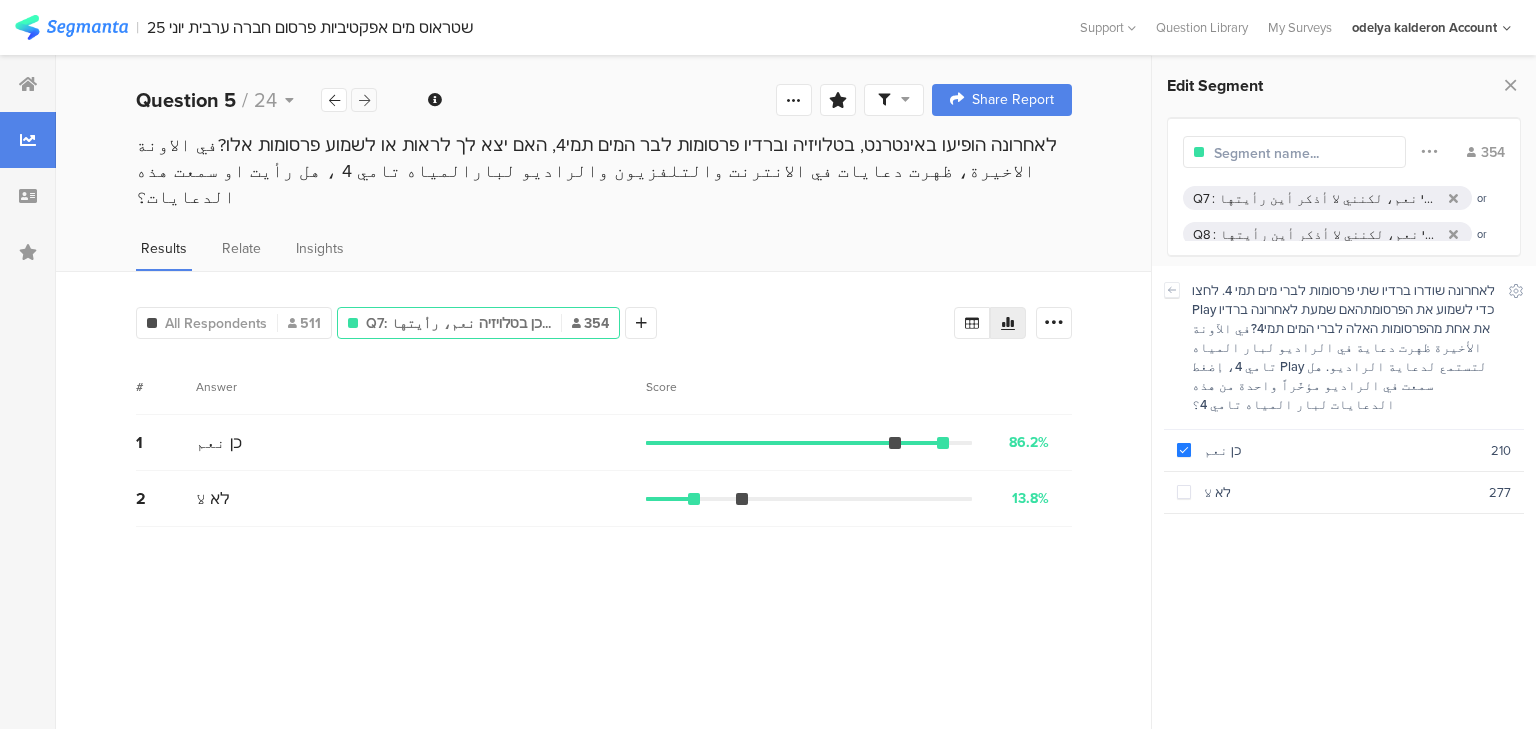 click at bounding box center (364, 100) 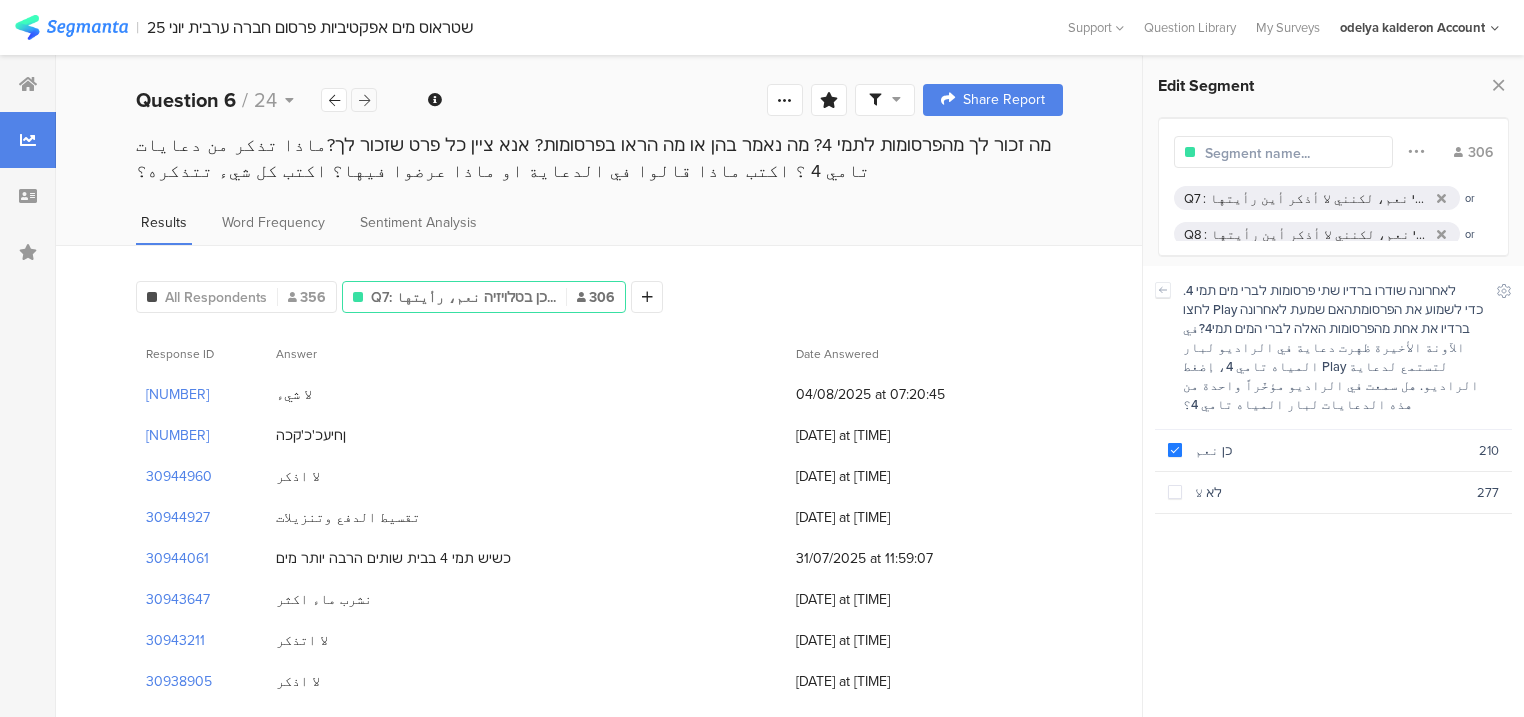 click at bounding box center [364, 100] 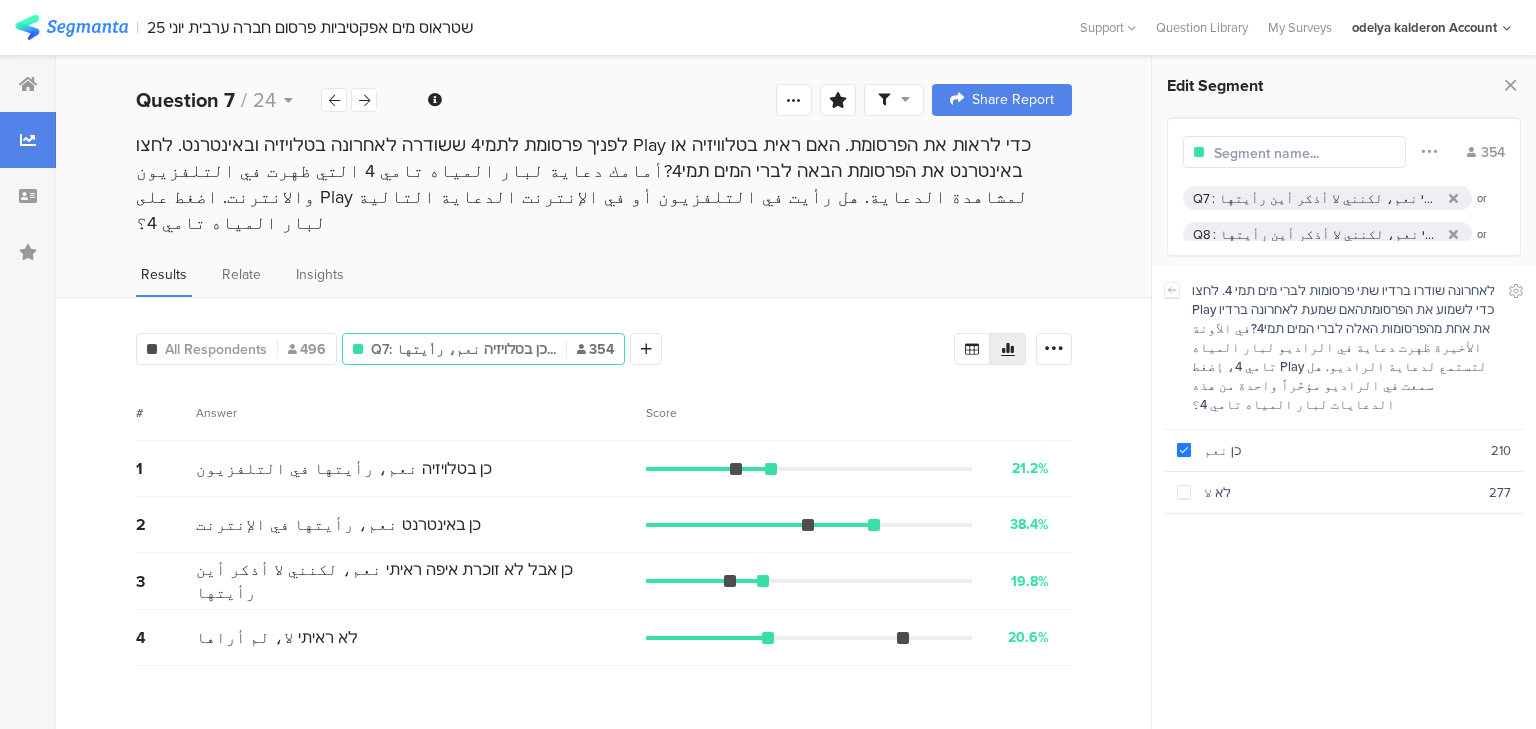 click on "לפניך פרסומת לתמי4 ששודרה לאחרונה בטלויזיה ובאינטרנט. לחצו Play כדי לראות את הפרסומת. האם ראית בטלוויזיה או באינטרנט את הפרסומת הבאה לברי המים תמי4?أمامك دعاية لبار المياه تامي 4 التي ظهرت في التلفزيون والانترنت.  اضغط على Play لمشاهدة الدعاية. هل رأيت في التلفزيون أو في الإنترنت الدعاية التالية لبار المياه تامي 4؟" at bounding box center [604, 184] 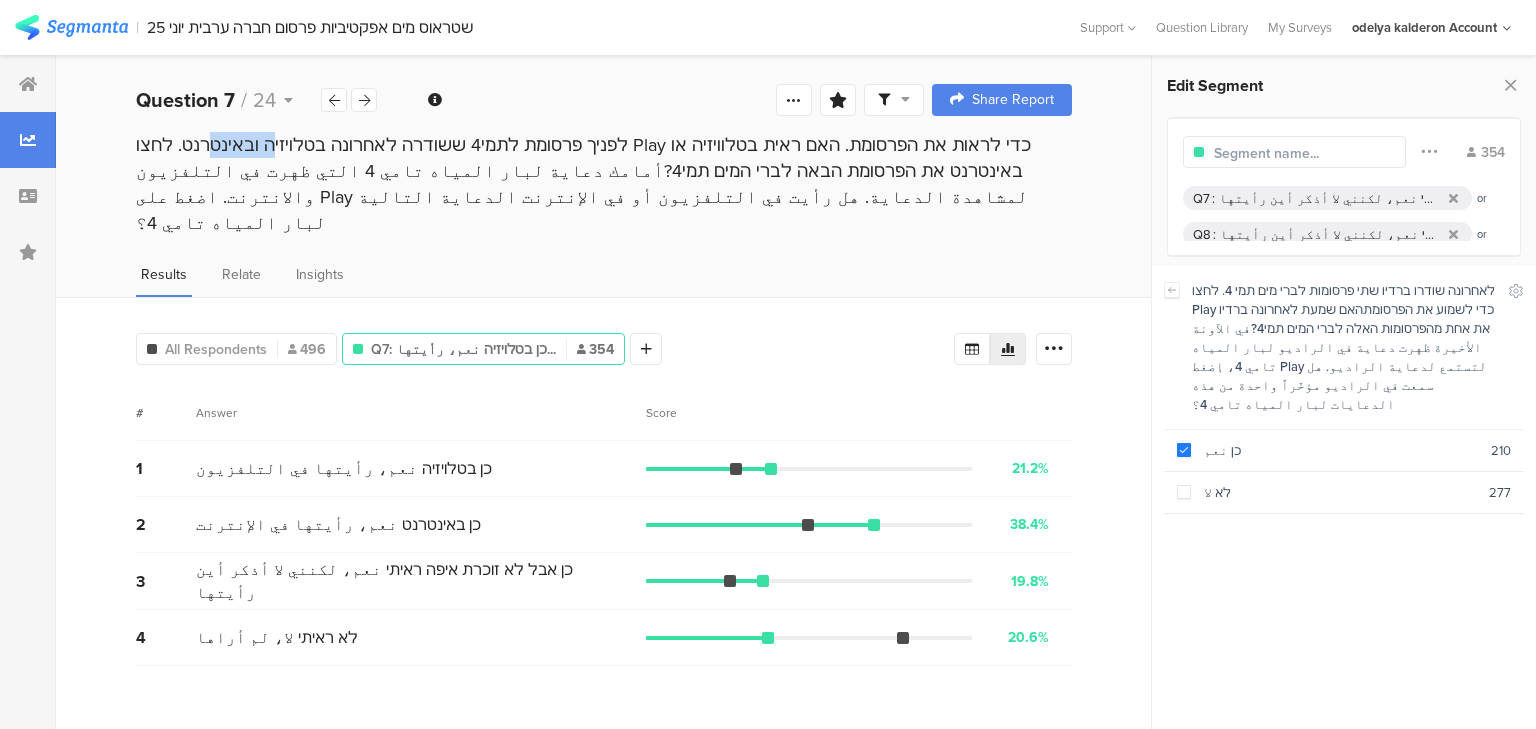 click on "לפניך פרסומת לתמי4 ששודרה לאחרונה בטלויזיה ובאינטרנט. לחצו Play כדי לראות את הפרסומת. האם ראית בטלוויזיה או באינטרנט את הפרסומת הבאה לברי המים תמי4?أمامك دعاية لبار المياه تامي 4 التي ظهرت في التلفزيون والانترنت.  اضغط على Play لمشاهدة الدعاية. هل رأيت في التلفزيون أو في الإنترنت الدعاية التالية لبار المياه تامي 4؟" at bounding box center (604, 184) 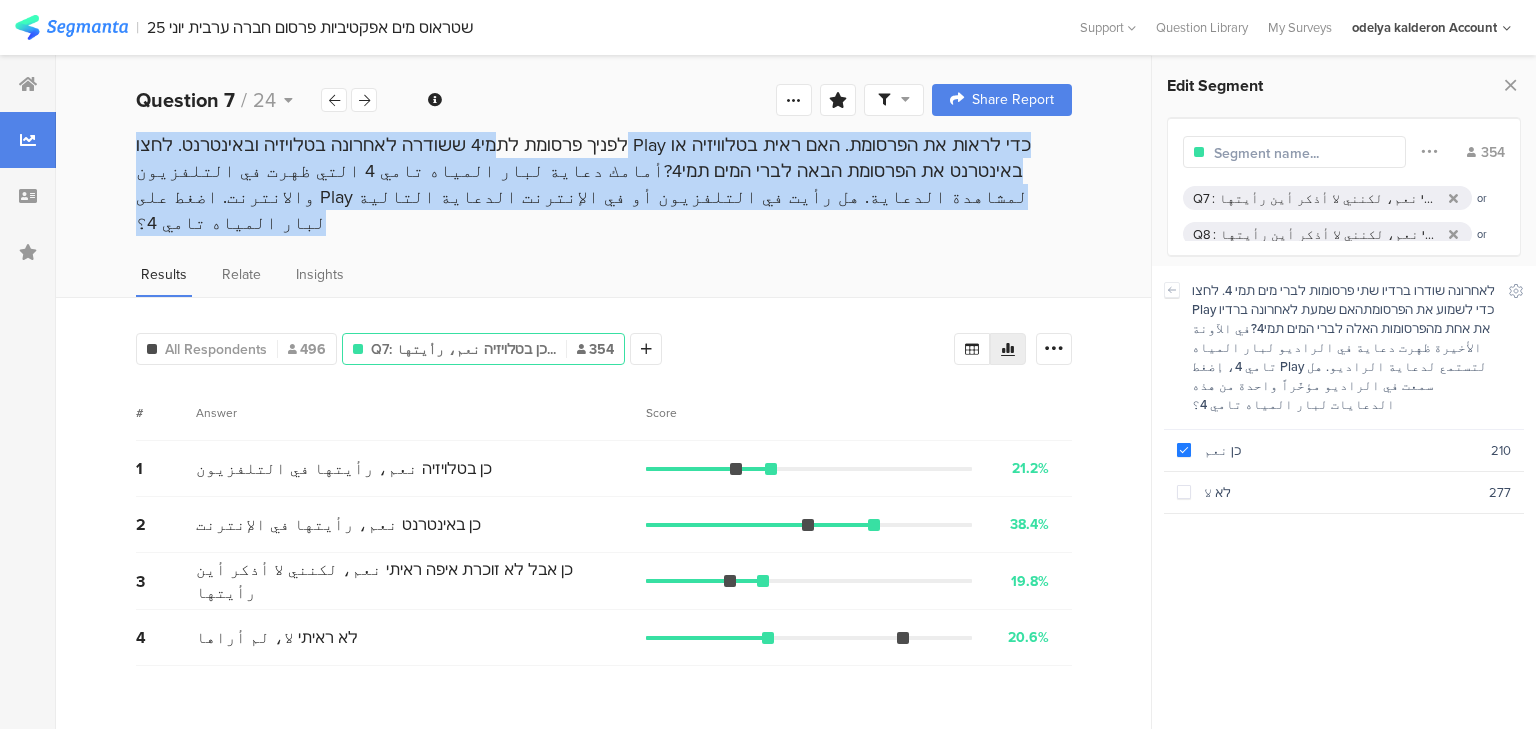 click on "לפניך פרסומת לתמי4 ששודרה לאחרונה בטלויזיה ובאינטרנט. לחצו Play כדי לראות את הפרסומת. האם ראית בטלוויזיה או באינטרנט את הפרסומת הבאה לברי המים תמי4?أمامك دعاية لبار المياه تامي 4 التي ظهرت في التلفزيون والانترنت.  اضغط على Play لمشاهدة الدعاية. هل رأيت في التلفزيون أو في الإنترنت الدعاية التالية لبار المياه تامي 4؟" at bounding box center [604, 184] 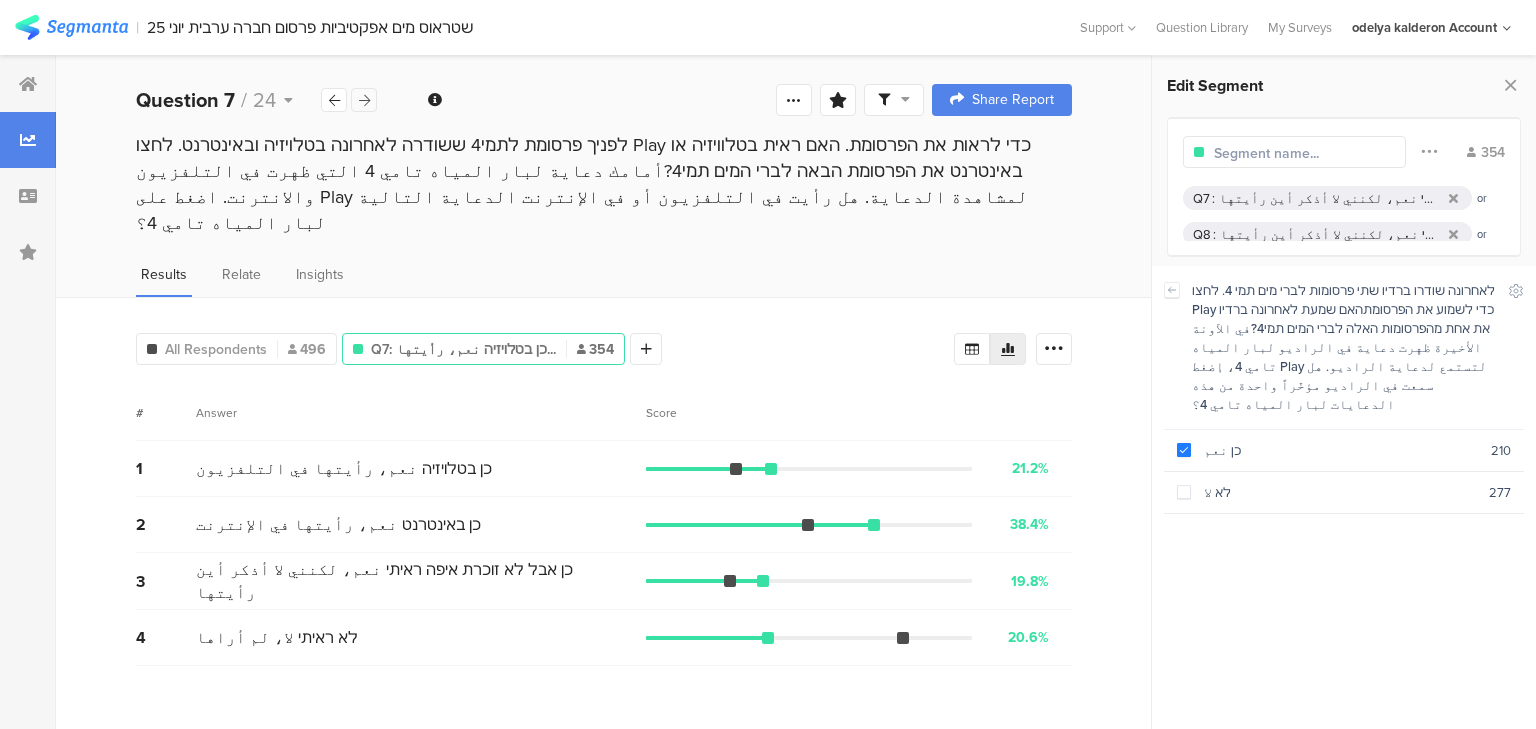 click at bounding box center [364, 100] 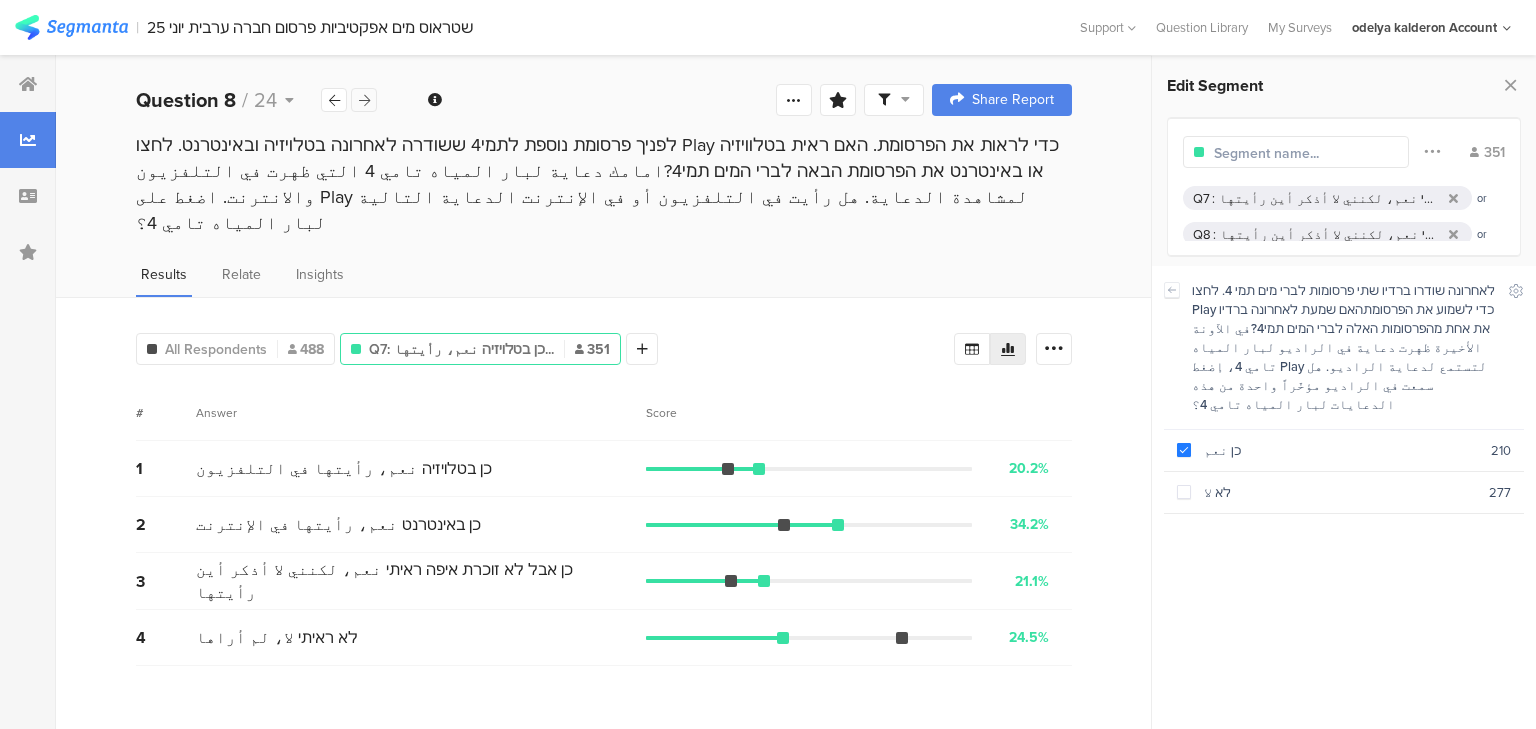 click at bounding box center (364, 100) 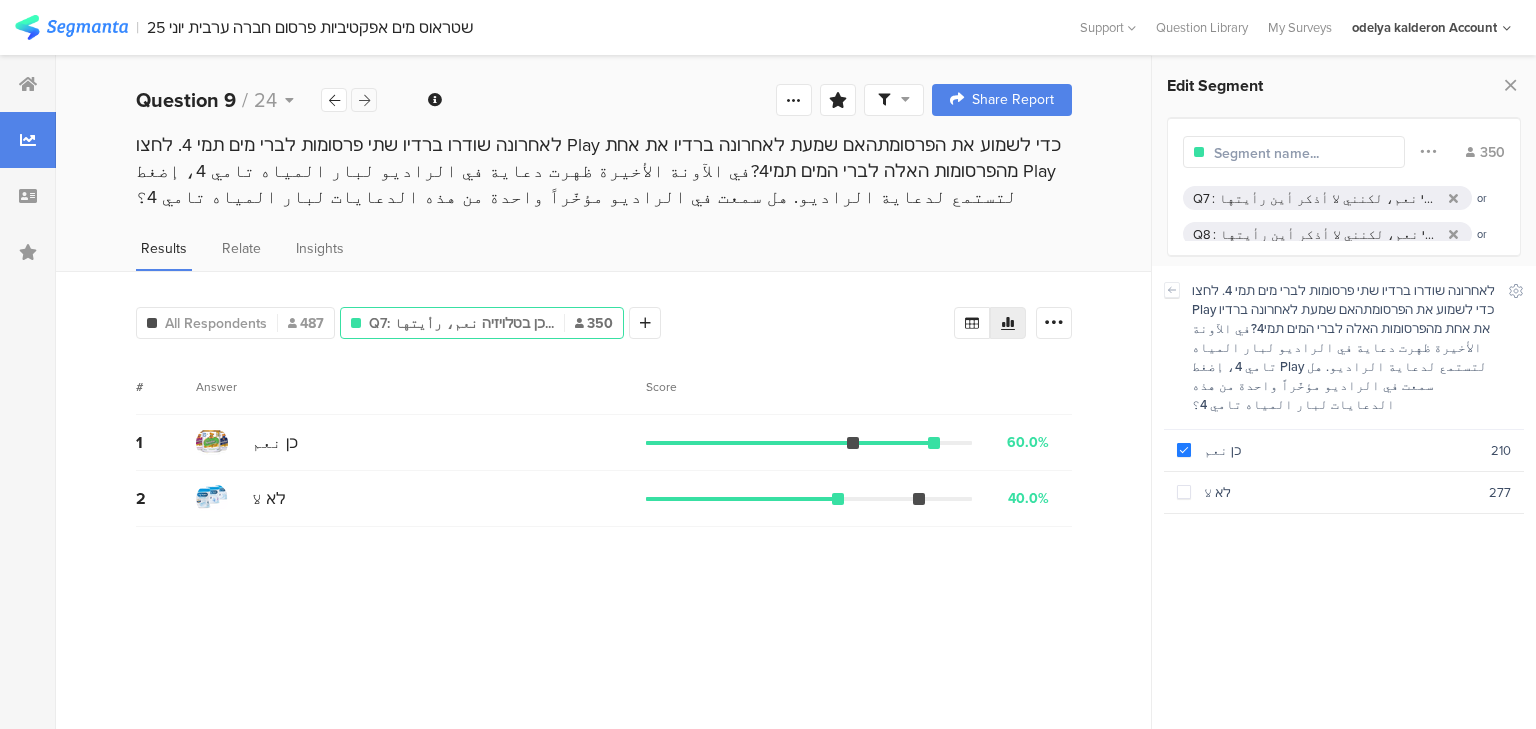 click at bounding box center (364, 100) 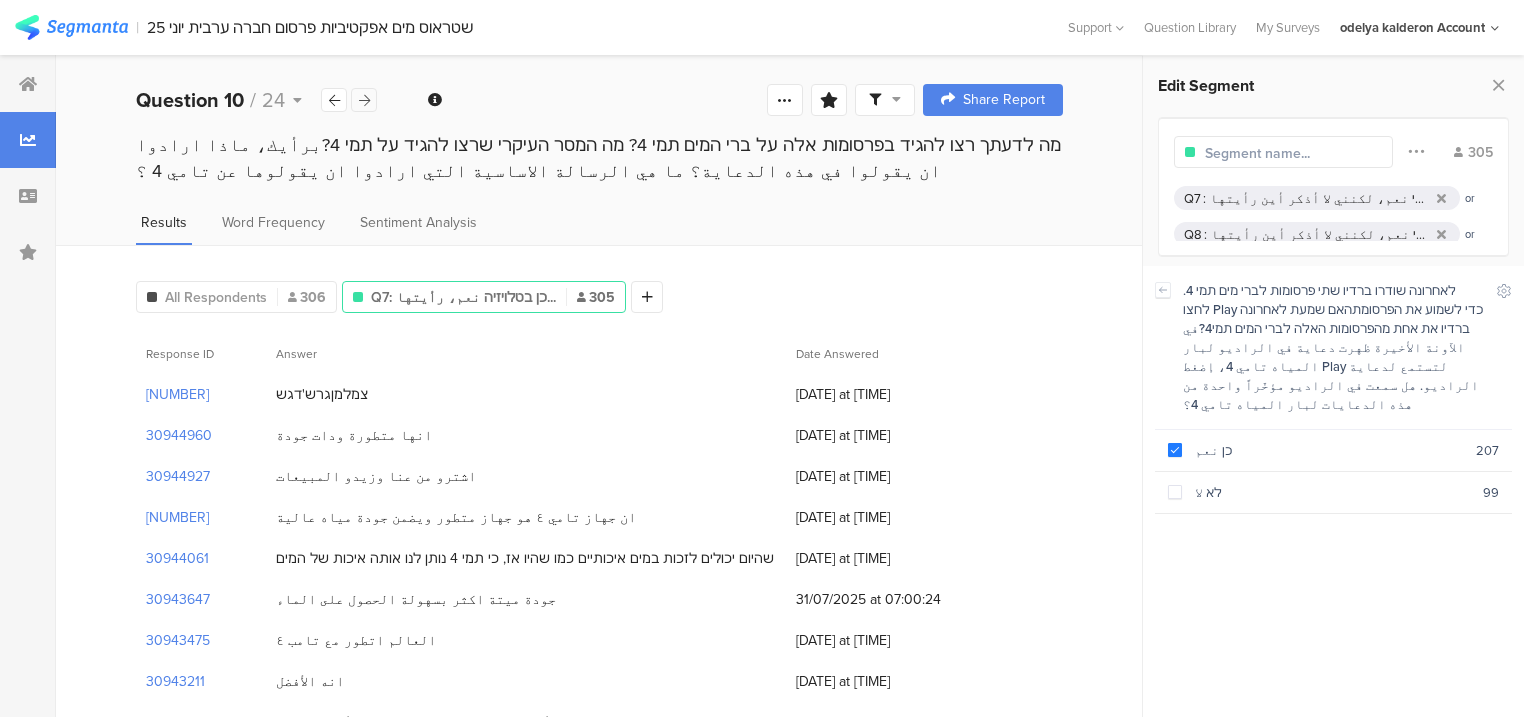 click at bounding box center [364, 100] 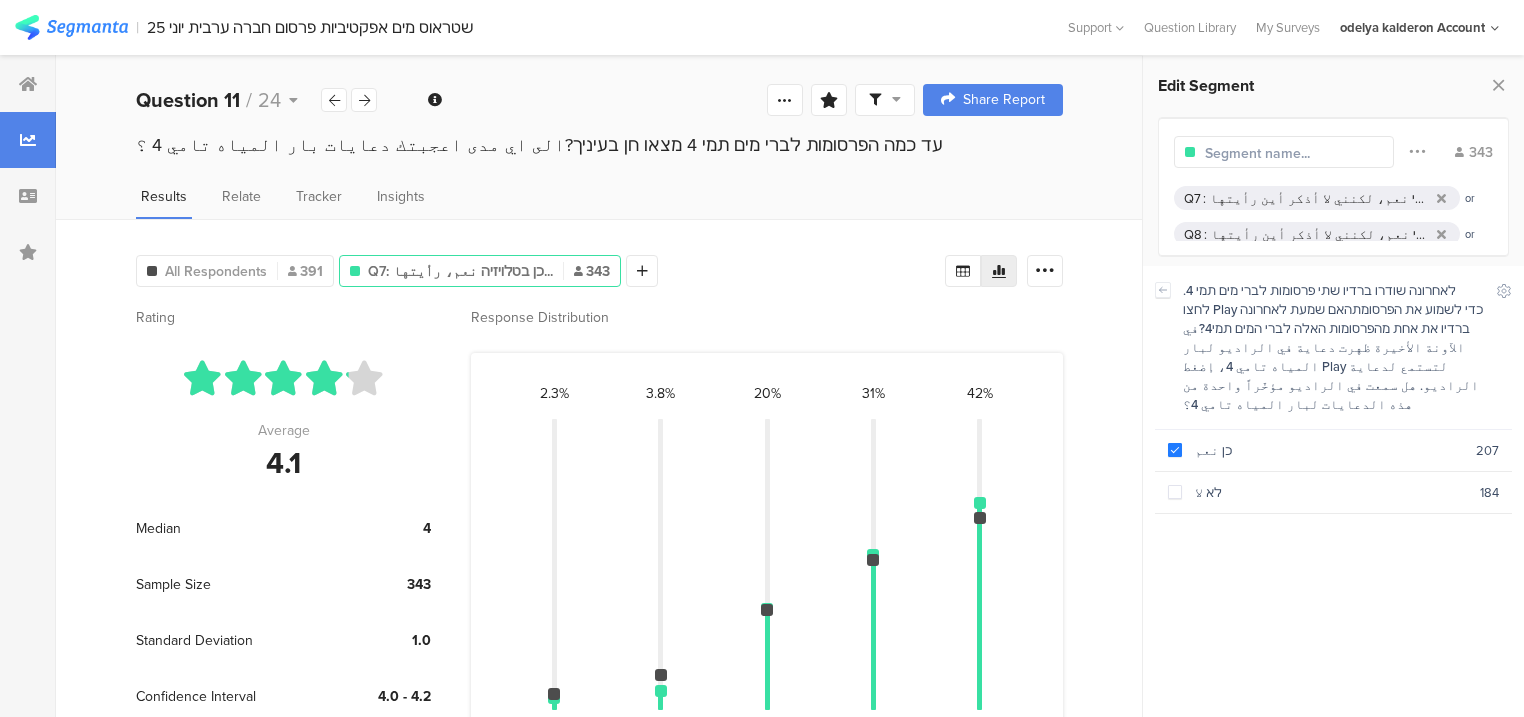 click at bounding box center [1292, 153] 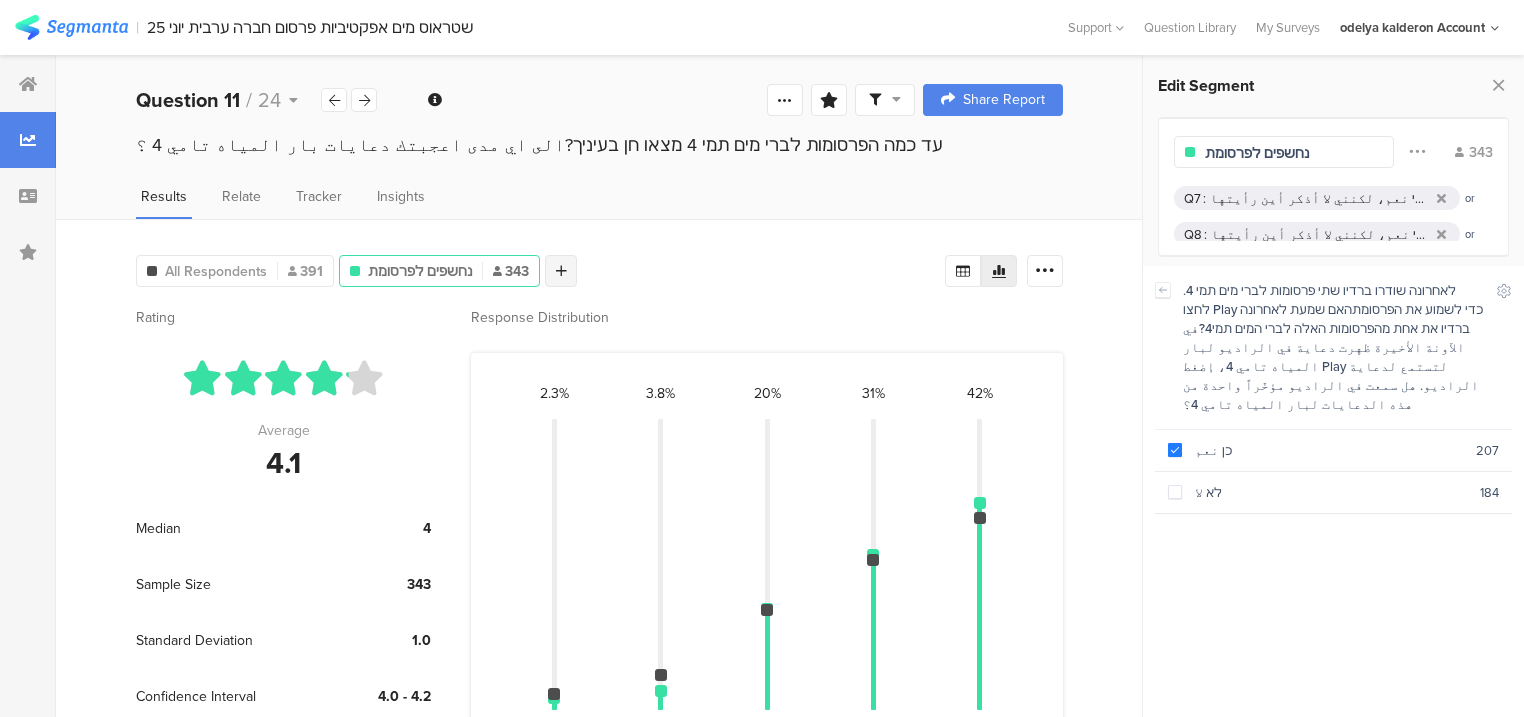 type on "נחשפים לפרסומת" 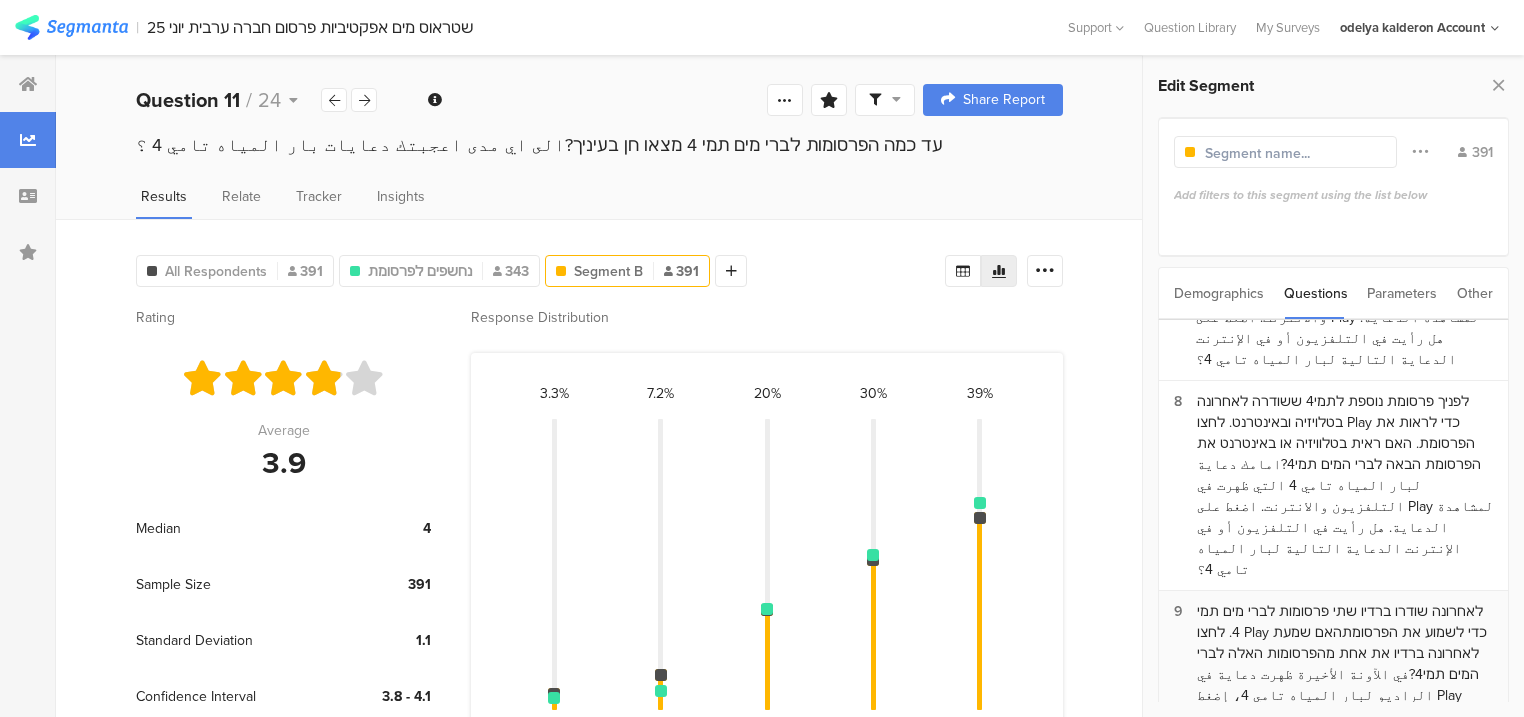 scroll, scrollTop: 640, scrollLeft: 0, axis: vertical 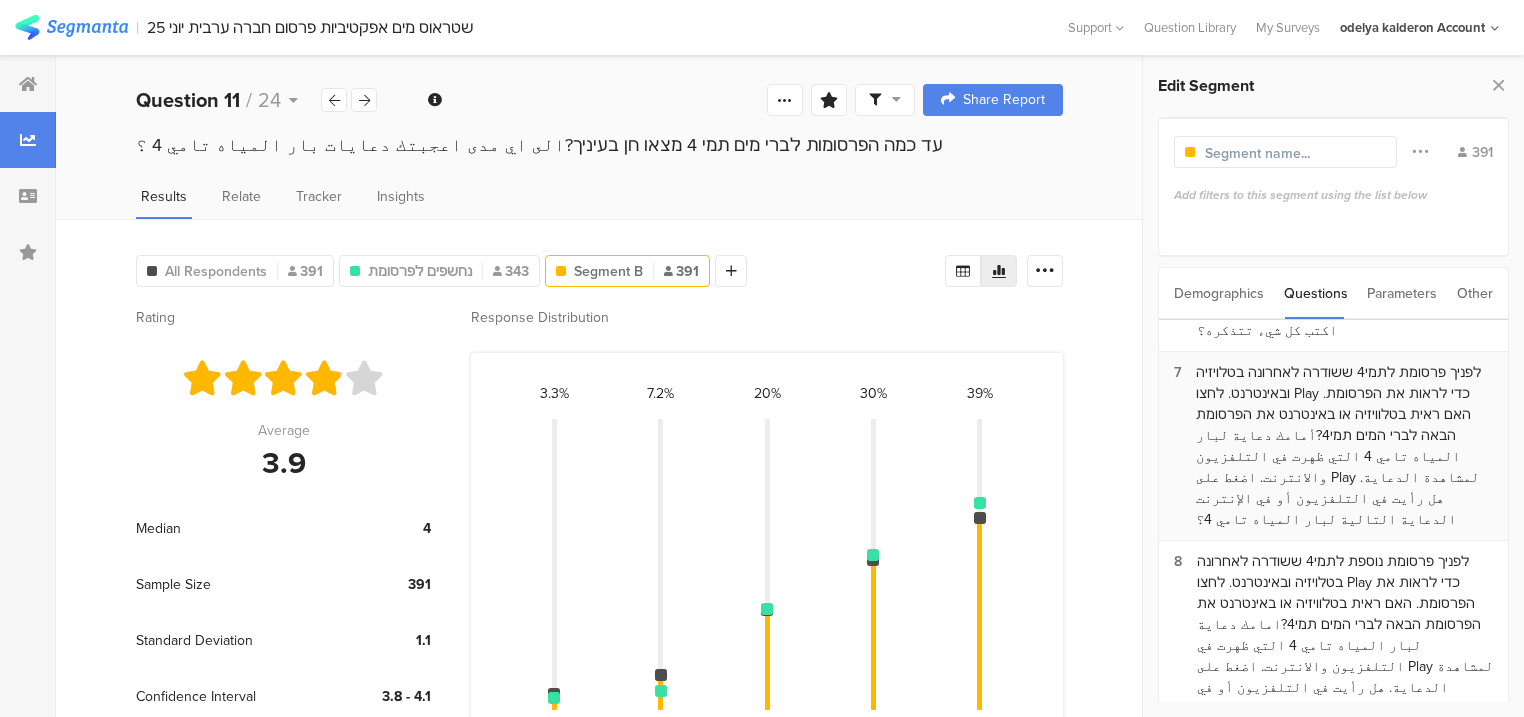 click on "לפניך פרסומת לתמי4 ששודרה לאחרונה בטלויזיה ובאינטרנט. לחצו Play כדי לראות את הפרסומת. האם ראית בטלוויזיה או באינטרנט את הפרסומת הבאה לברי המים תמי4?أمامك دعاية لبار المياه تامي 4 التي ظهرت في التلفزيون والانترنت.  اضغط على Play لمشاهدة الدعاية. هل رأيت في التلفزيون أو في الإنترنت الدعاية التالية لبار المياه تامي 4؟" at bounding box center (1344, 446) 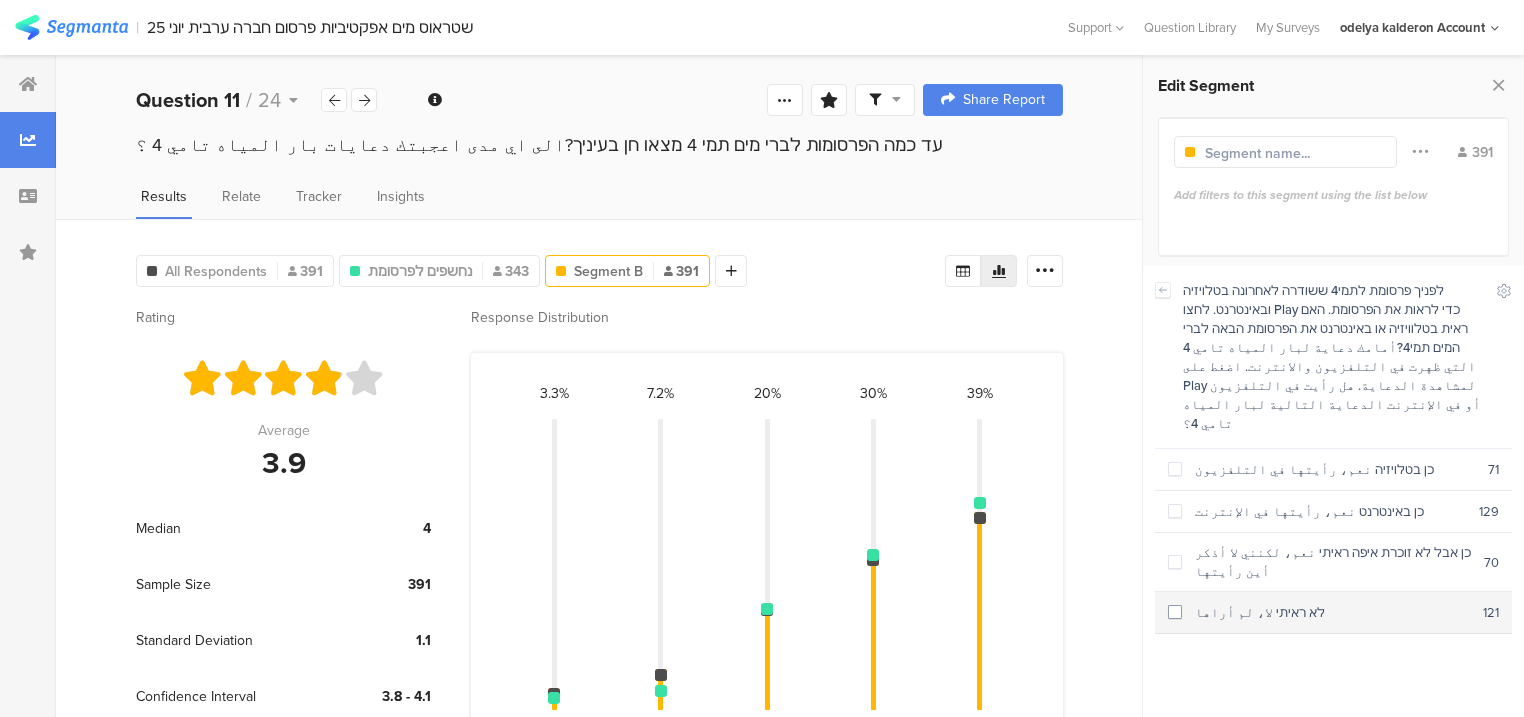 click on "לא ראיתי لا، لم  أراها" at bounding box center (1332, 612) 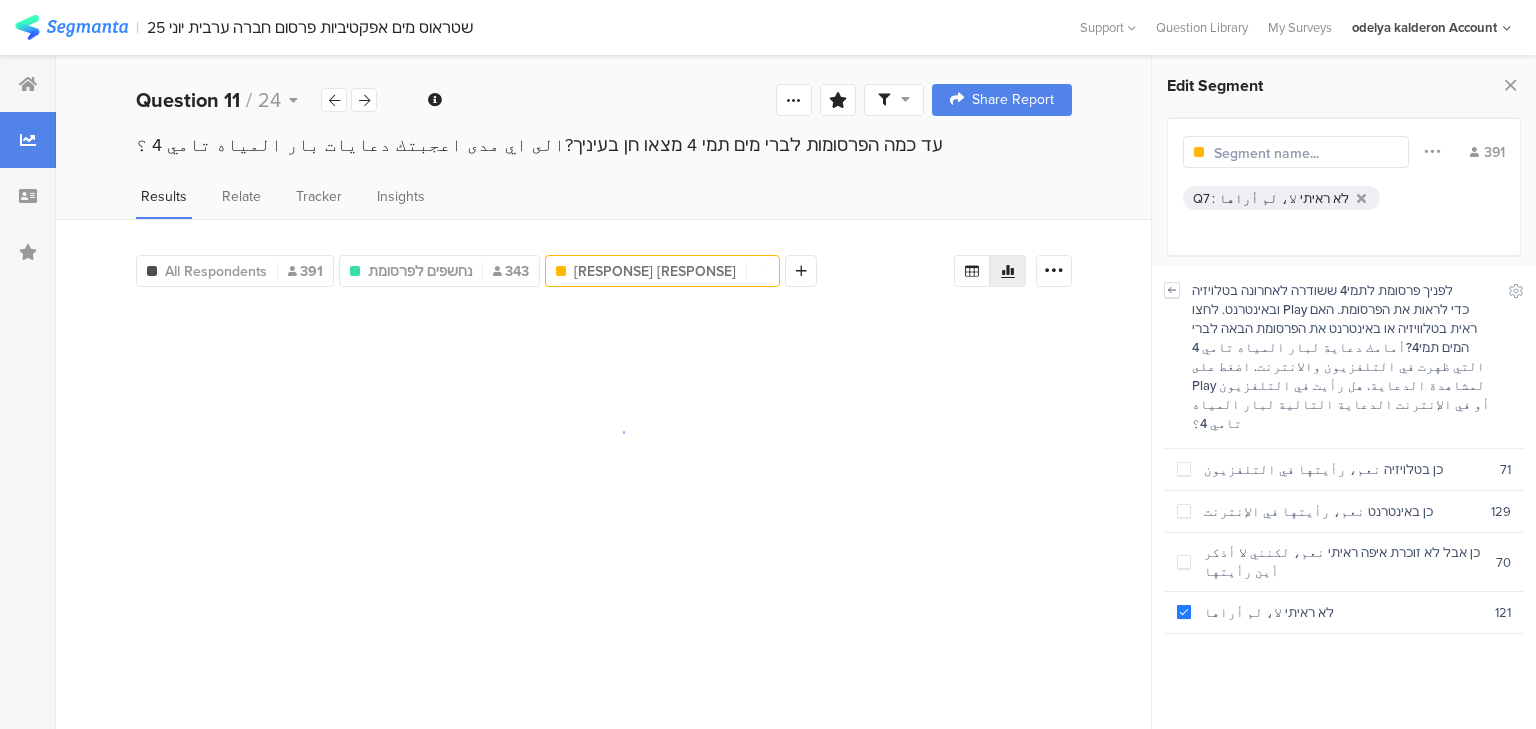 click 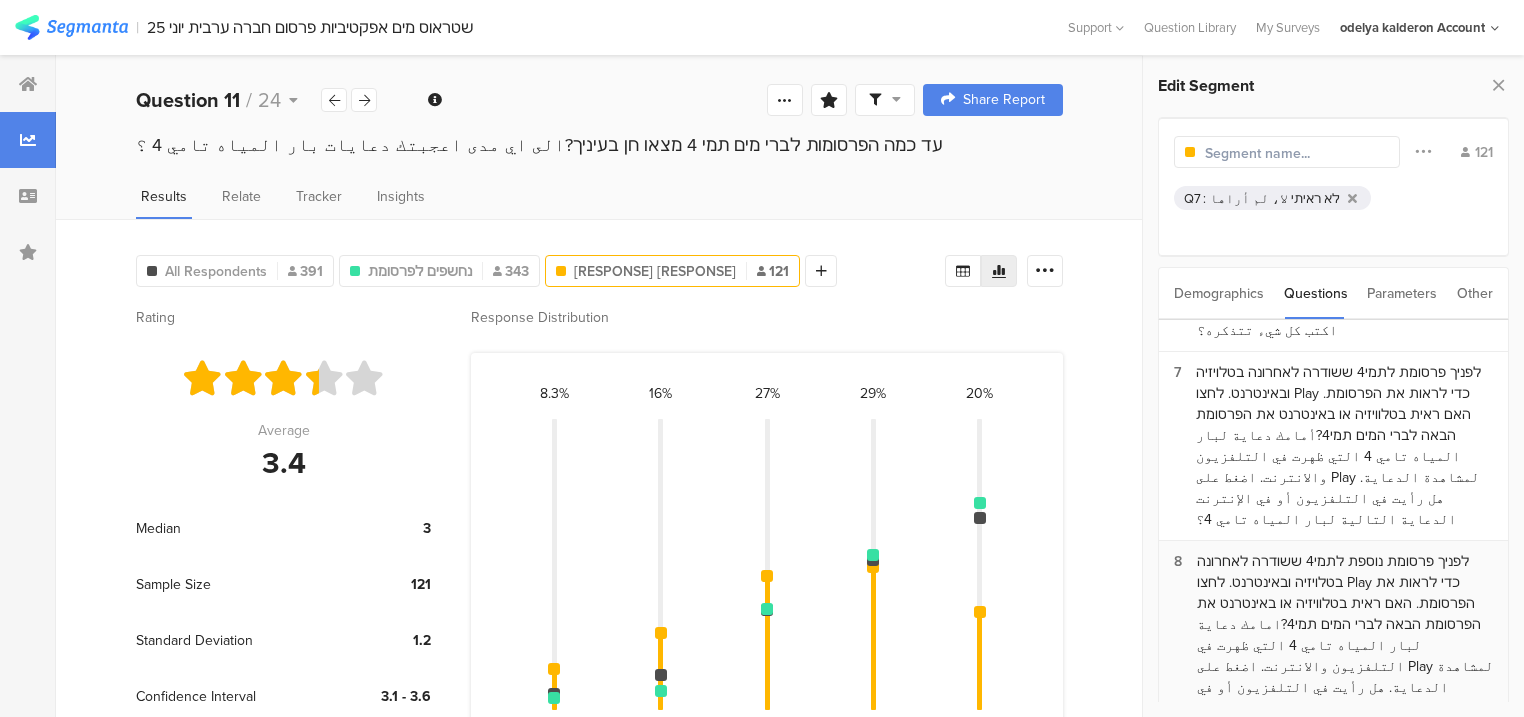 click on "לפניך פרסומת נוספת לתמי4 ששודרה לאחרונה בטלויזיה ובאינטרנט. לחצו Play כדי לראות את הפרסומת. האם ראית בטלוויזיה או באינטרנט את הפרסומת הבאה לברי המים תמי4?امامك دعاية لبار المياه تامي 4 التي ظهرت في التلفزيون والانترنت.  اضغط على Play لمشاهدة الدعاية. هل رأيت في التلفزيون أو في الإنترنت الدعاية التالية لبار المياه تامي 4؟" at bounding box center (1345, 645) 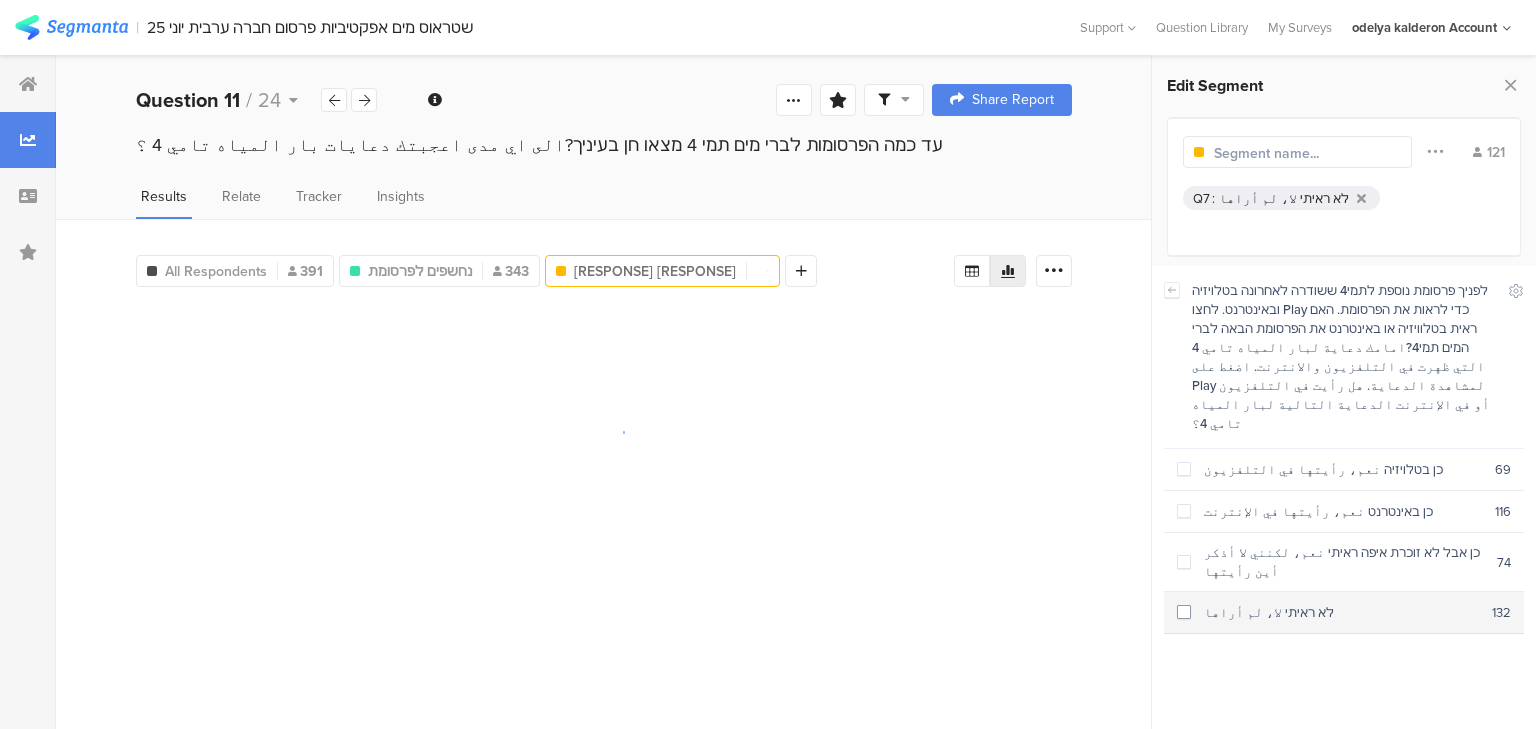 click on "לא ראיתי لا، لم  أراها
132" at bounding box center [1344, 613] 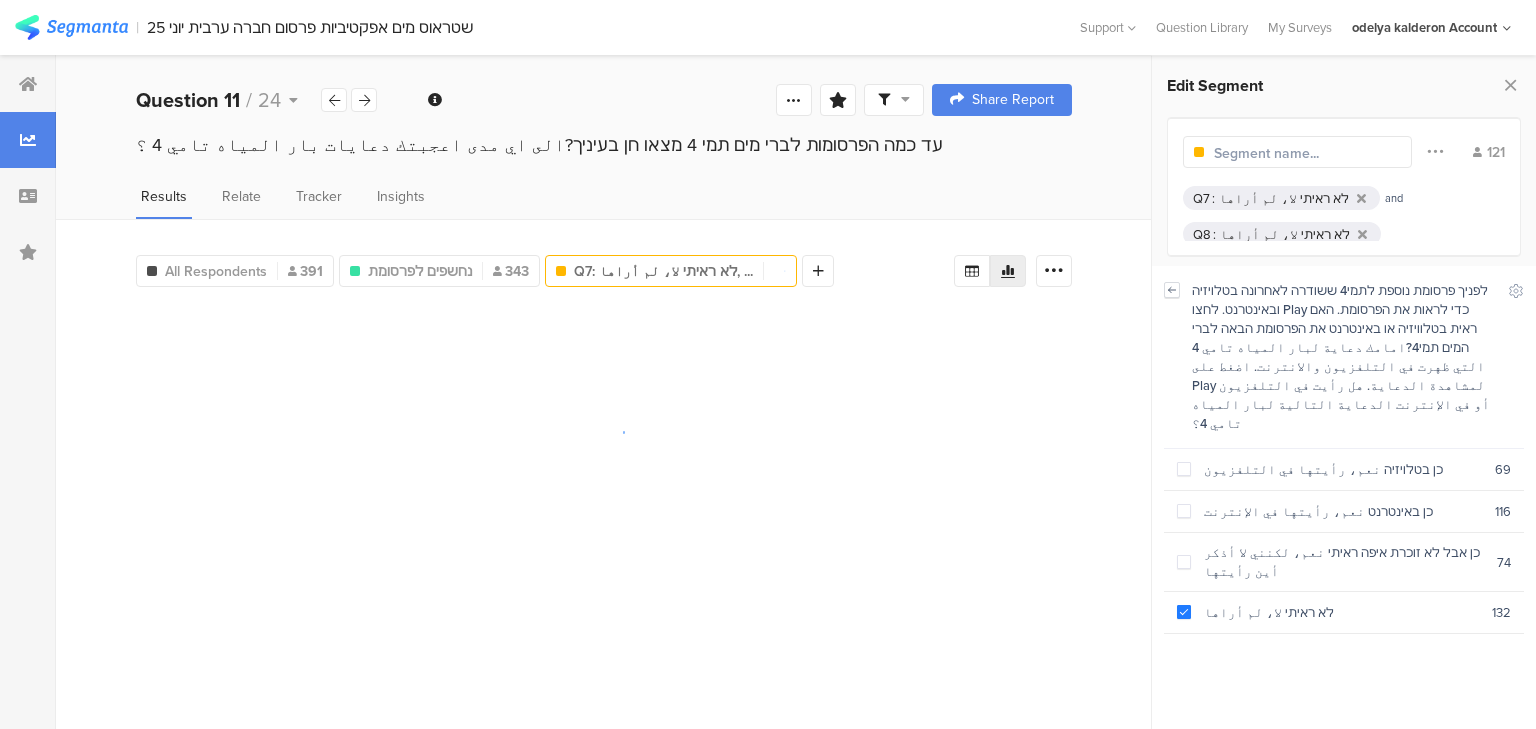click 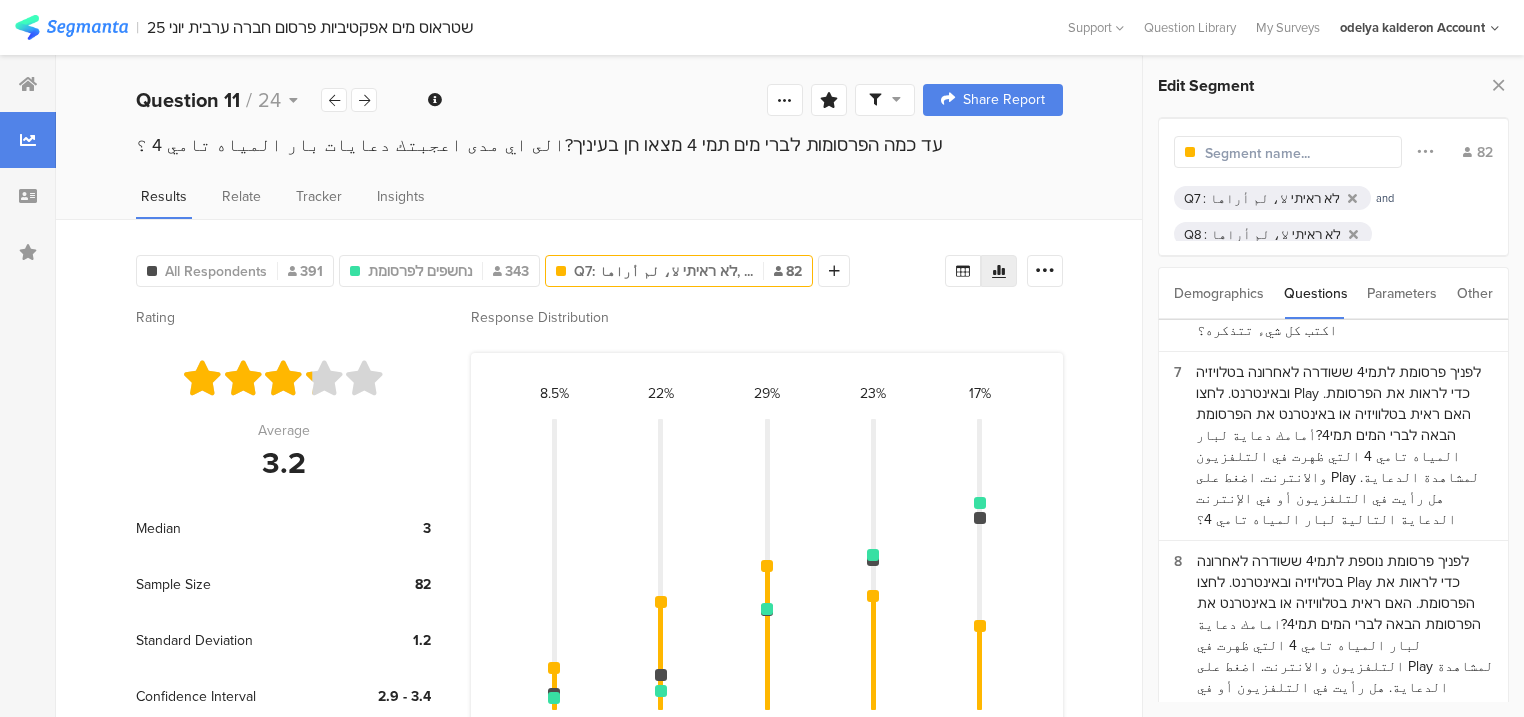 click on "לאחרונה שודרו ברדיו שתי פרסומות לברי מים תמי 4. לחצו Play כדי לשמוע את הפרסומתהאם שמעת לאחרונה ברדיו את אחת מהפרסומות האלה לברי המים תמי4?في الآونة الأخيرة ظهرت دعاية في الراديو لبار المياه تامي 4، إضغط Play لتستمع لدعاية الراديو. هل سمعت في الراديو مؤخّراً واحدة من هذه الدعايات لبار المياه تامي 4؟" at bounding box center [1345, 845] 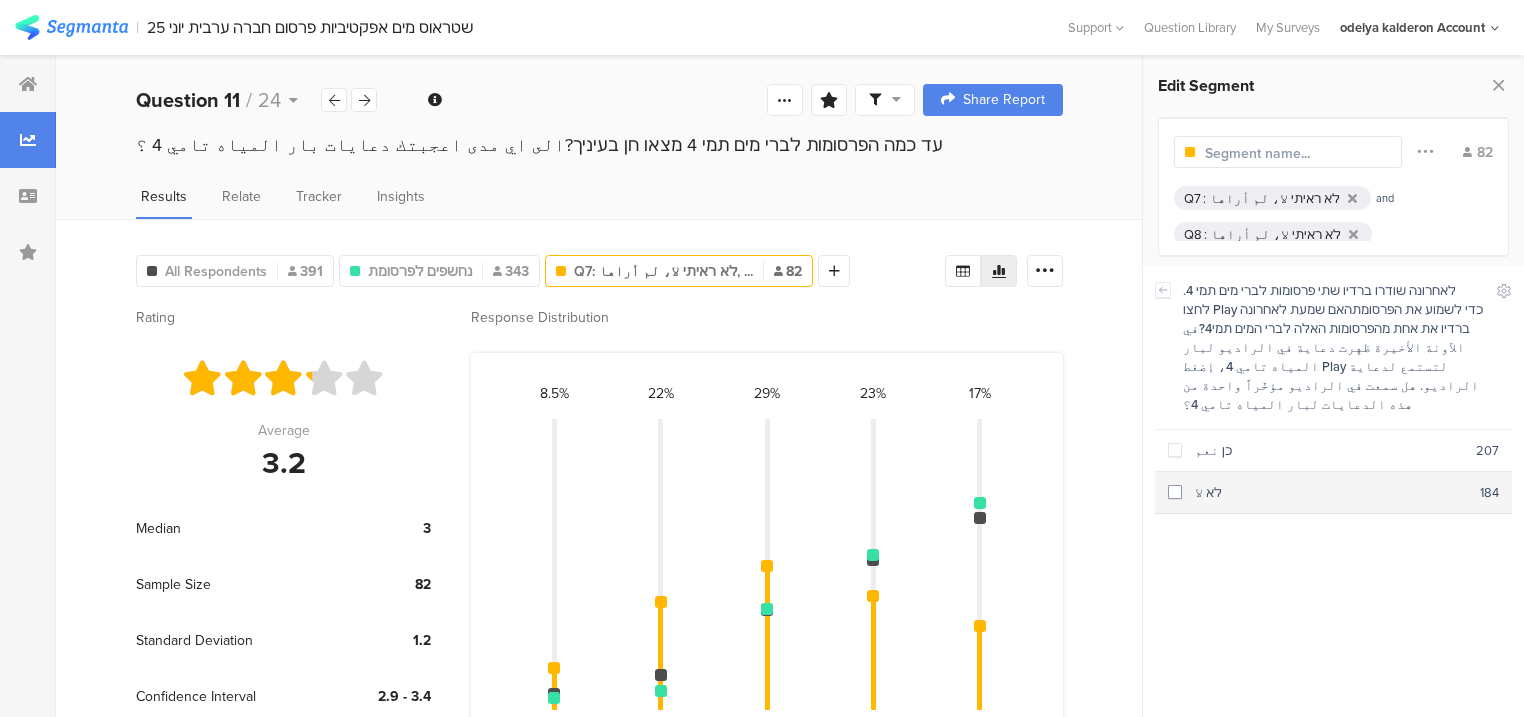 click on "לא لا" at bounding box center [1331, 492] 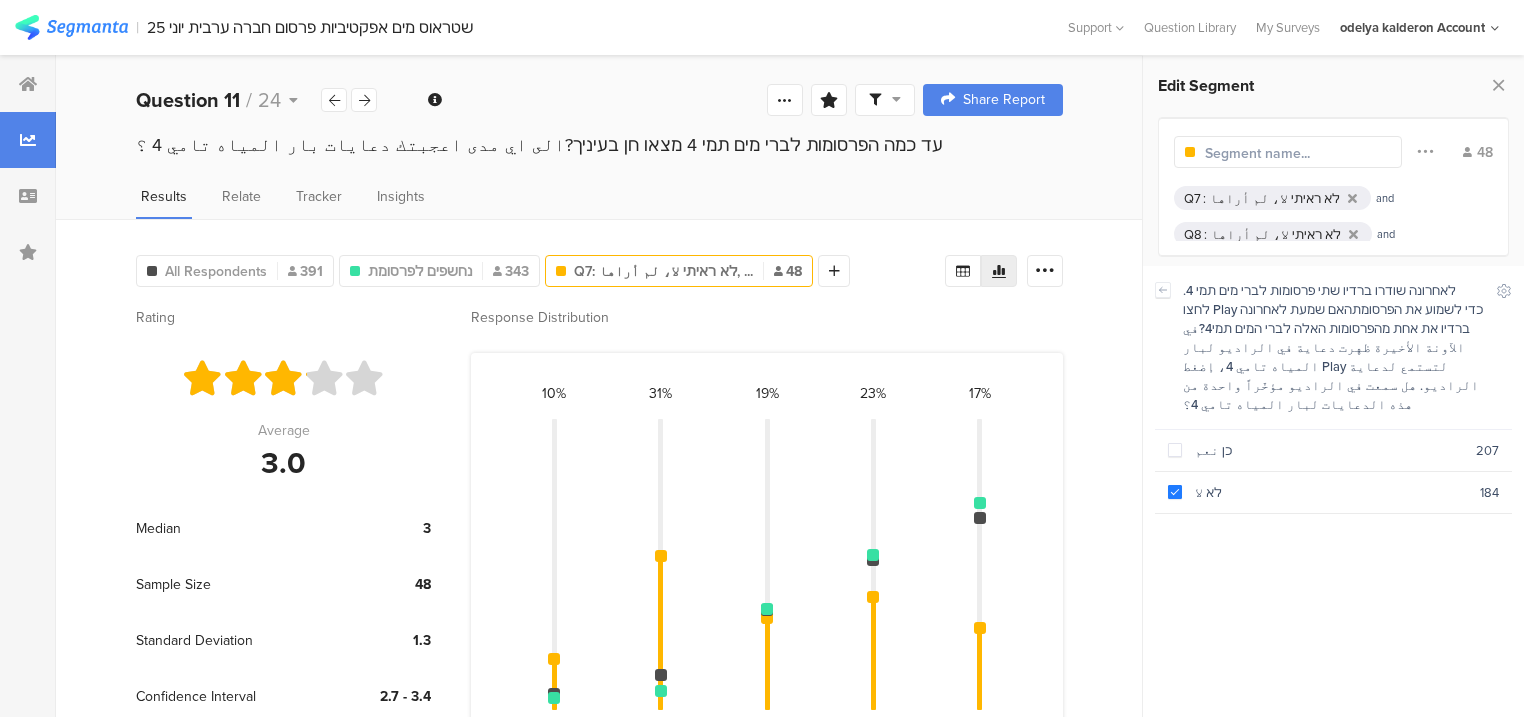 click at bounding box center (1292, 153) 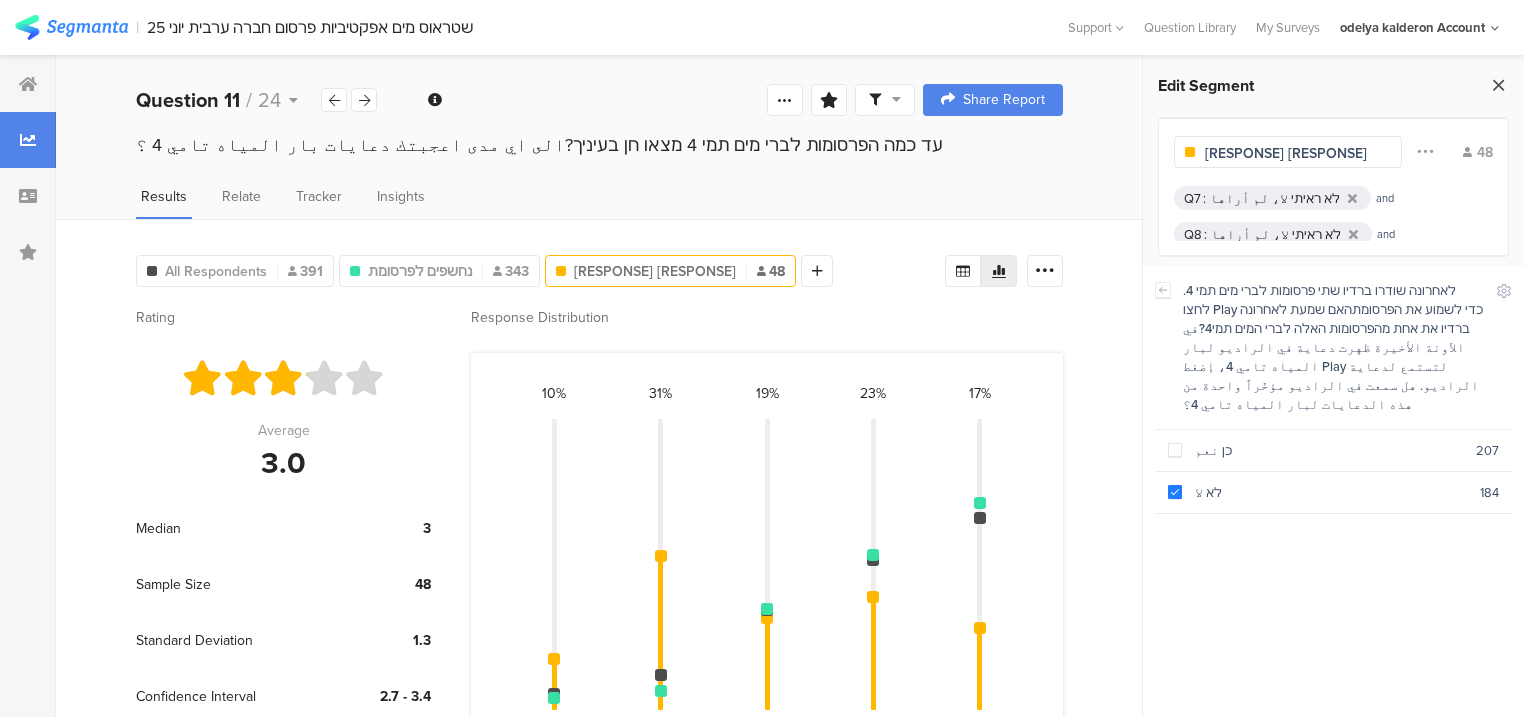 type on "[RESPONSE] [RESPONSE]" 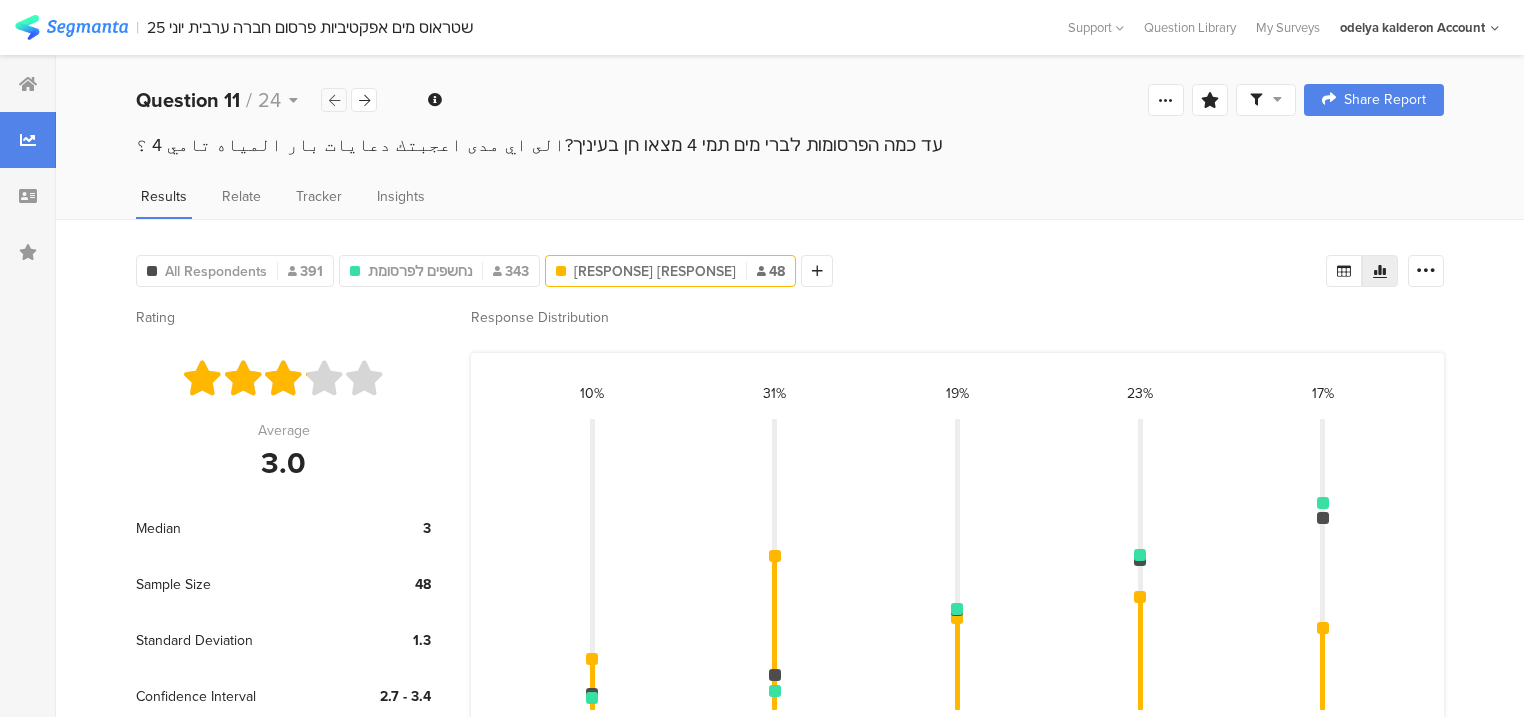 click at bounding box center (334, 100) 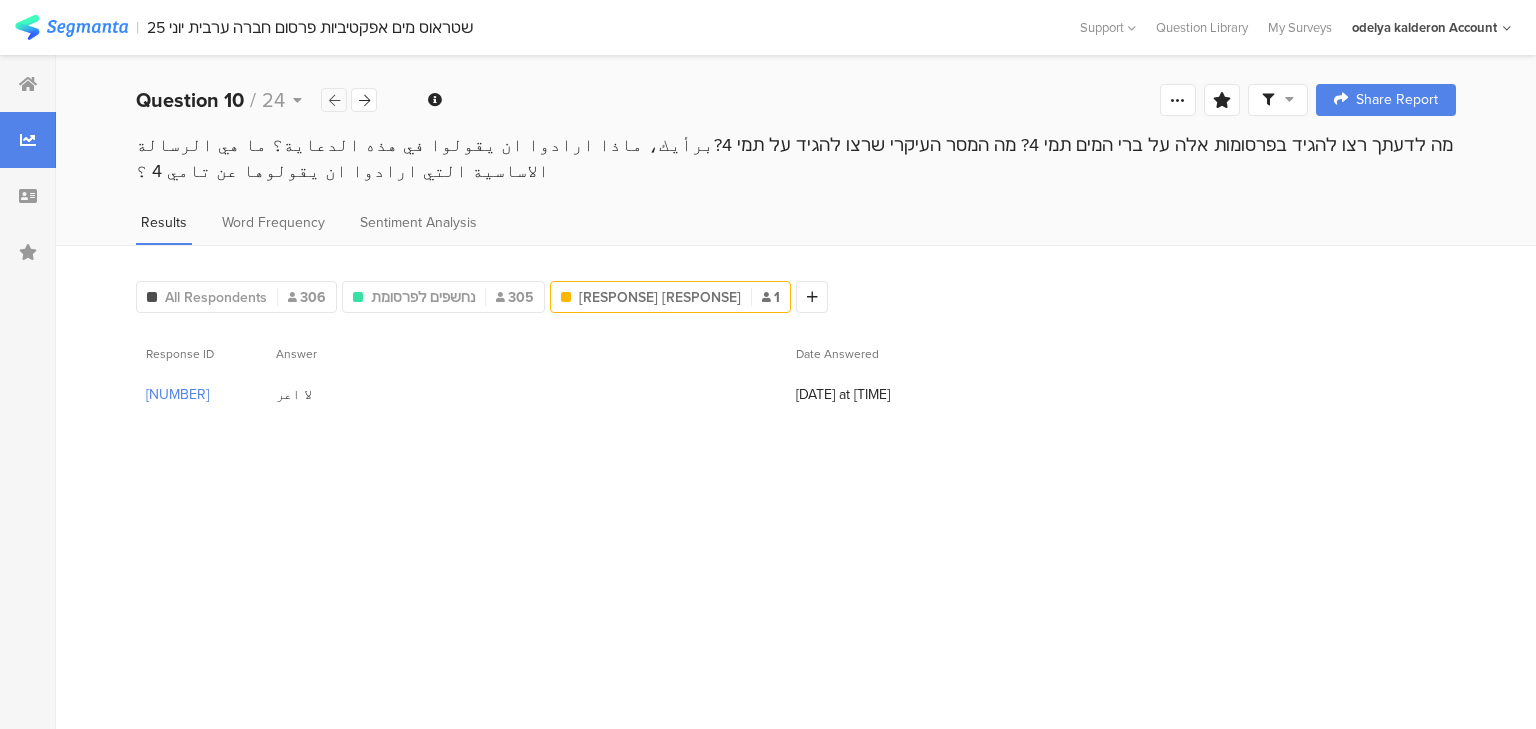 click at bounding box center (334, 100) 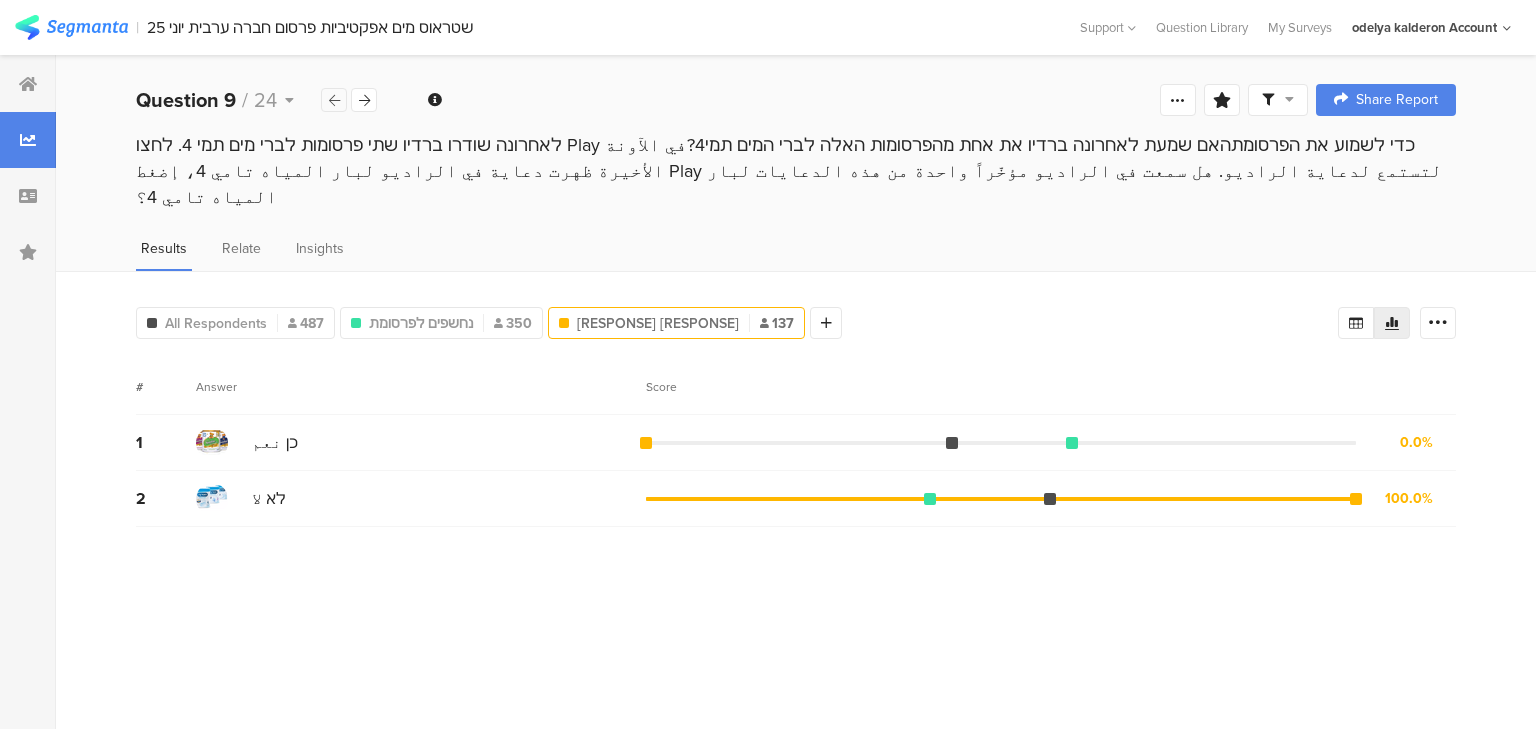 click at bounding box center [334, 100] 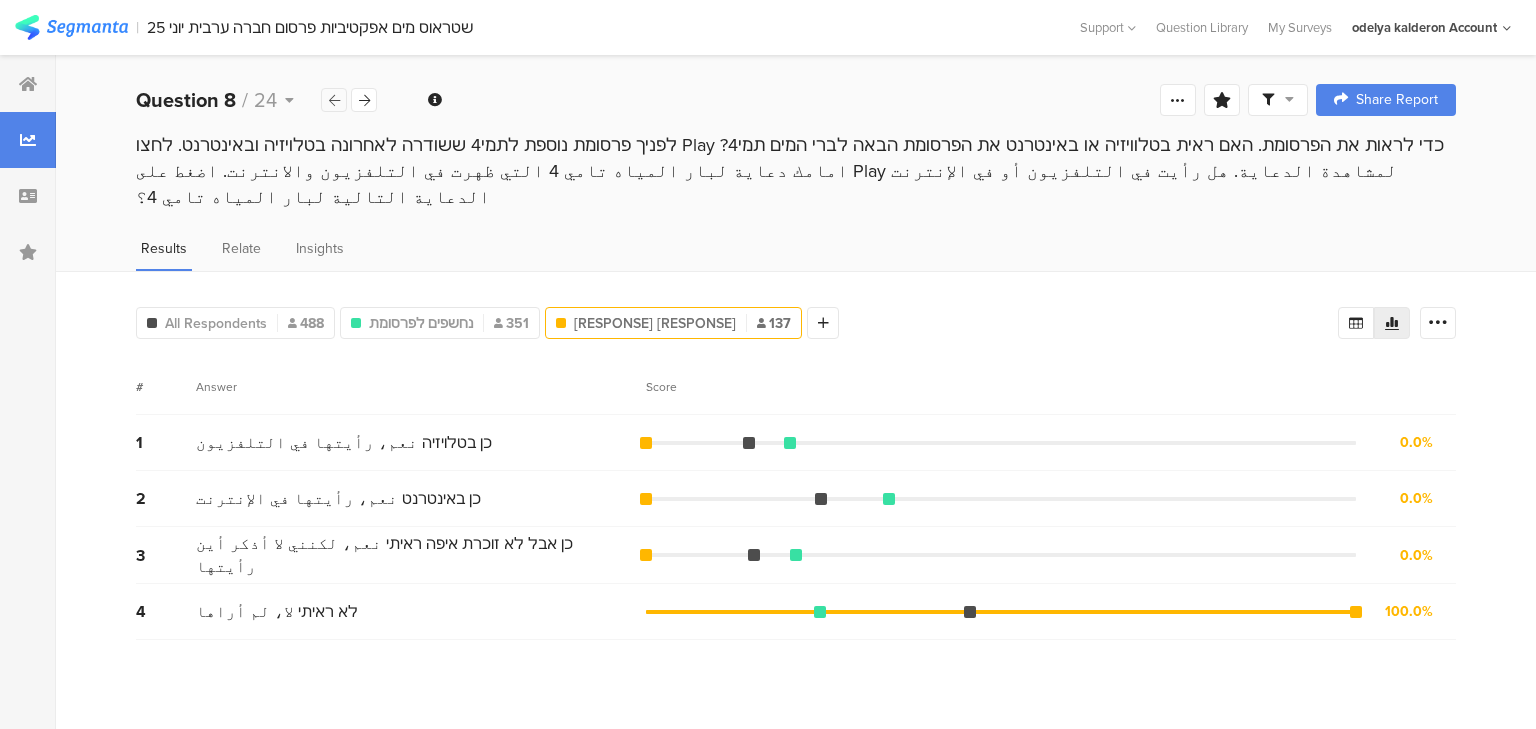 click at bounding box center [334, 100] 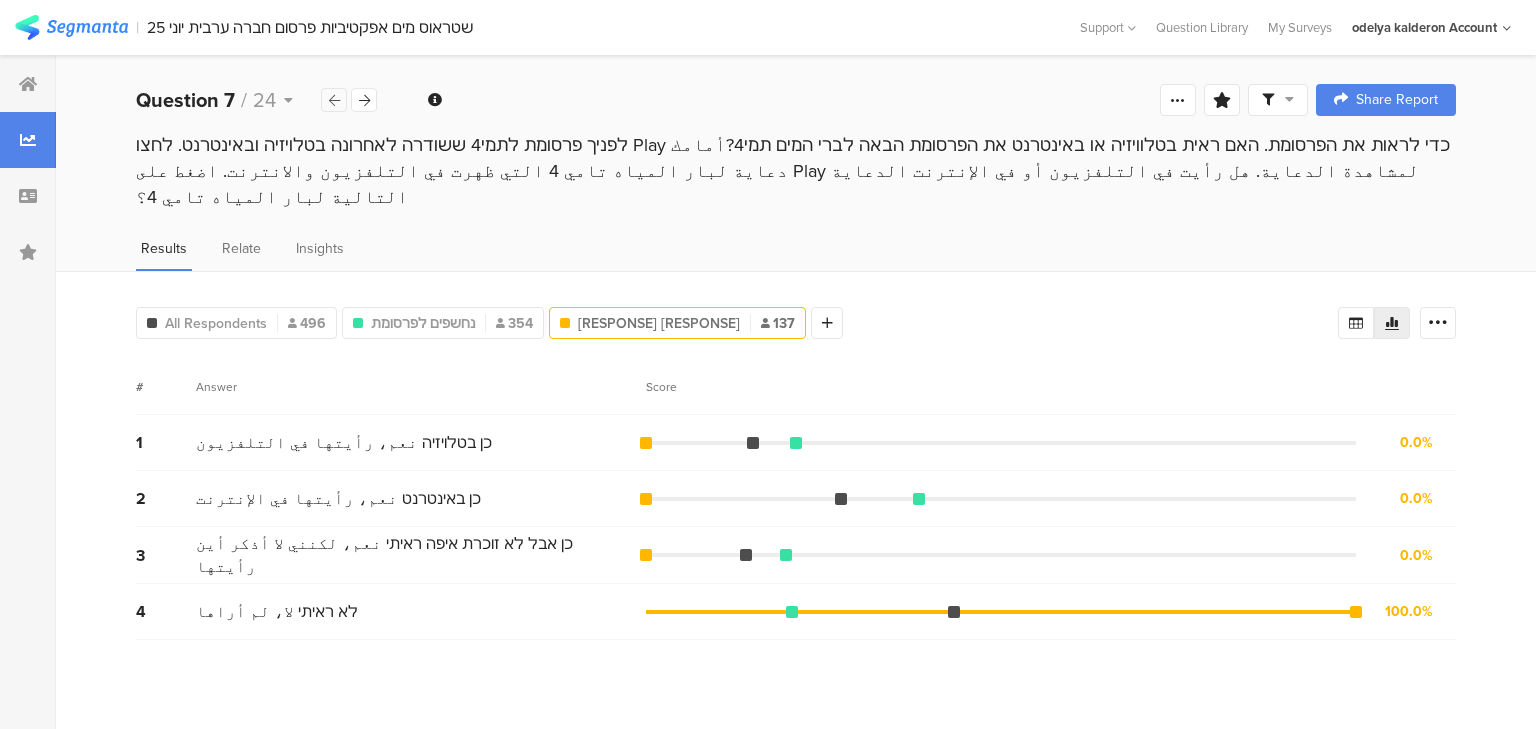 click at bounding box center (334, 100) 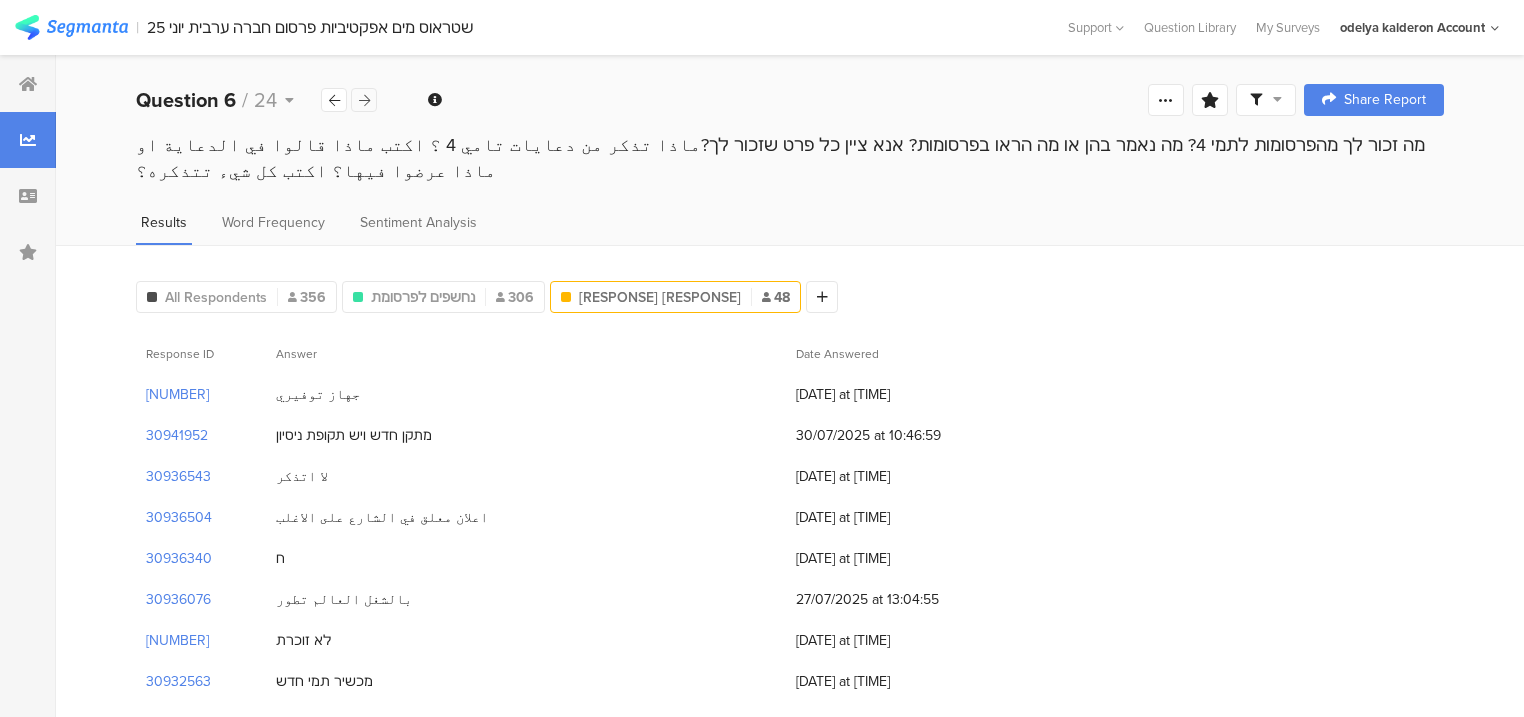 click at bounding box center (364, 100) 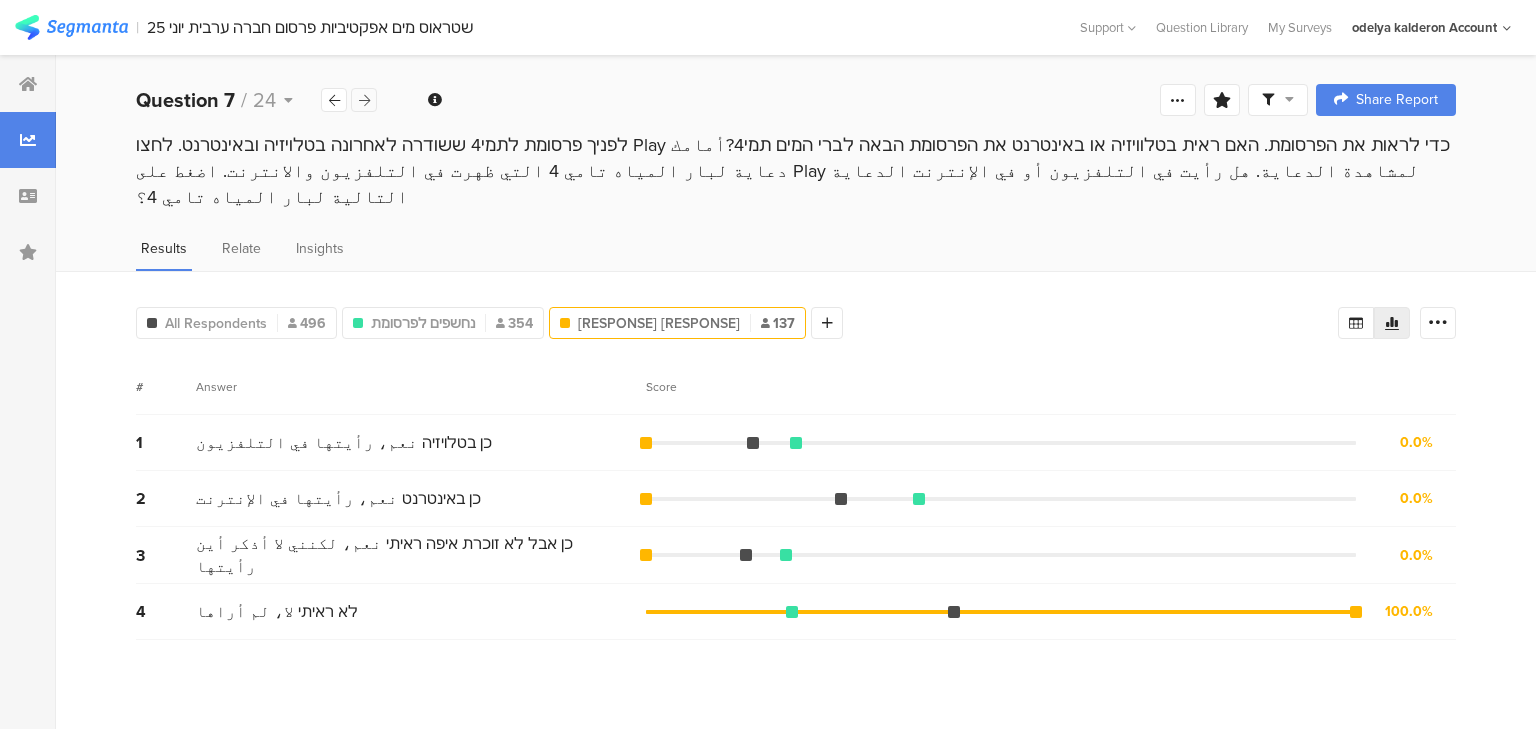 click at bounding box center [364, 100] 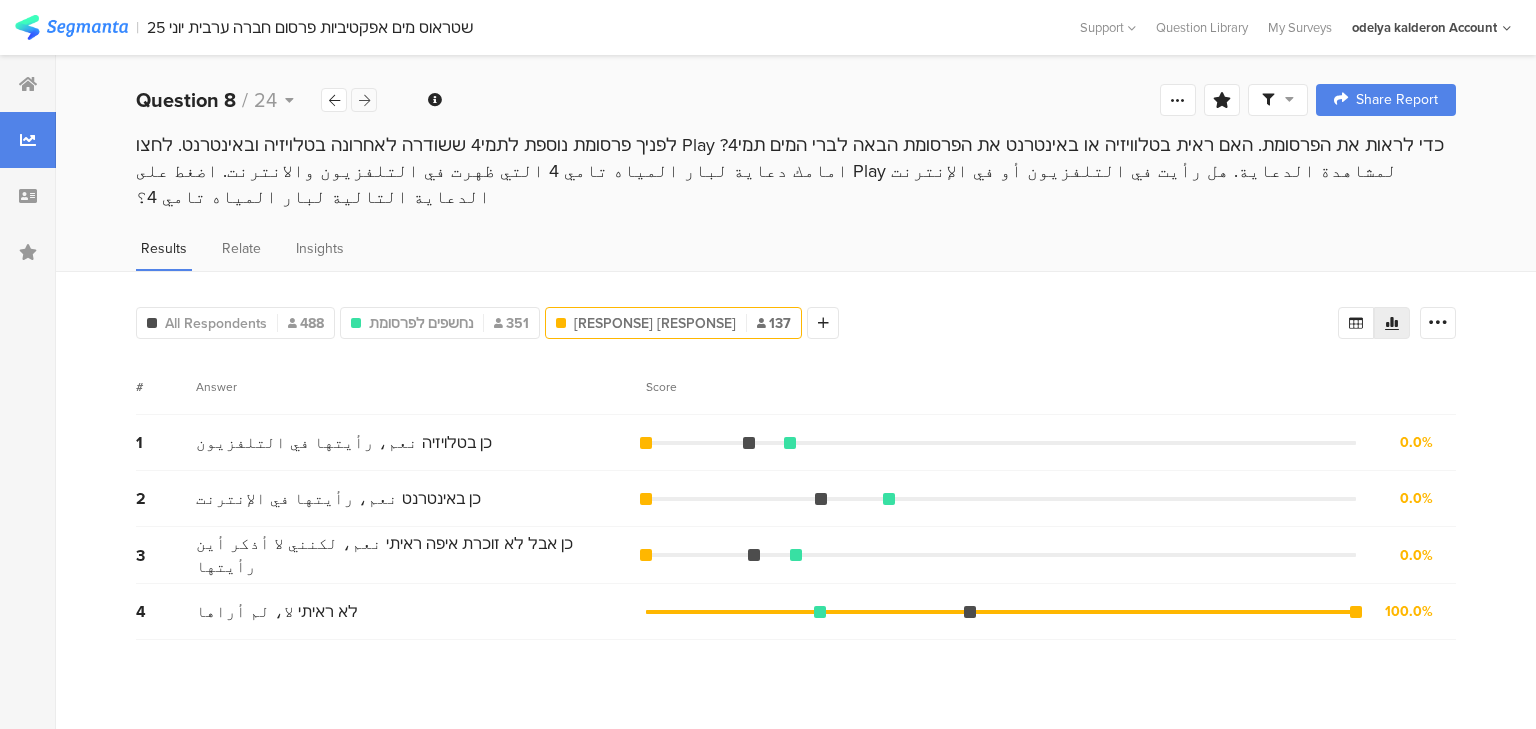 click at bounding box center (364, 100) 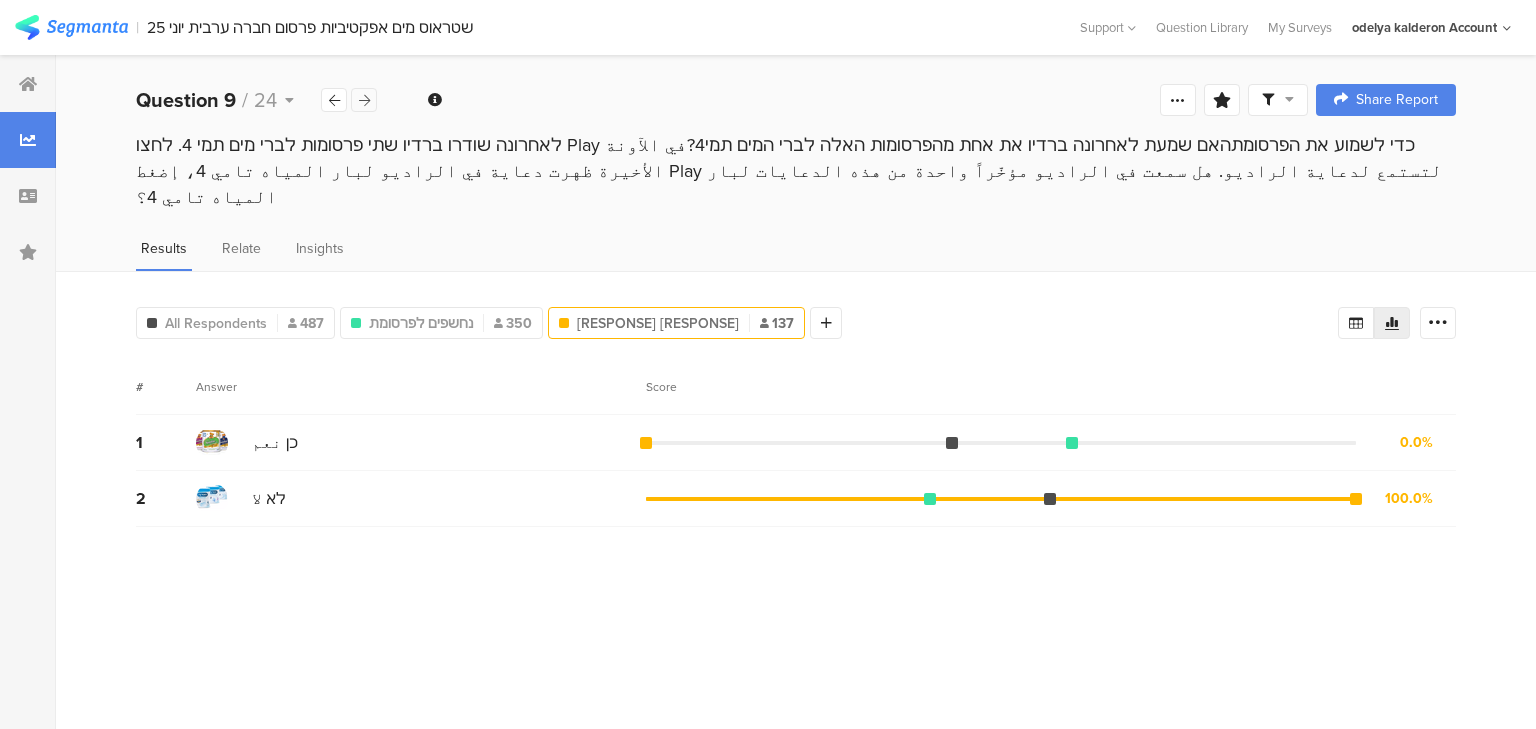 click at bounding box center (364, 100) 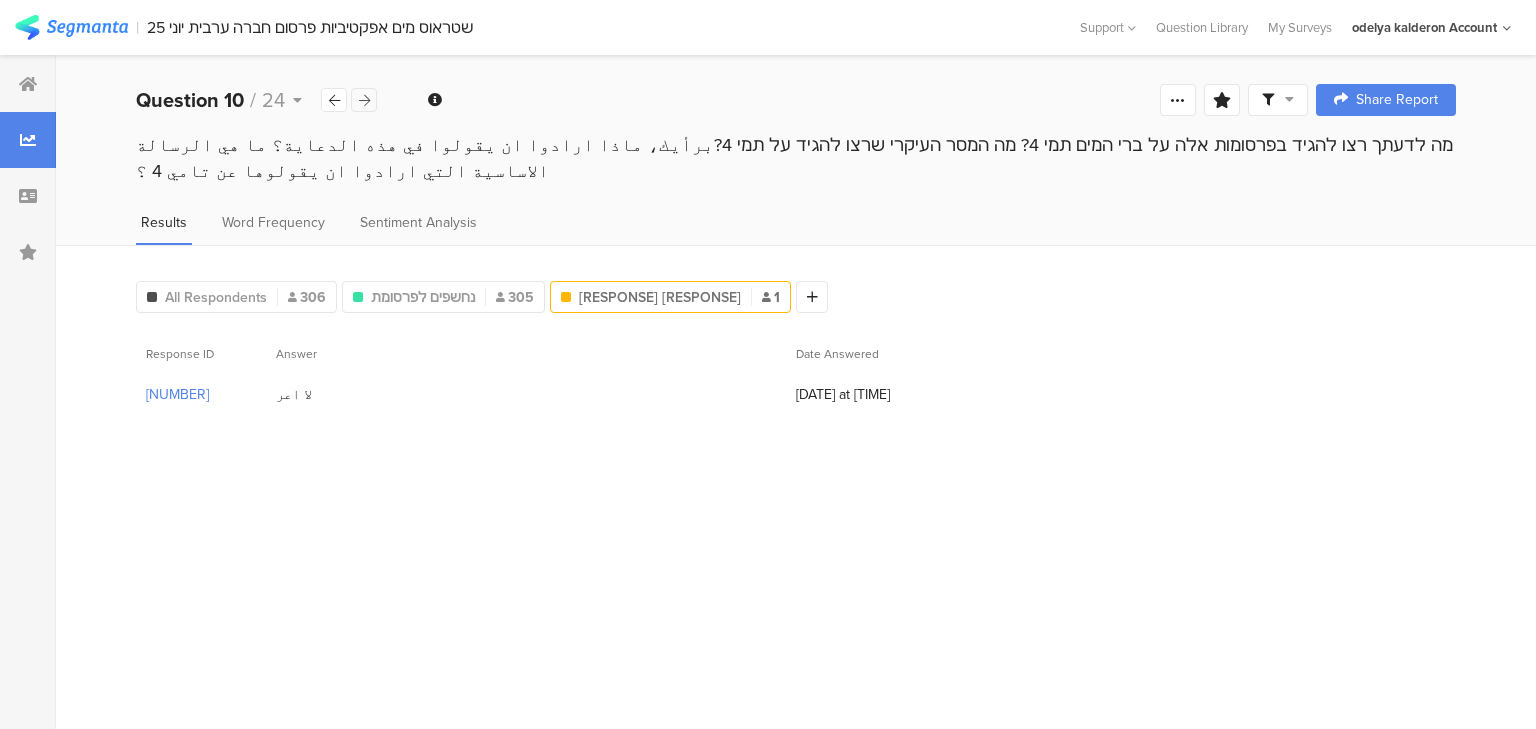 click at bounding box center (364, 100) 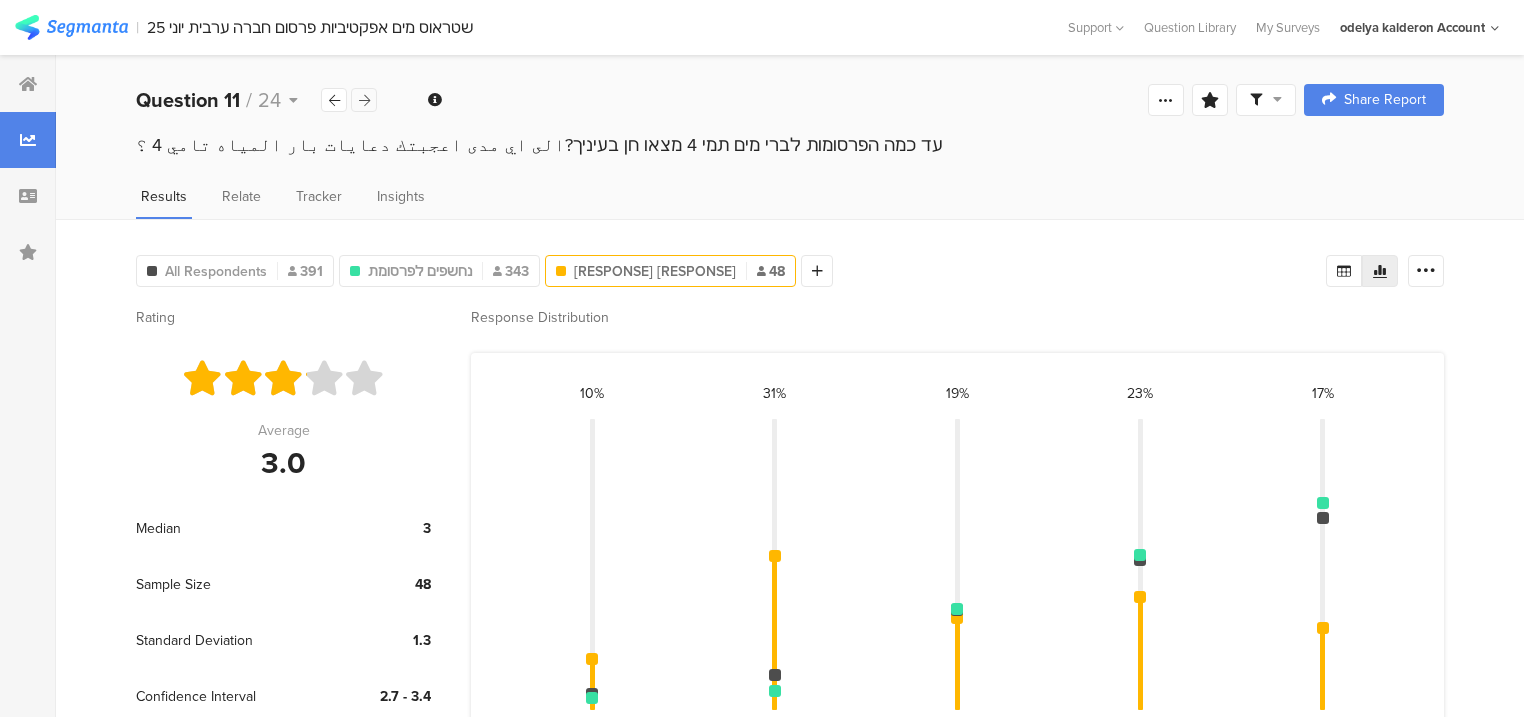 click at bounding box center [364, 100] 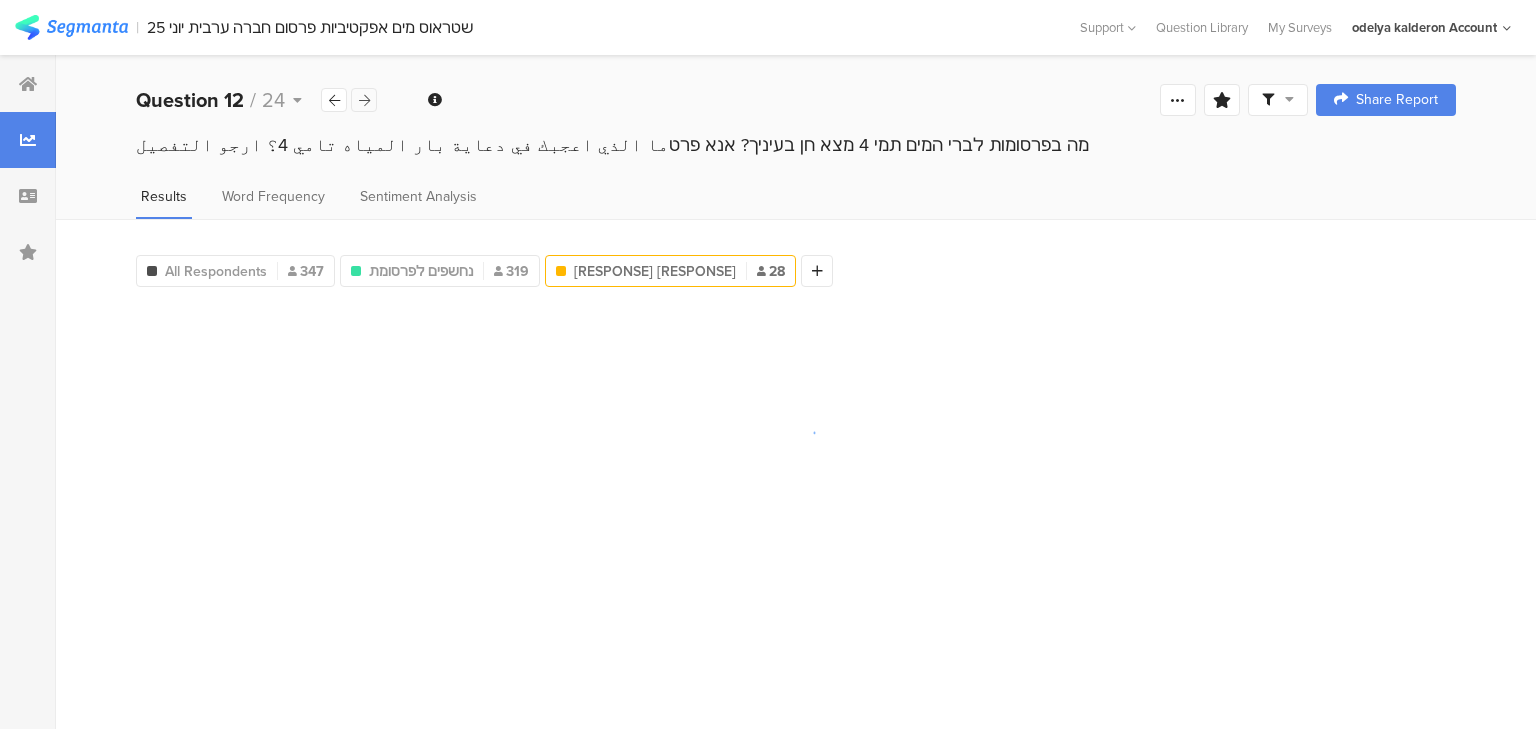 click at bounding box center (364, 100) 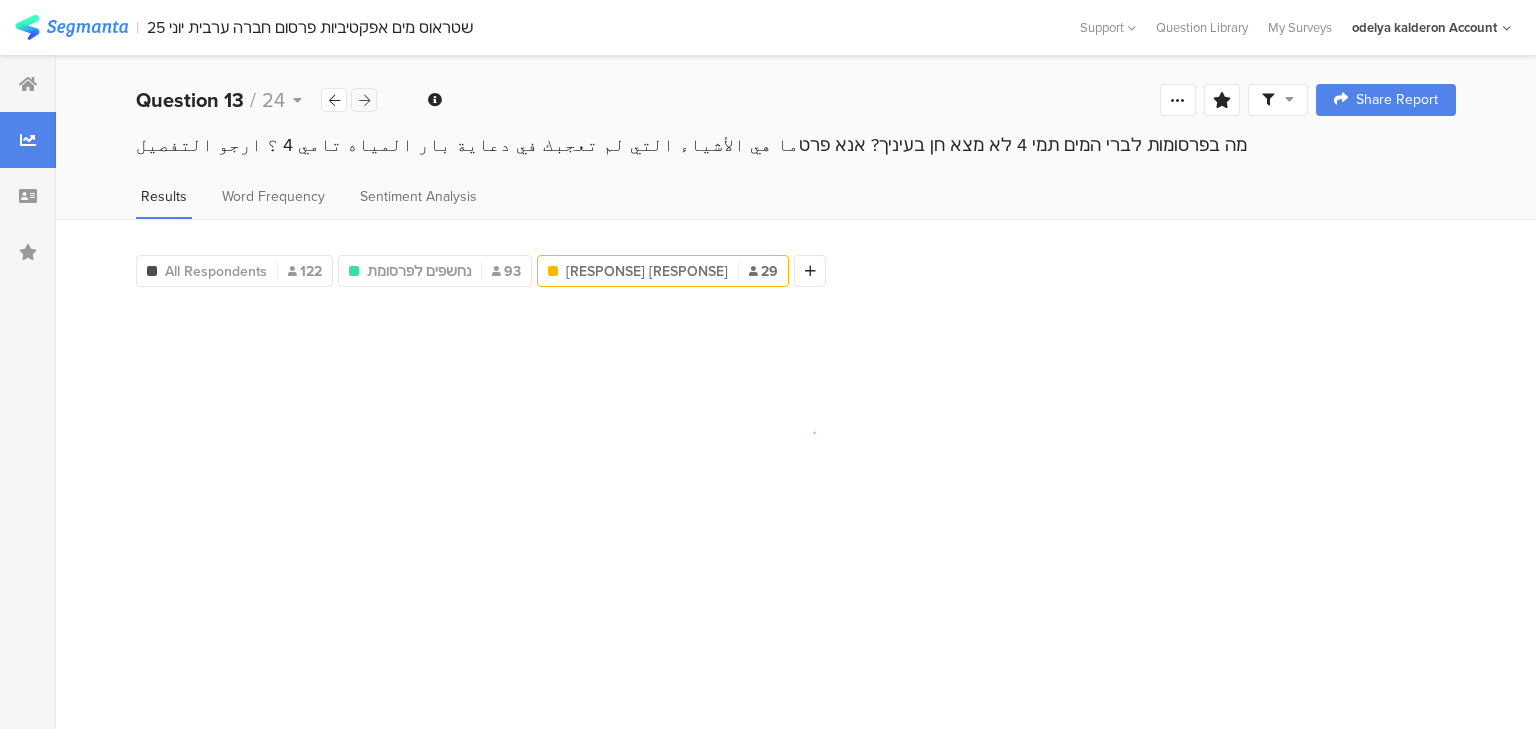 click at bounding box center (364, 100) 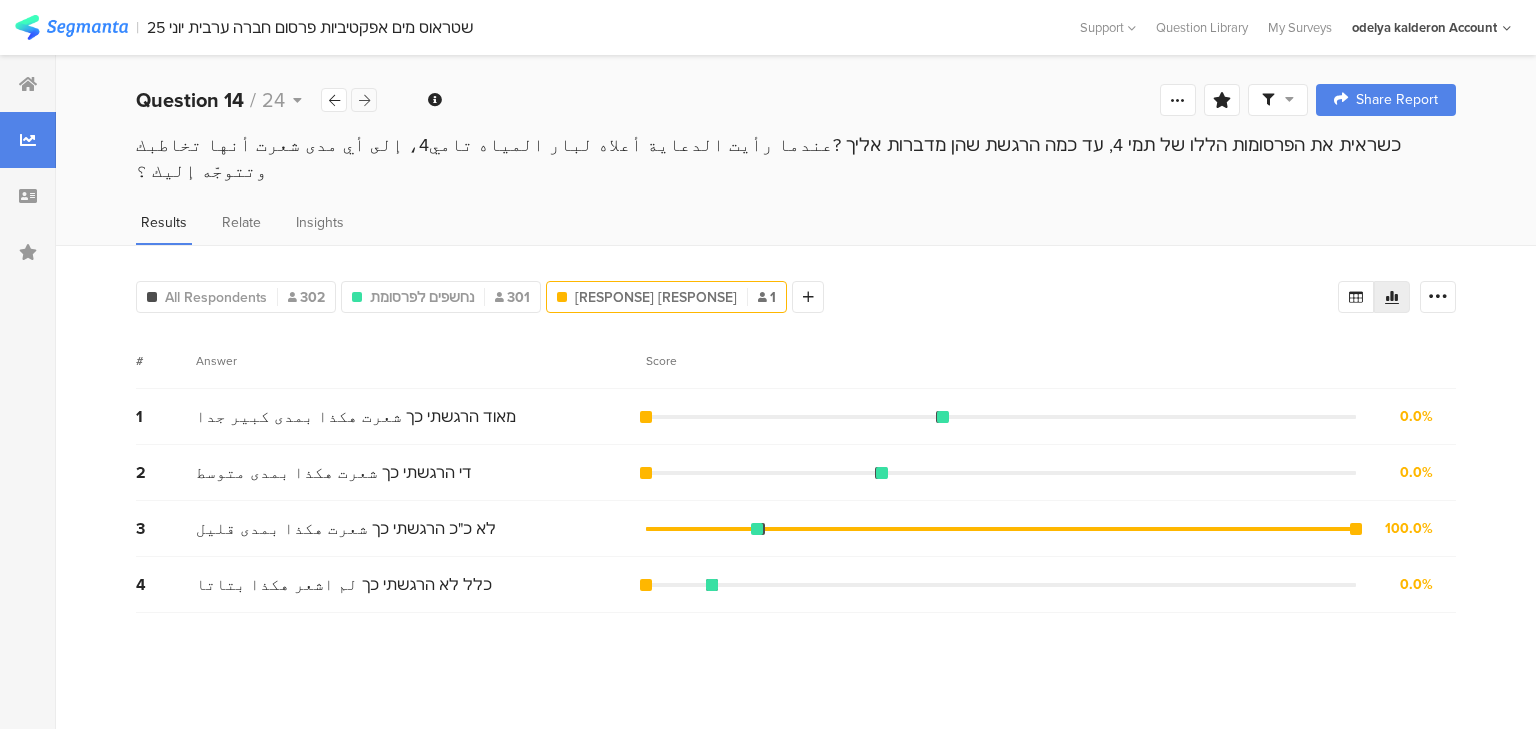click at bounding box center [364, 100] 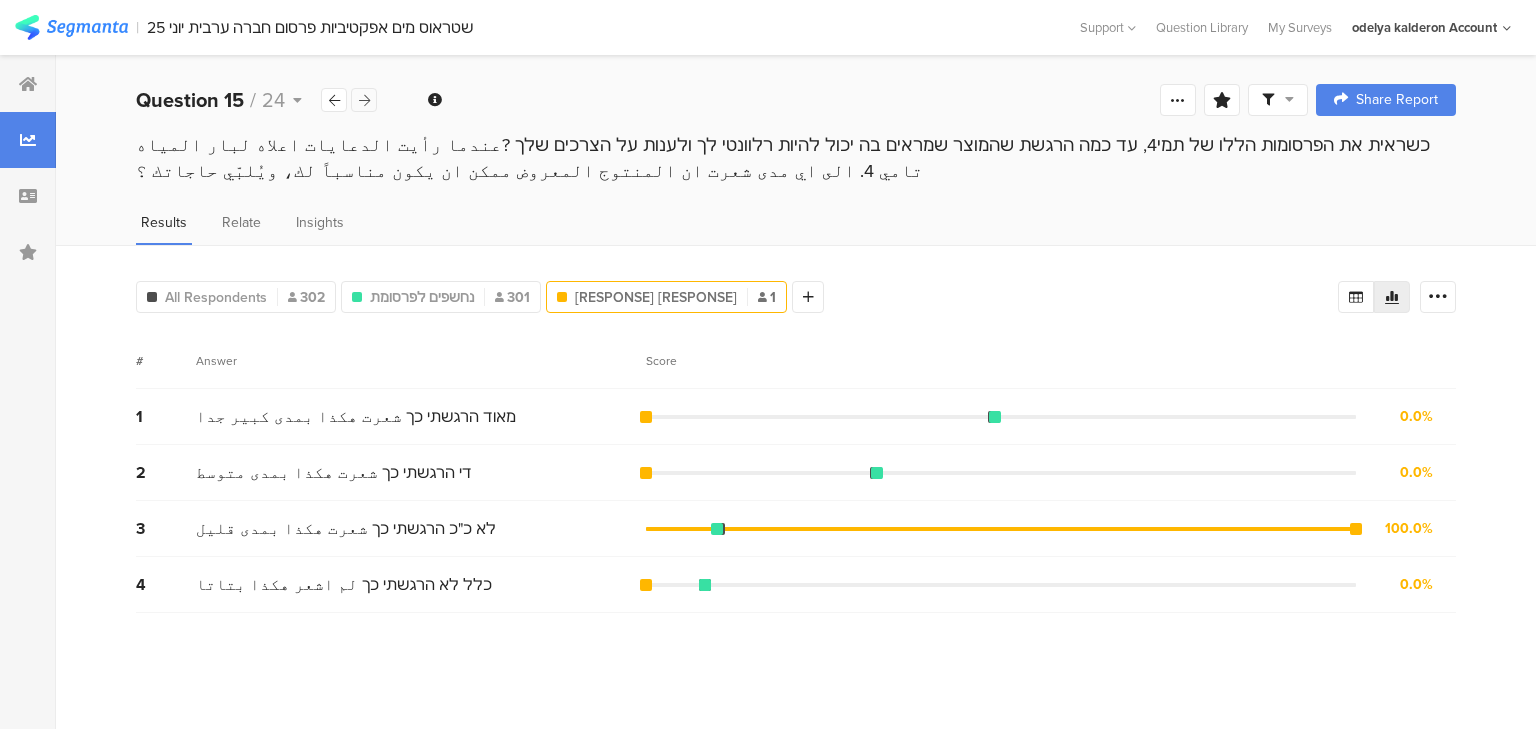 click at bounding box center [364, 100] 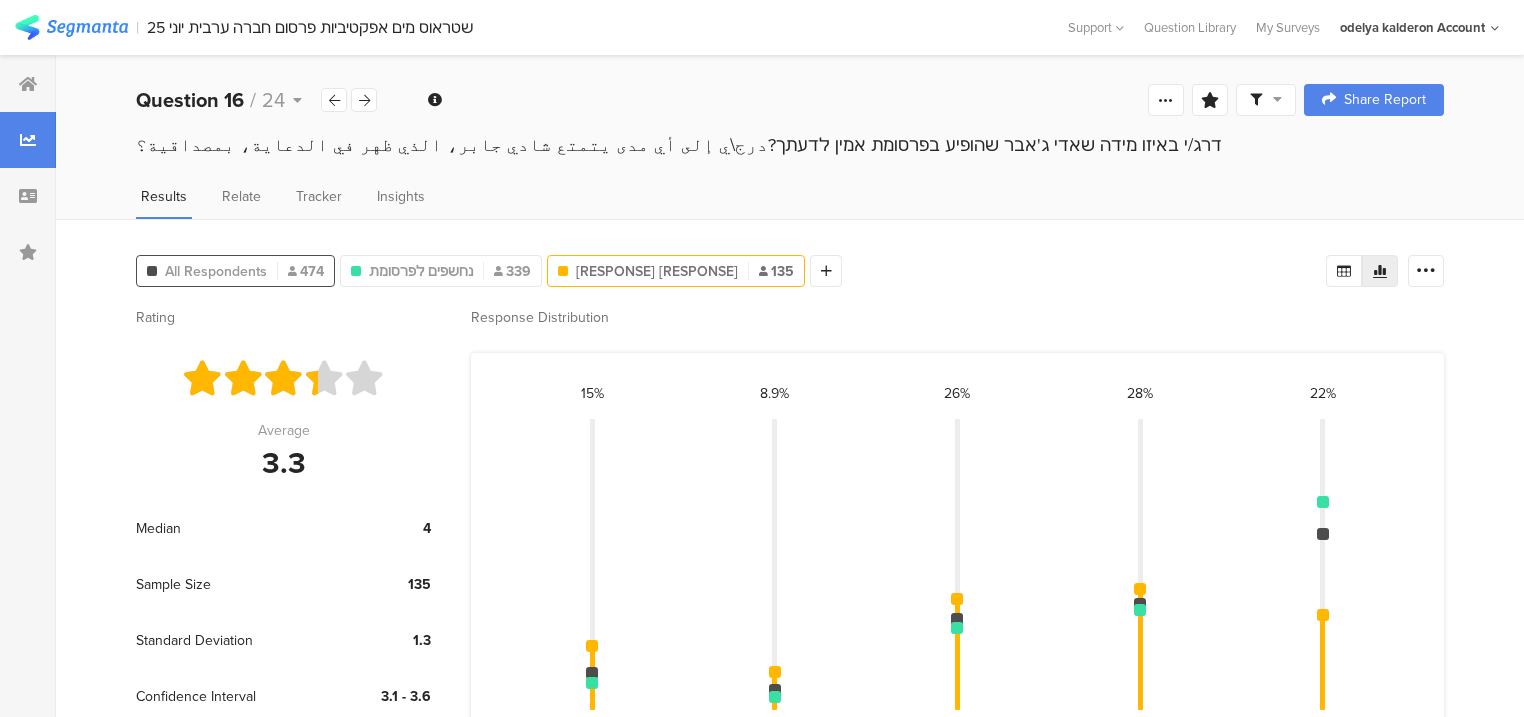 click on "All Respondents" at bounding box center [216, 271] 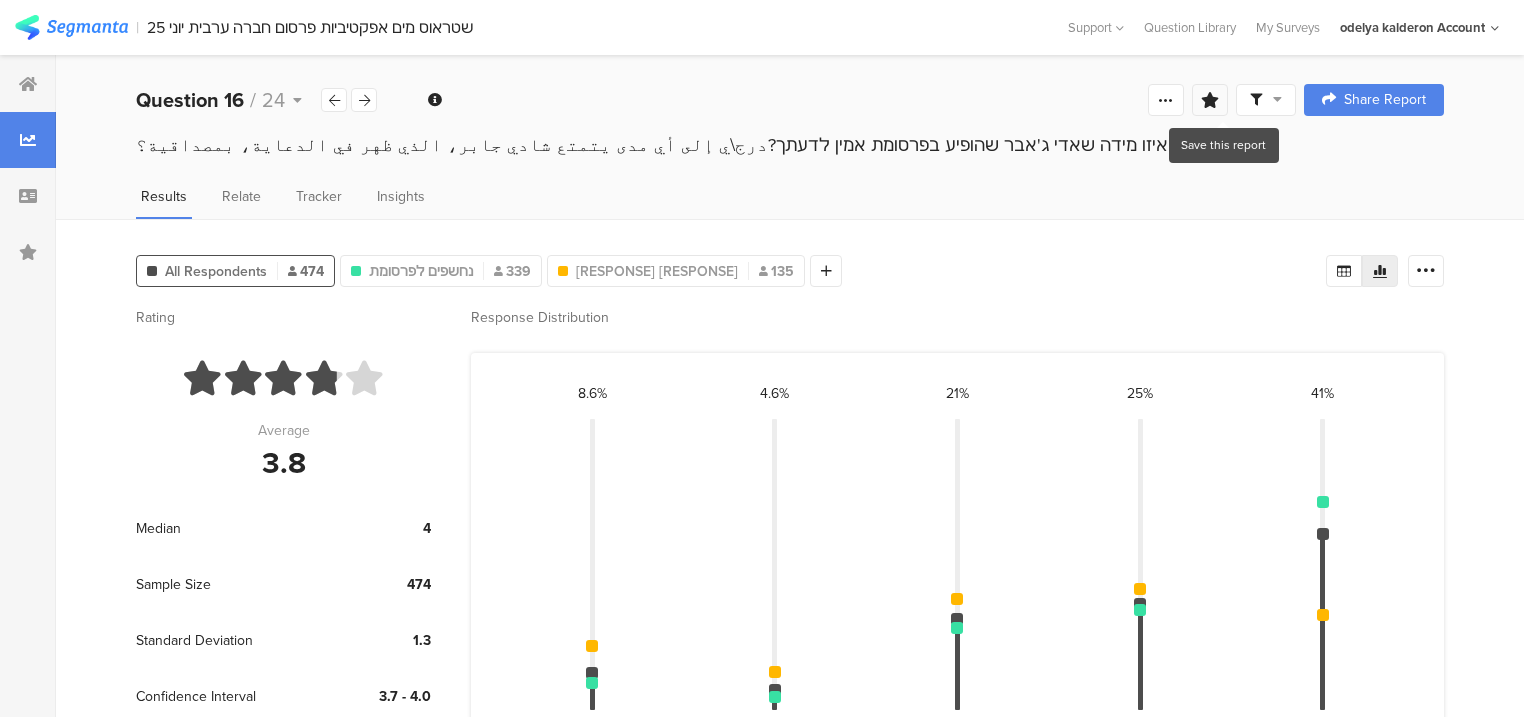 click at bounding box center [1210, 100] 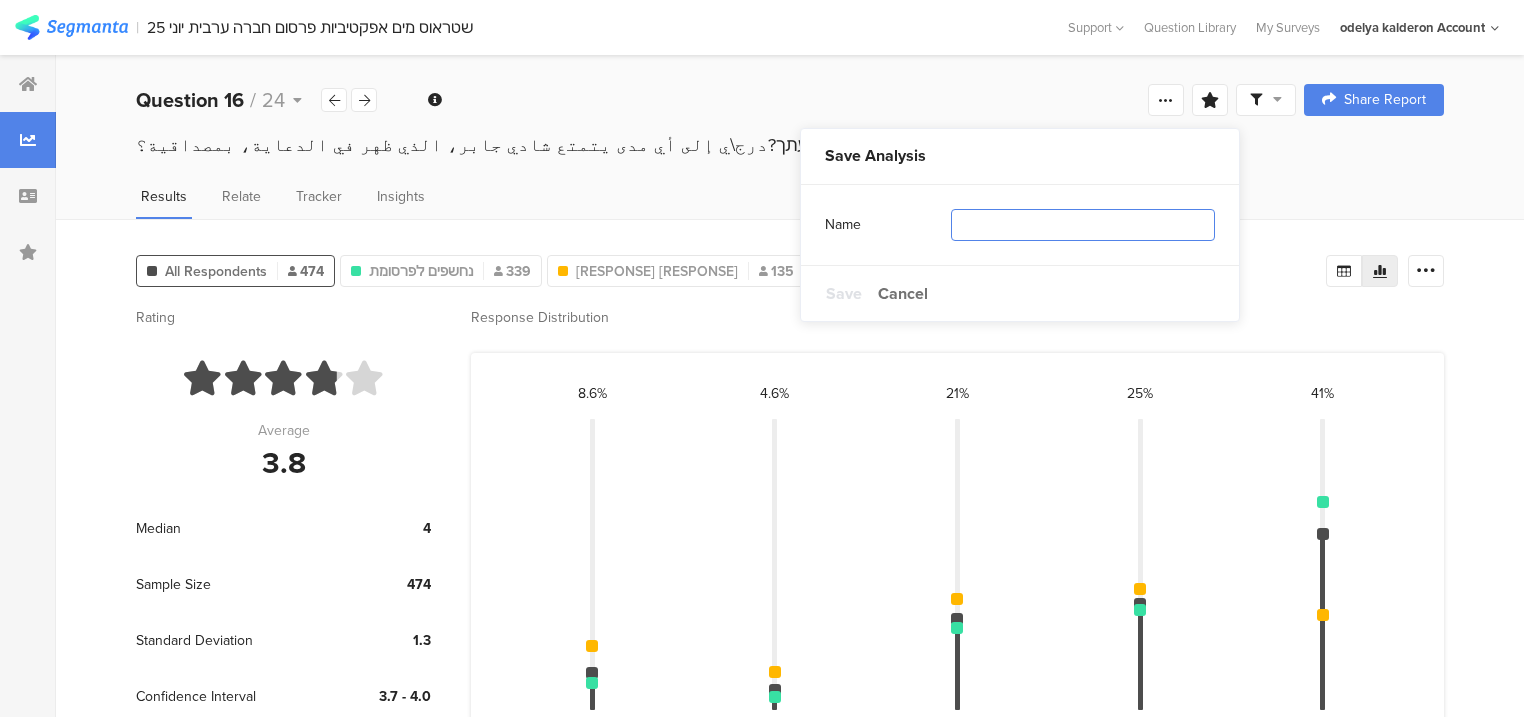 click at bounding box center [1083, 225] 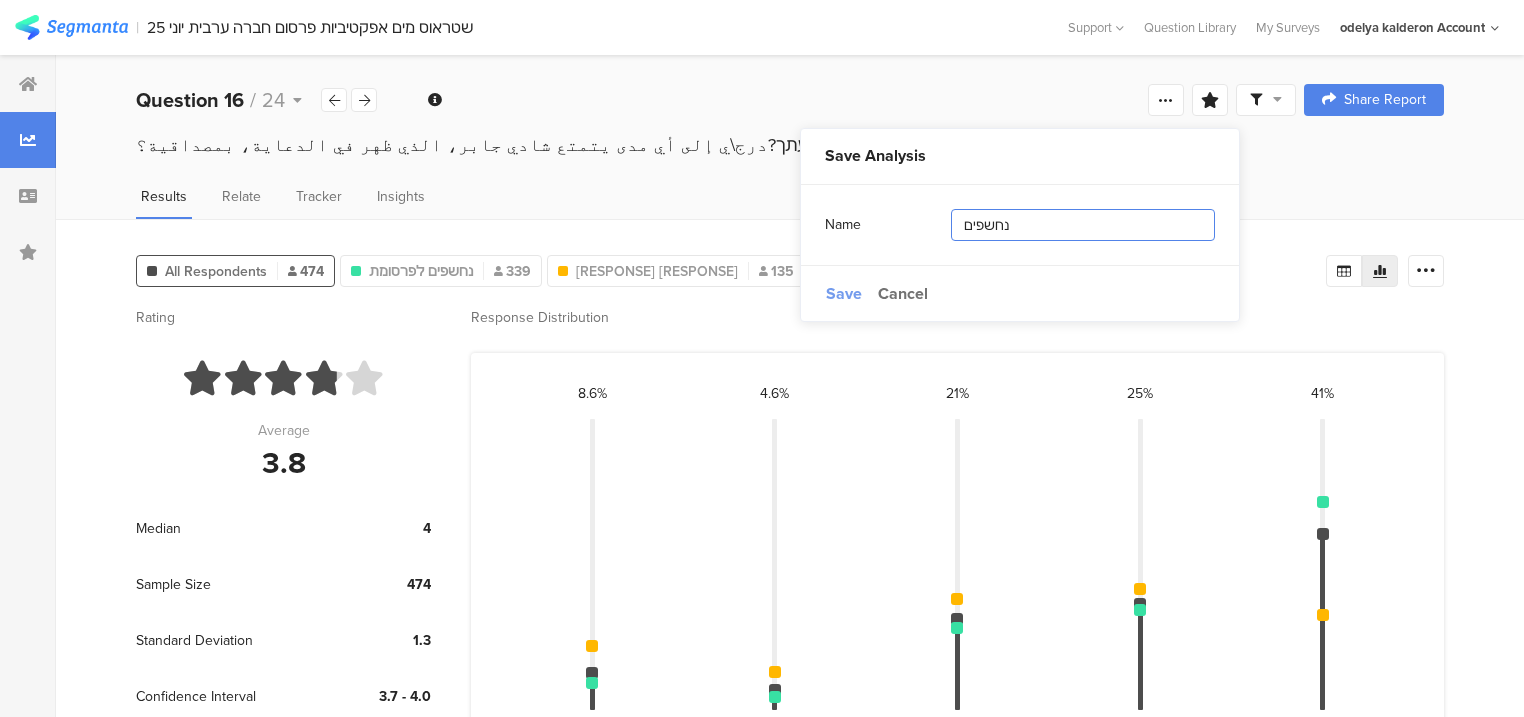 type on "נחשפים" 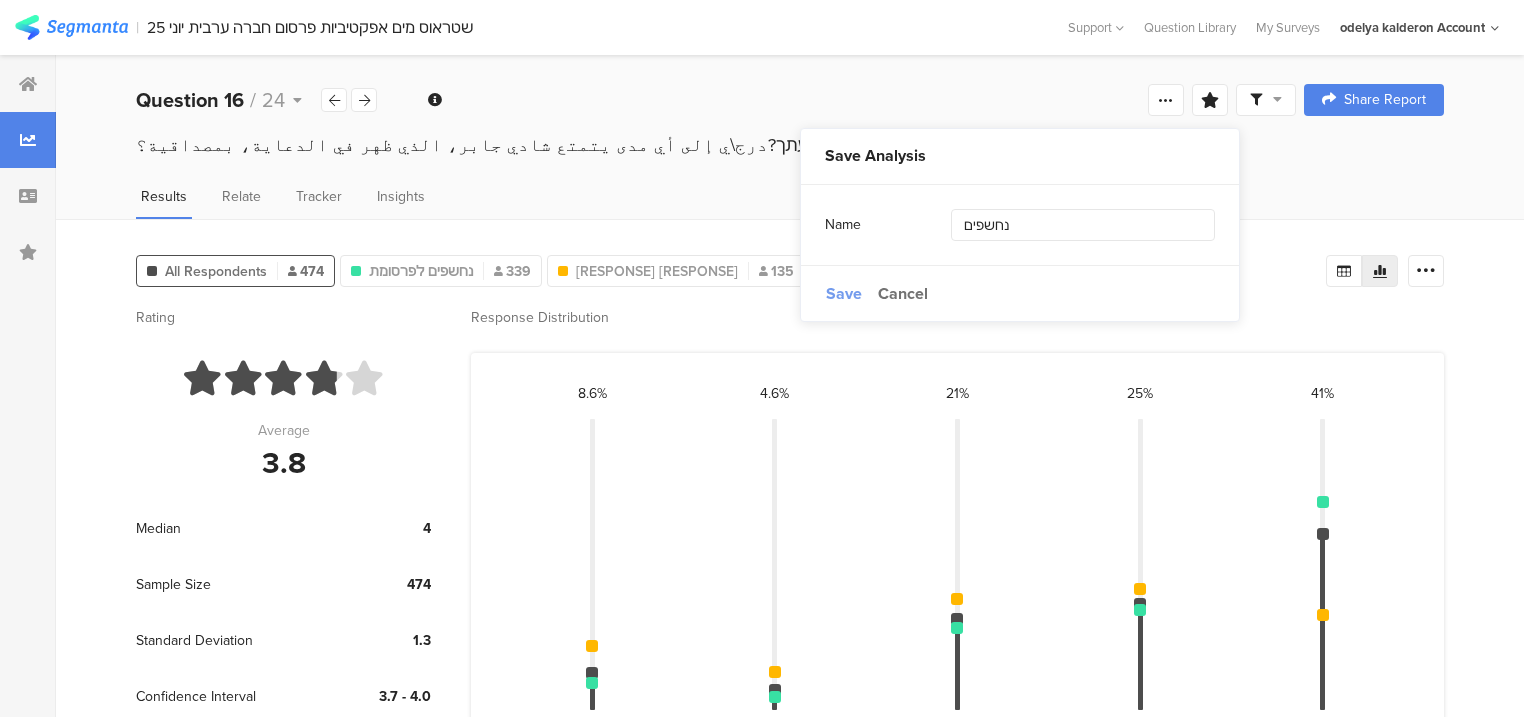 click on "Save" at bounding box center [844, 293] 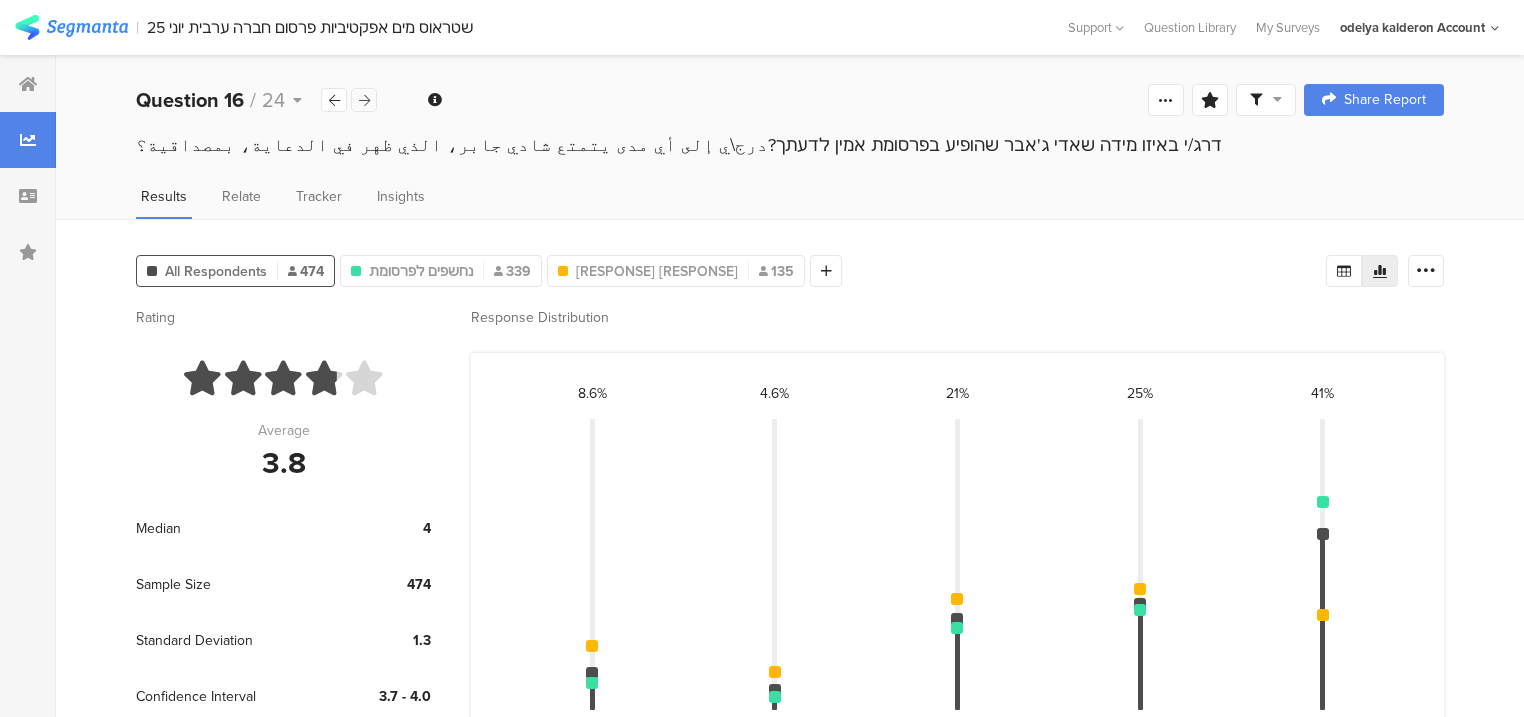 click at bounding box center [364, 100] 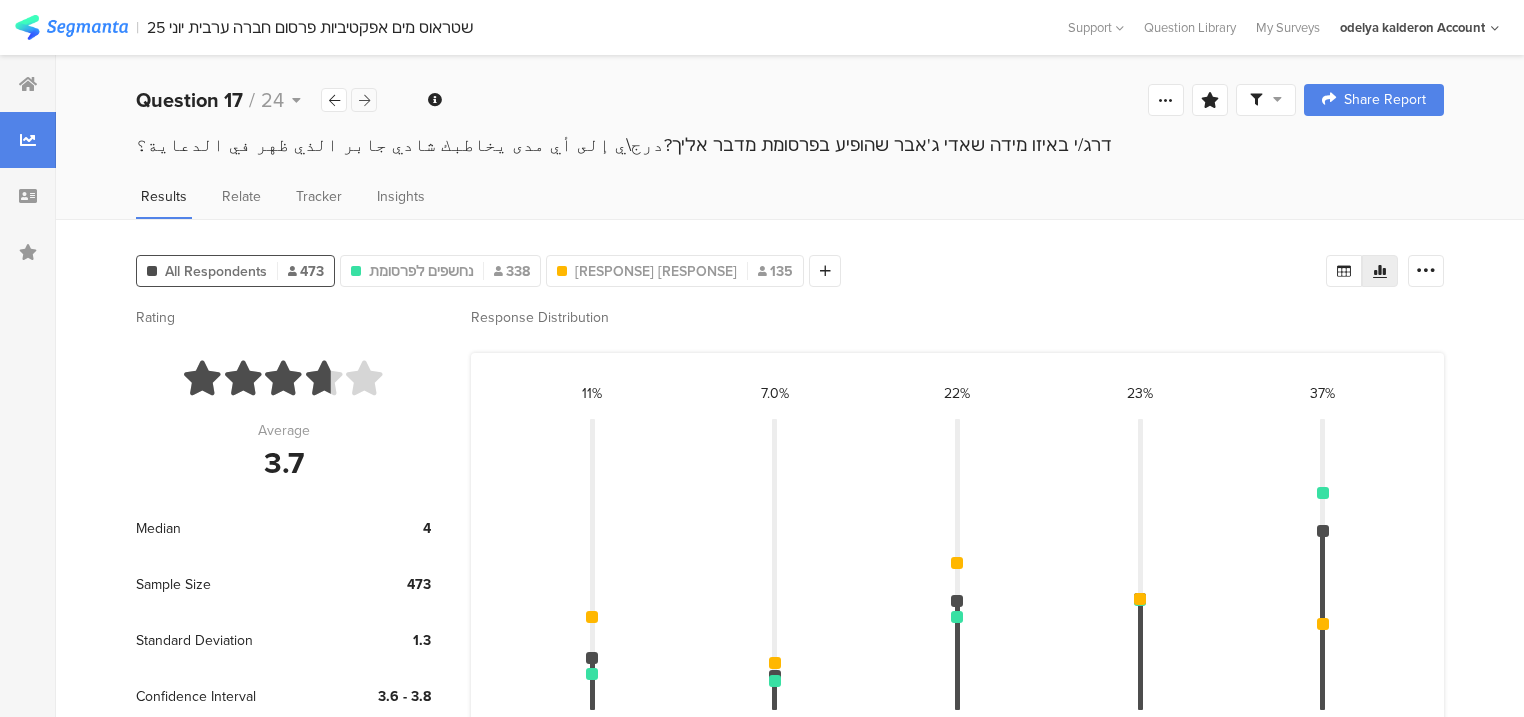 click at bounding box center (364, 100) 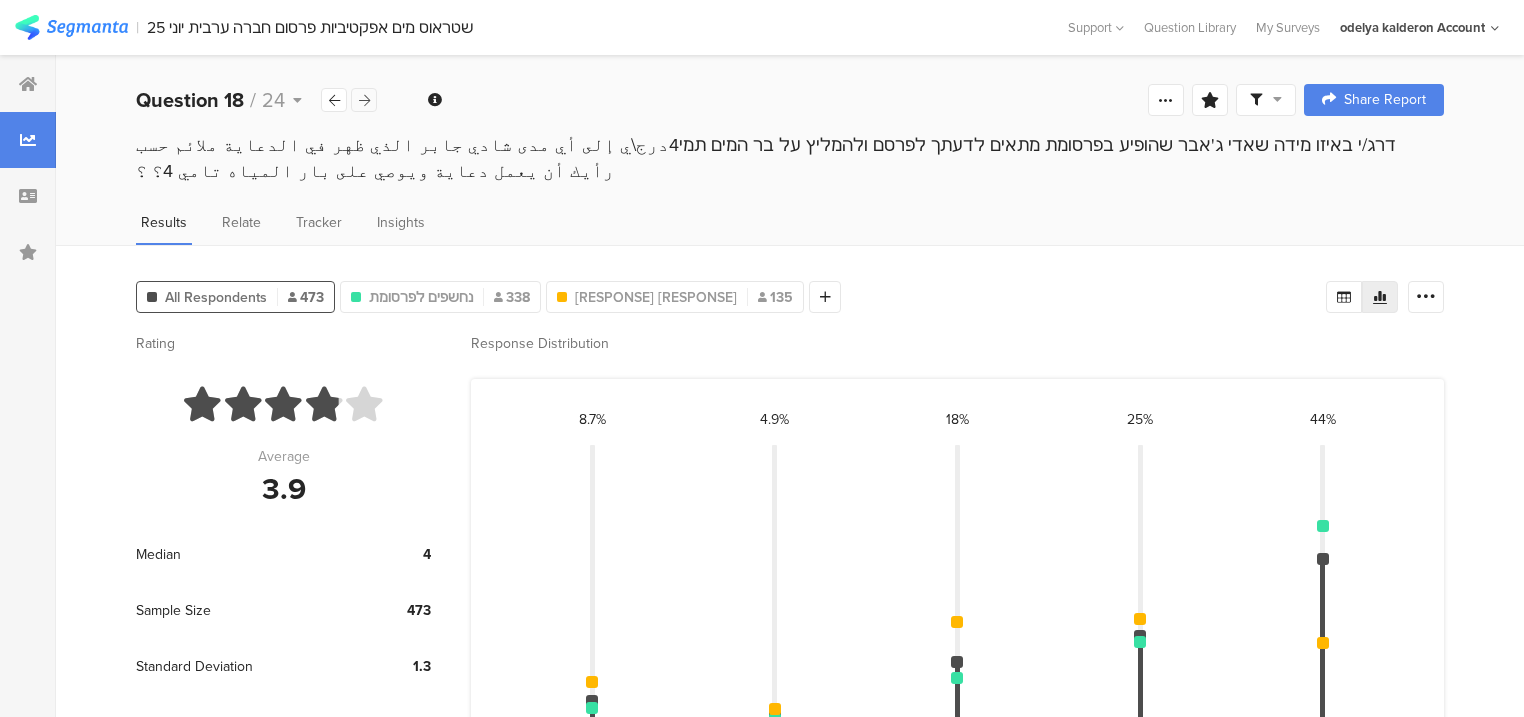 click at bounding box center [364, 100] 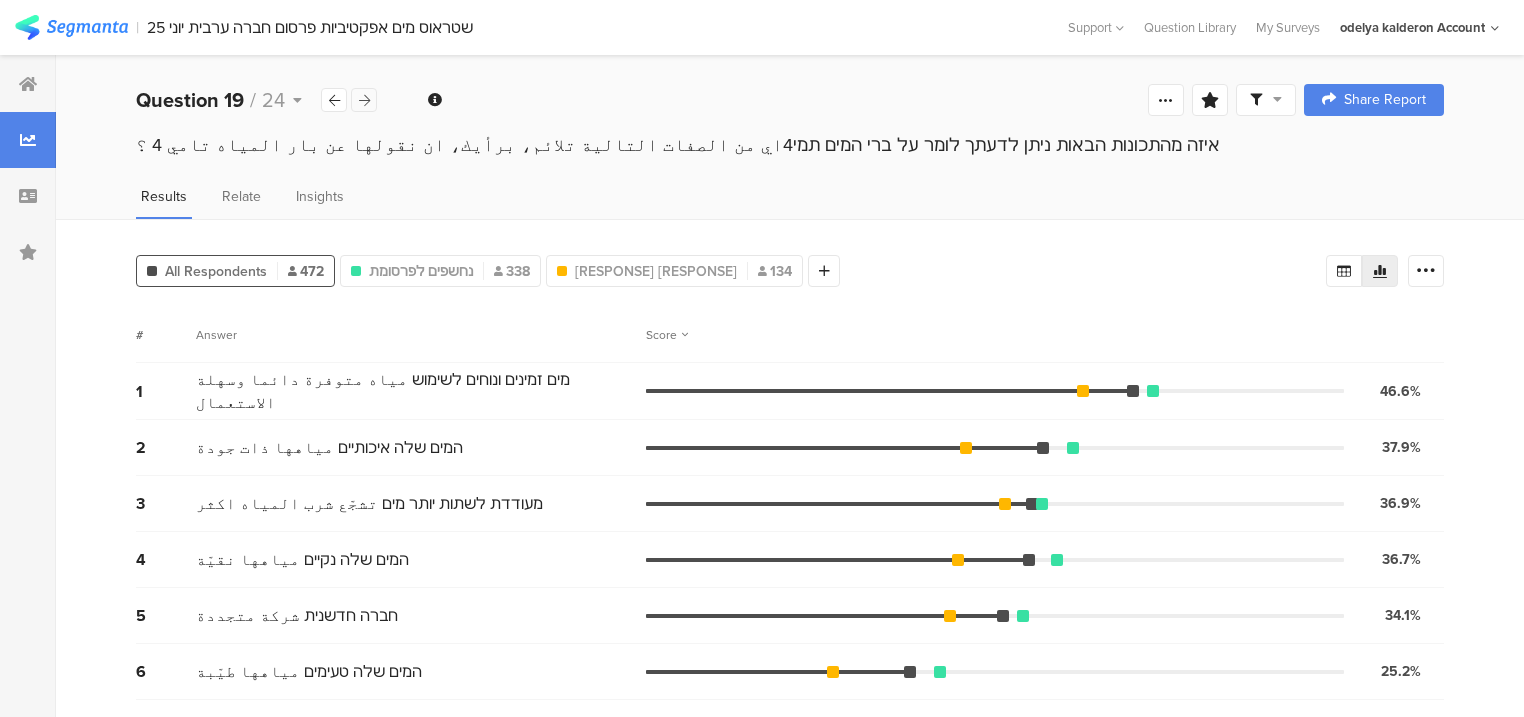 click at bounding box center (364, 100) 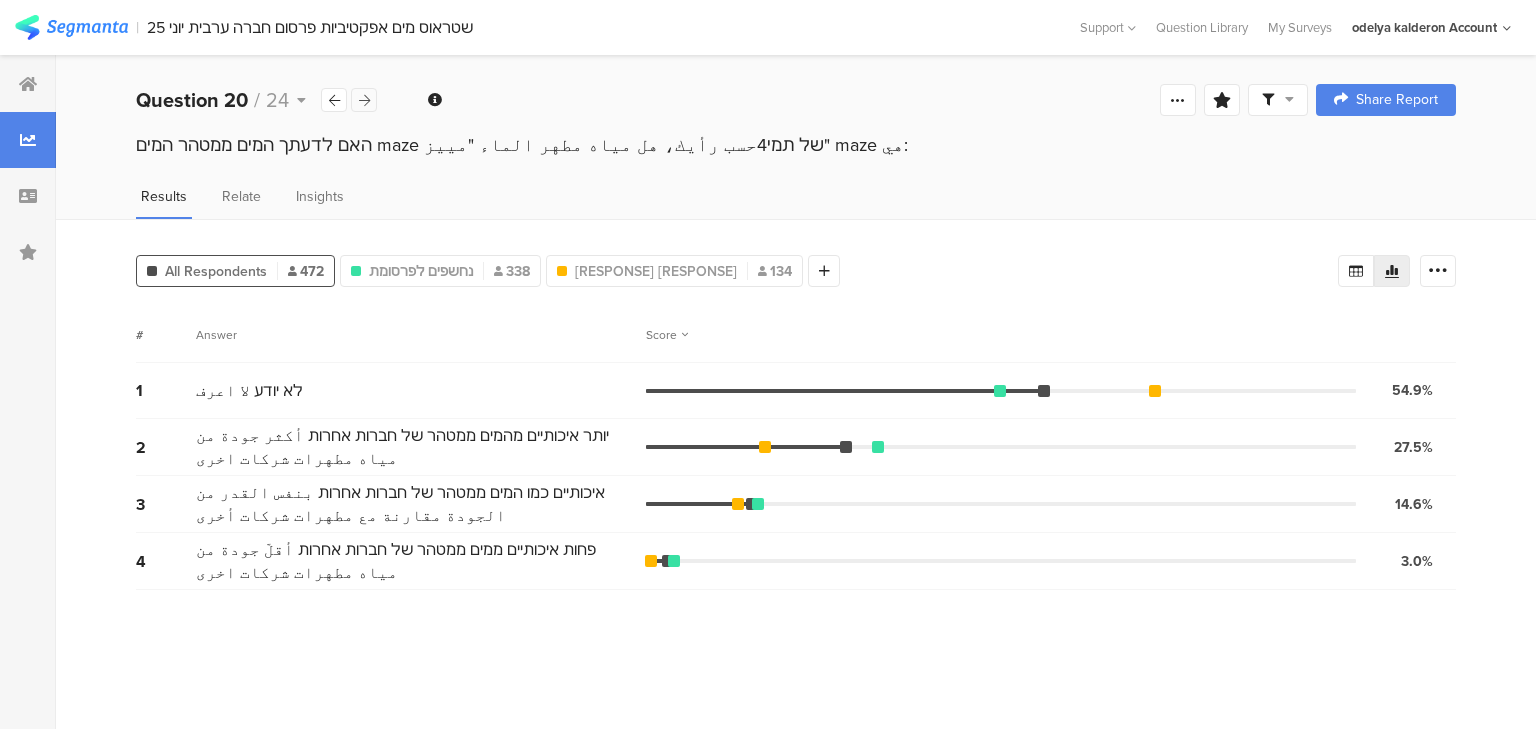 click at bounding box center [364, 100] 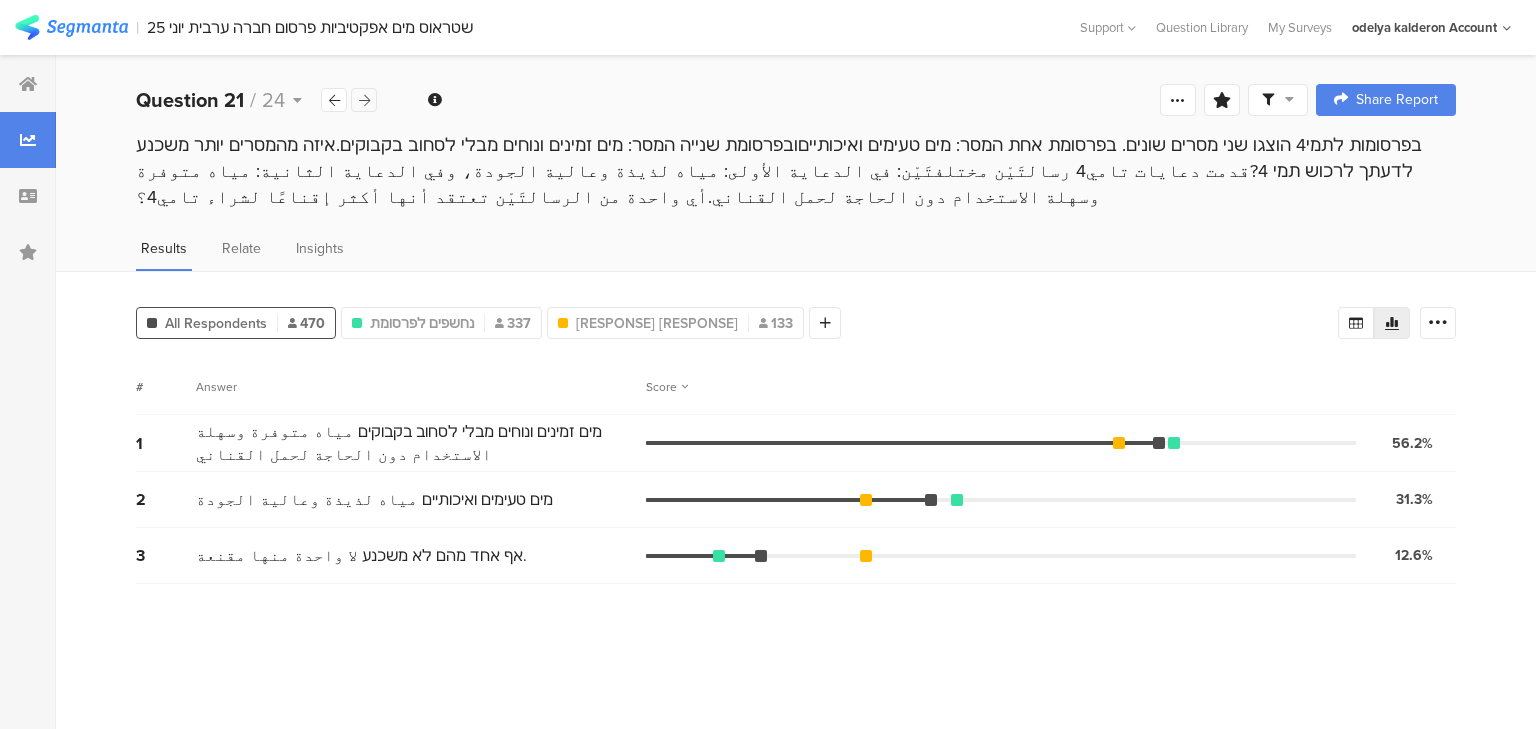 click at bounding box center [364, 100] 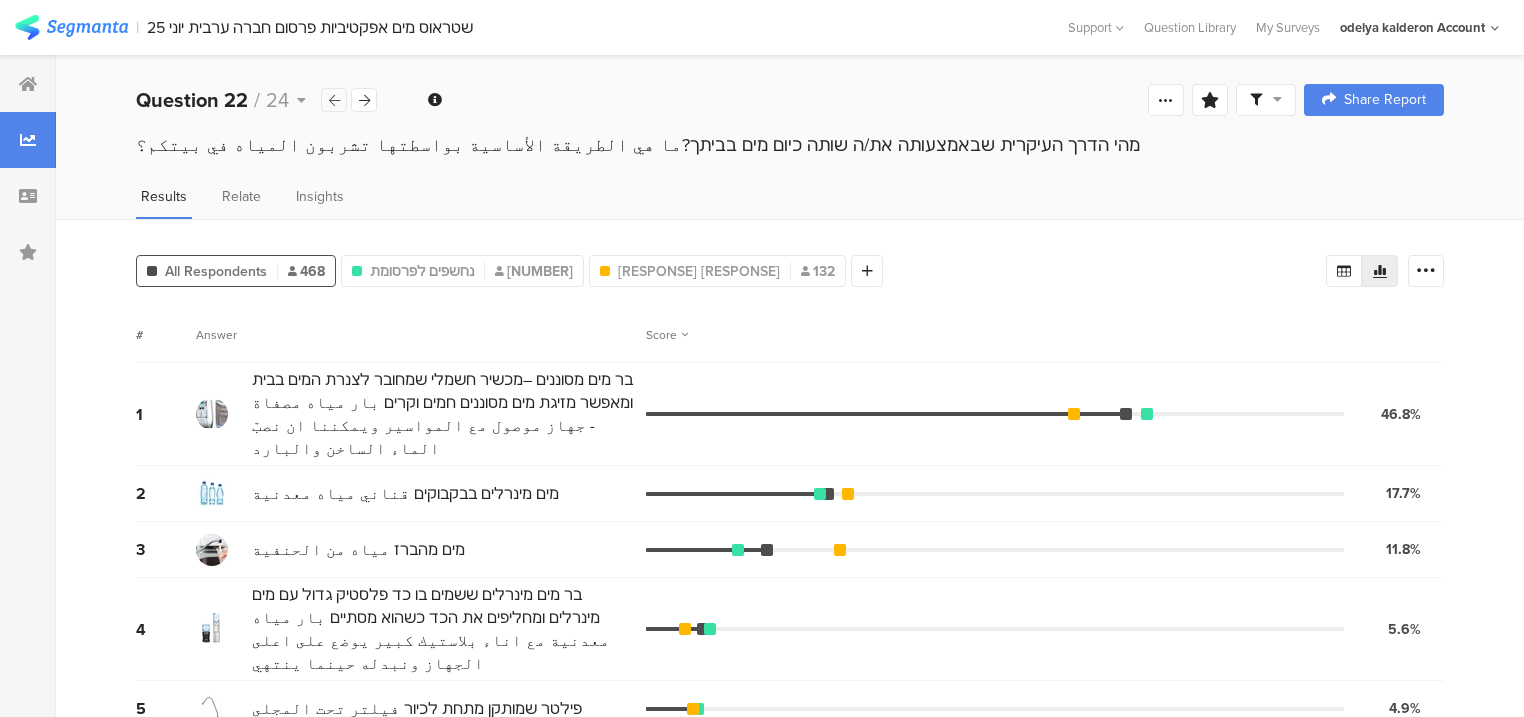 click at bounding box center (334, 100) 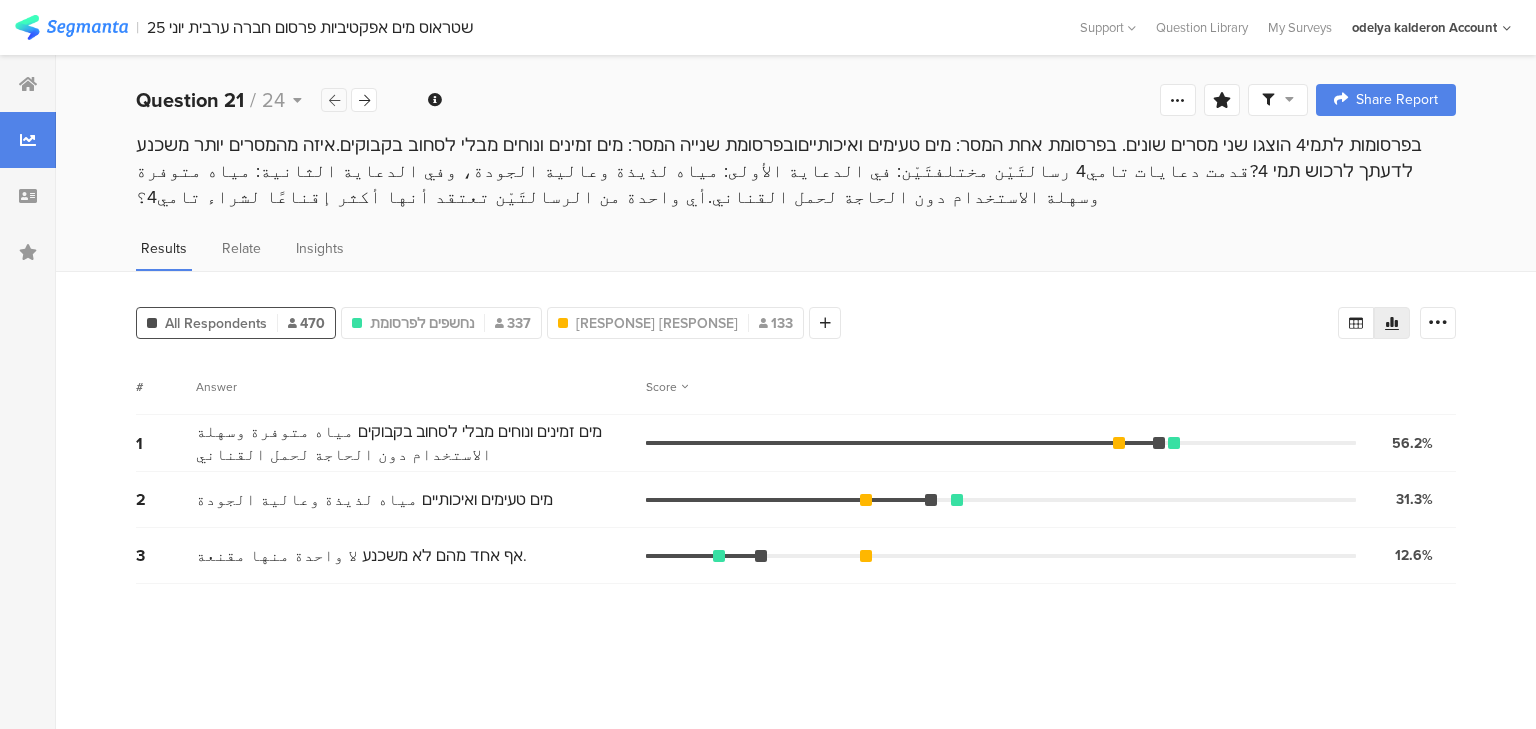 click at bounding box center (334, 100) 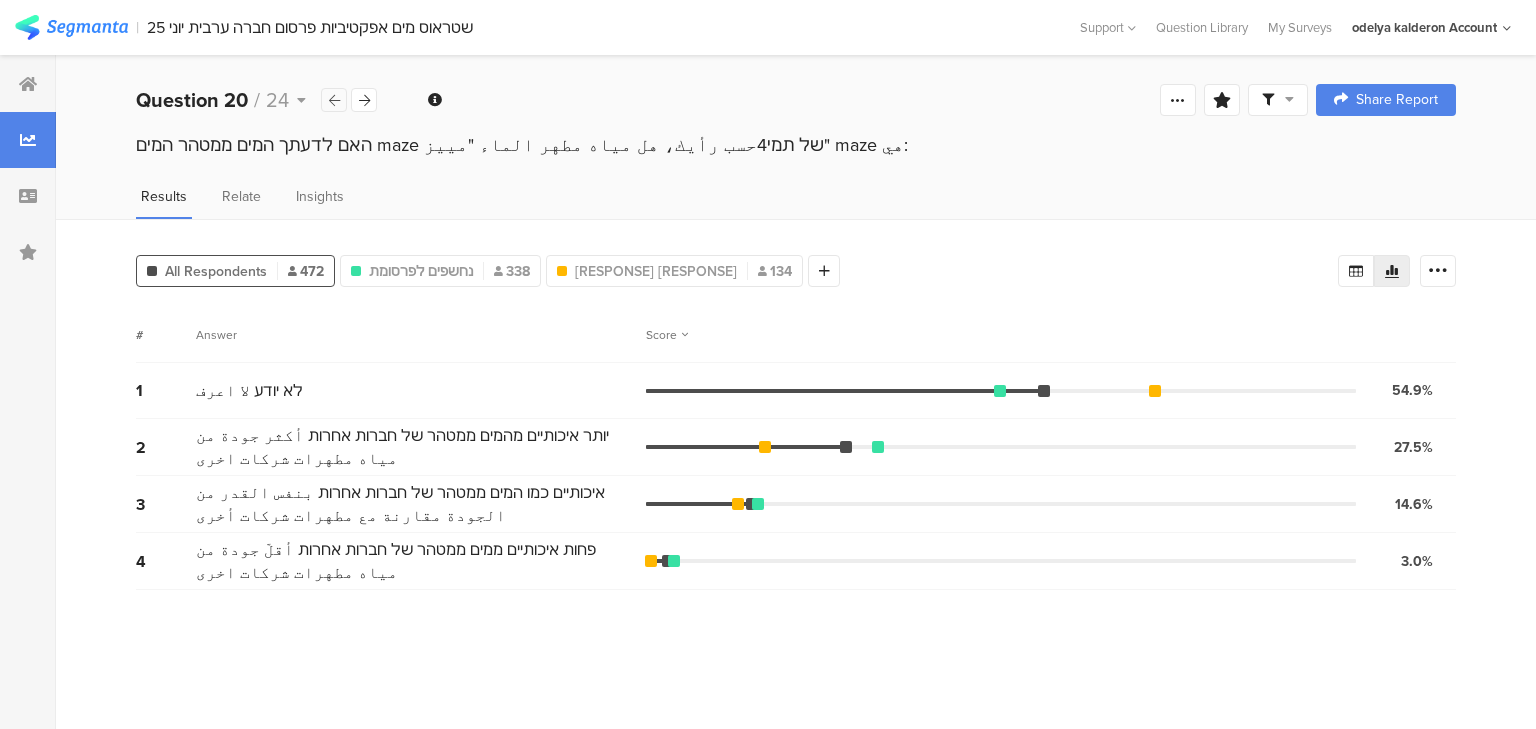 click at bounding box center [334, 100] 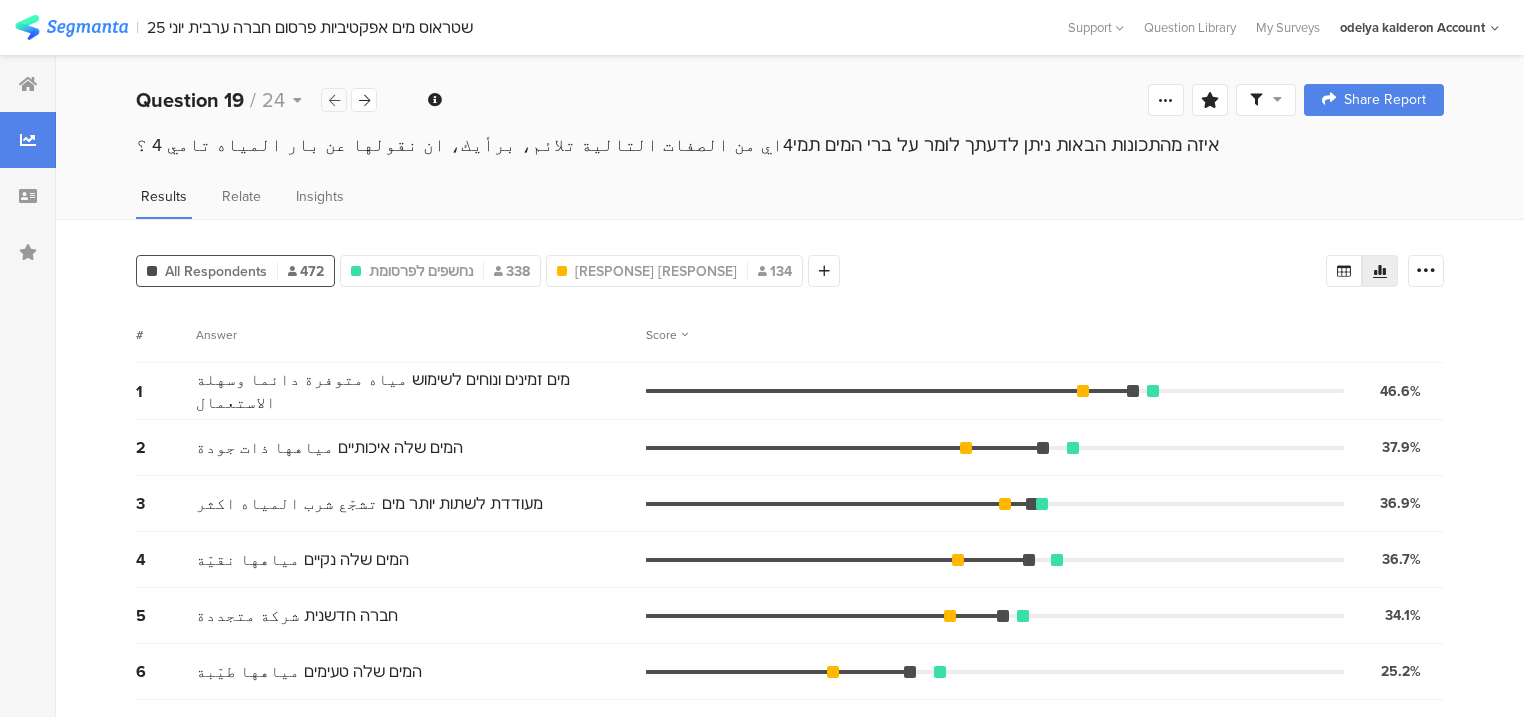 click at bounding box center [334, 100] 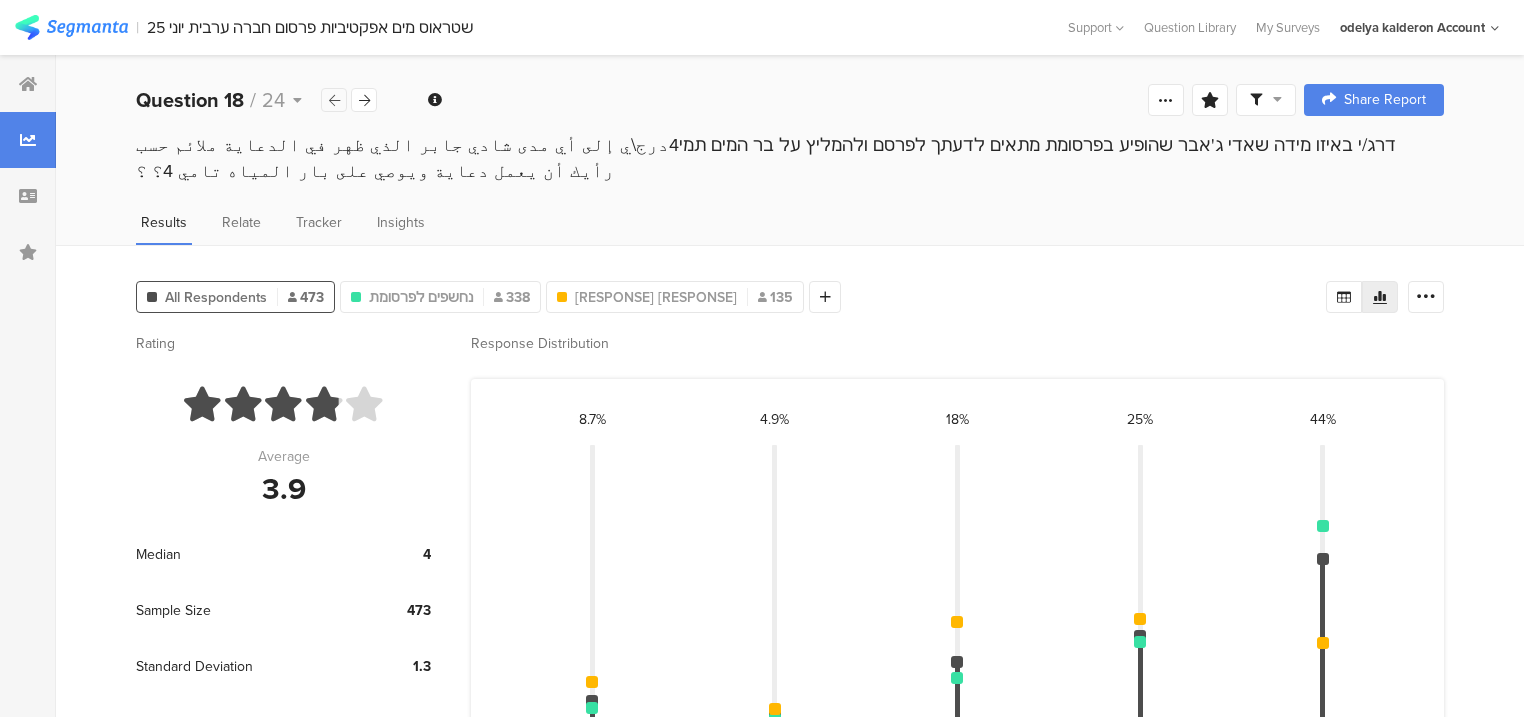 click at bounding box center [334, 100] 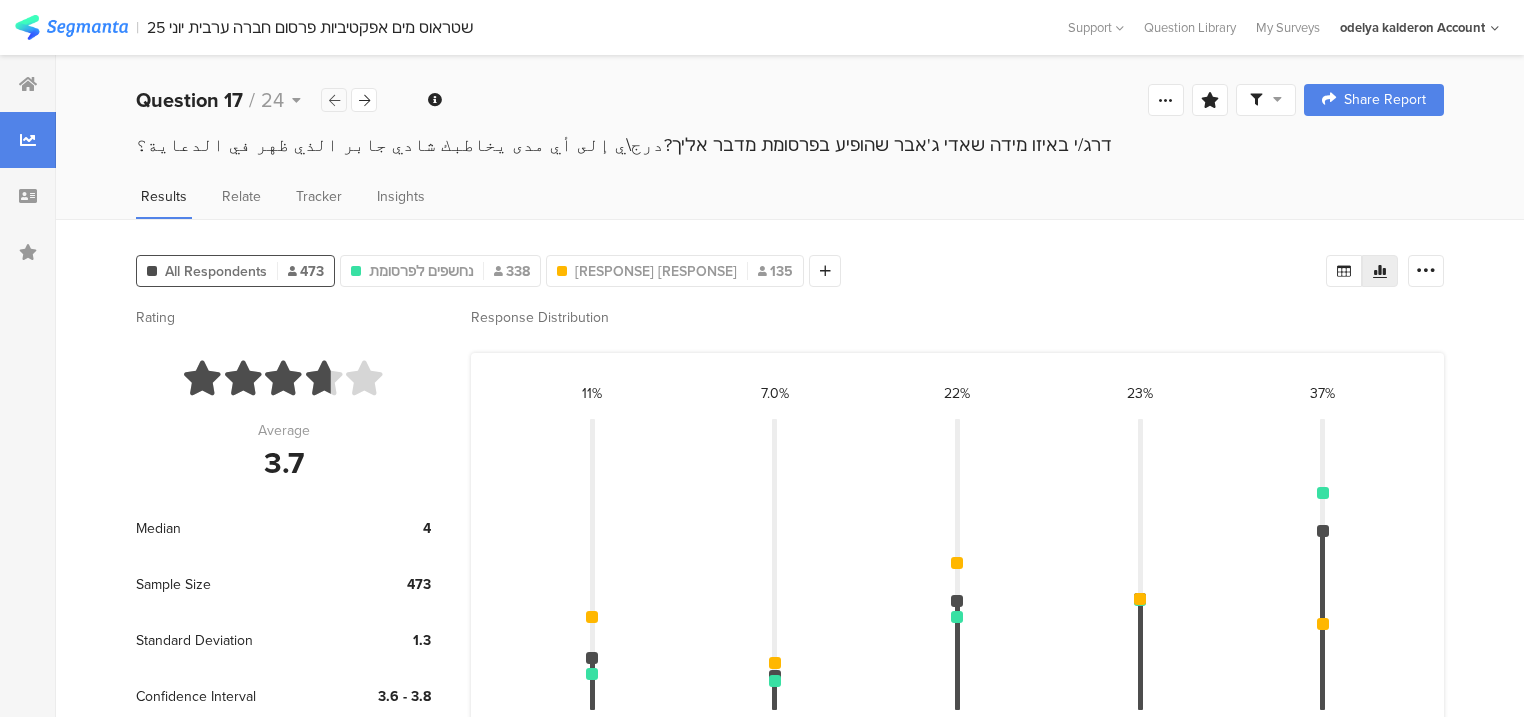 click at bounding box center (334, 100) 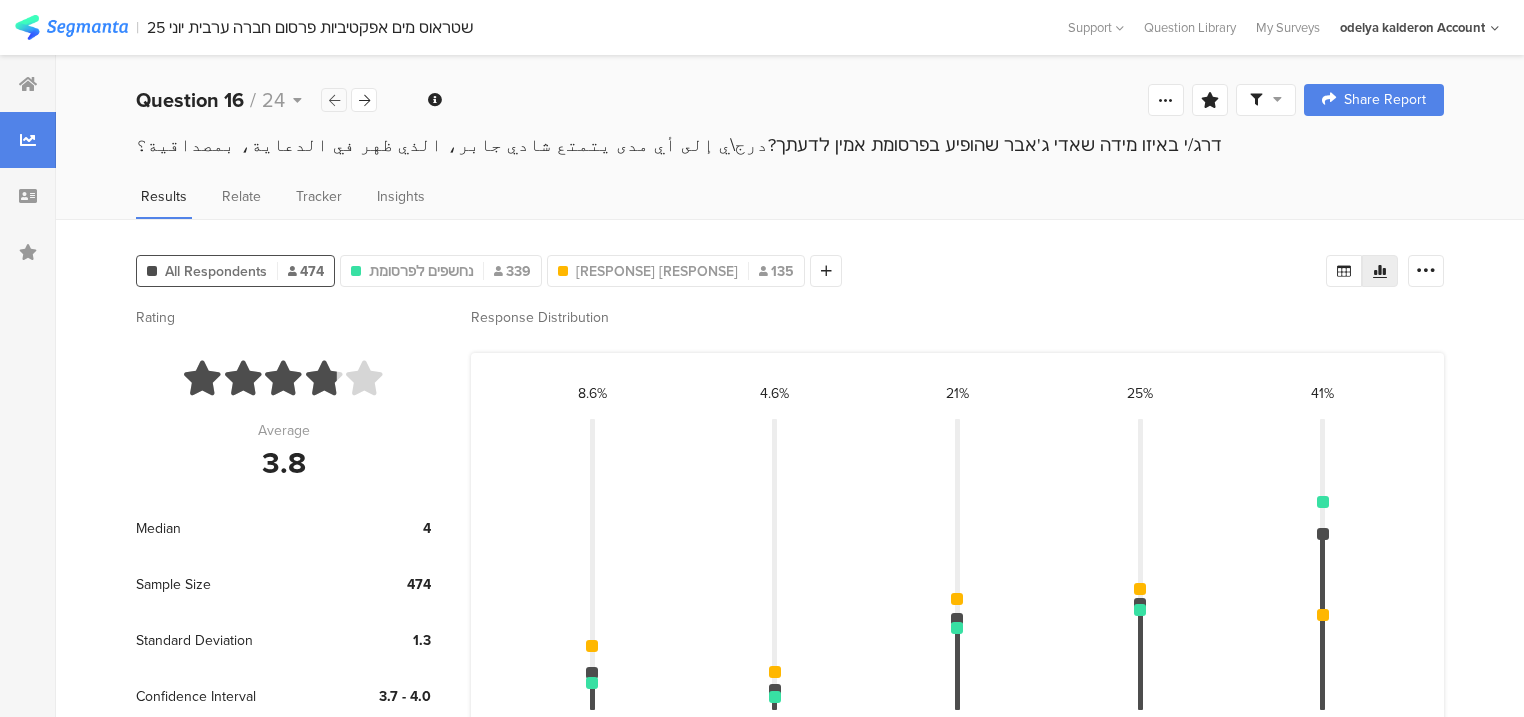 click at bounding box center [334, 100] 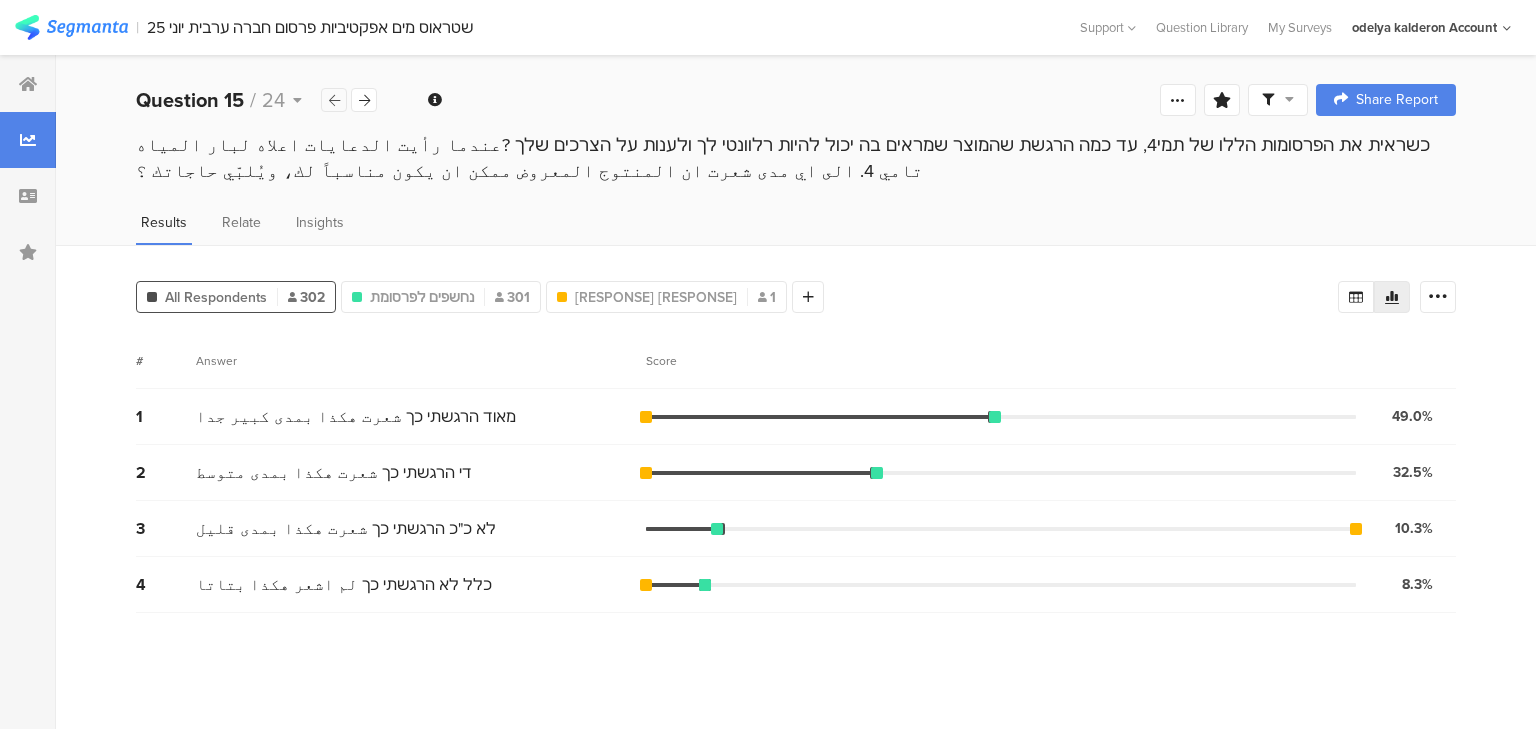 click at bounding box center [334, 100] 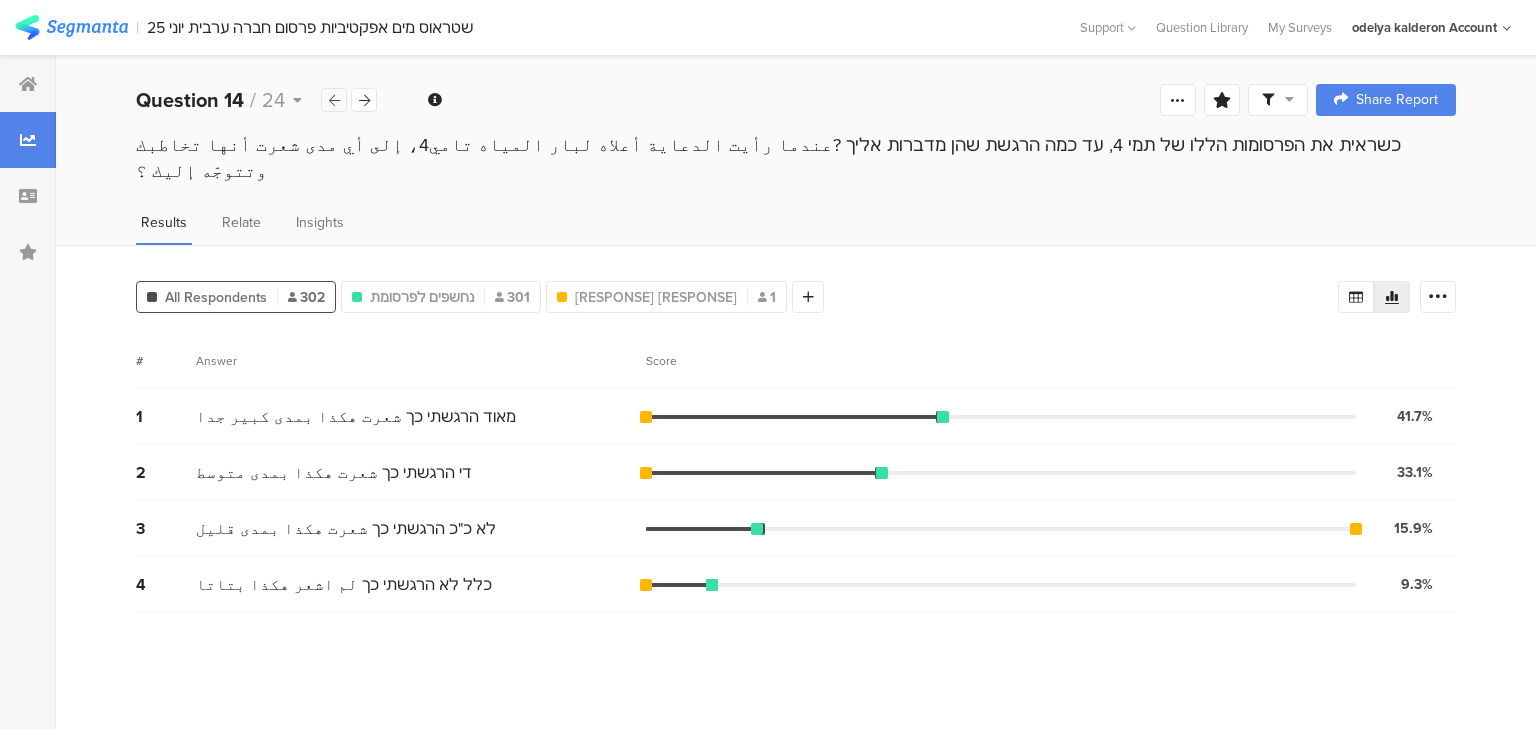 click at bounding box center (334, 100) 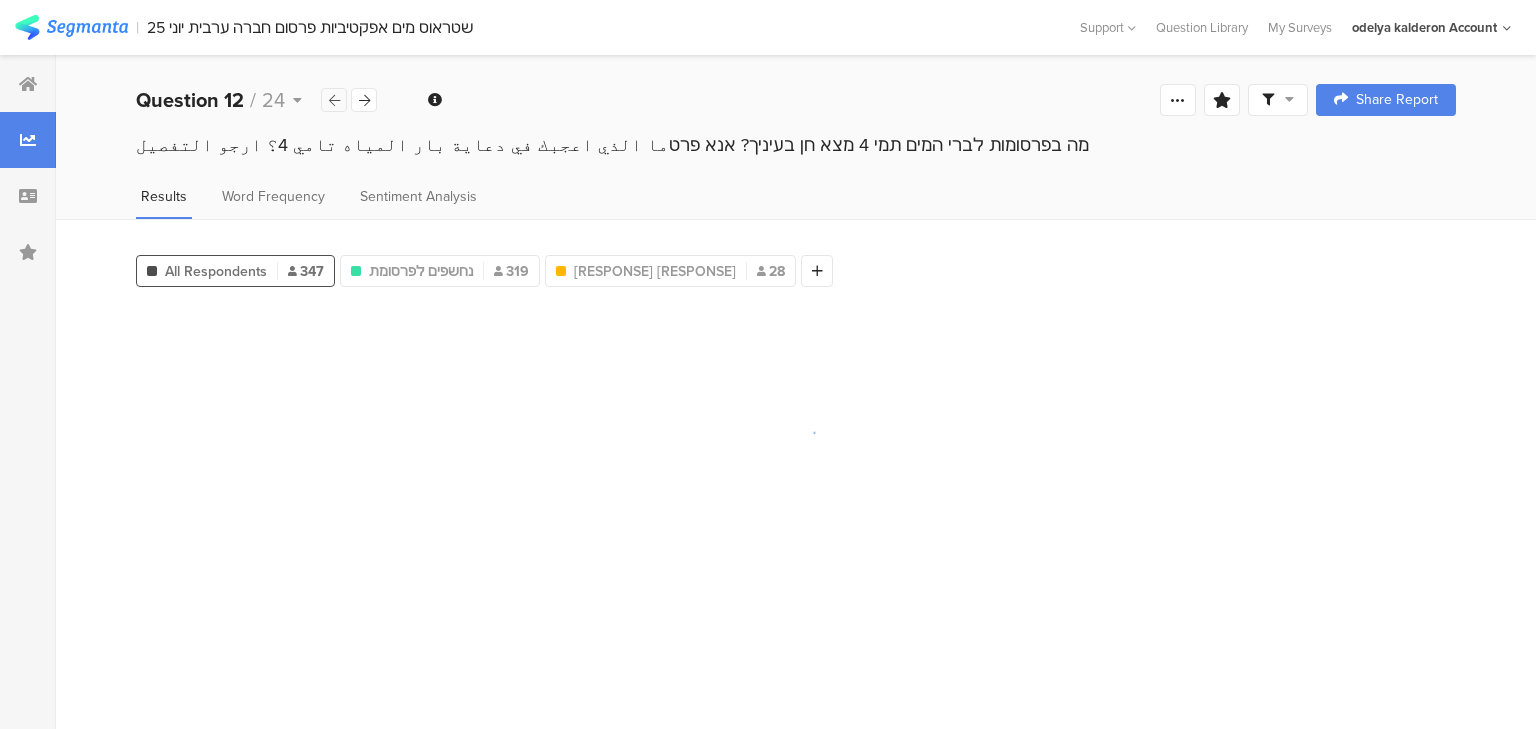 click at bounding box center [334, 100] 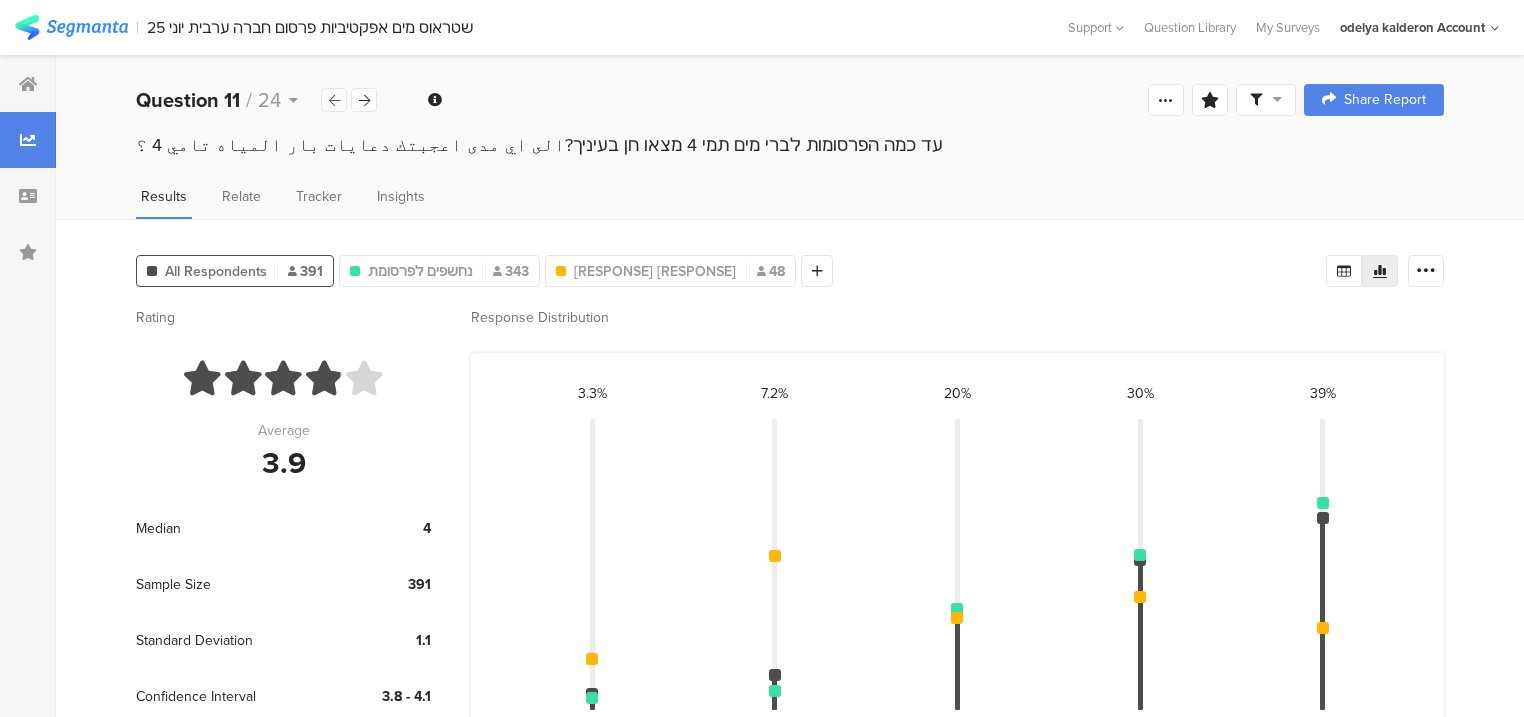 click at bounding box center (334, 100) 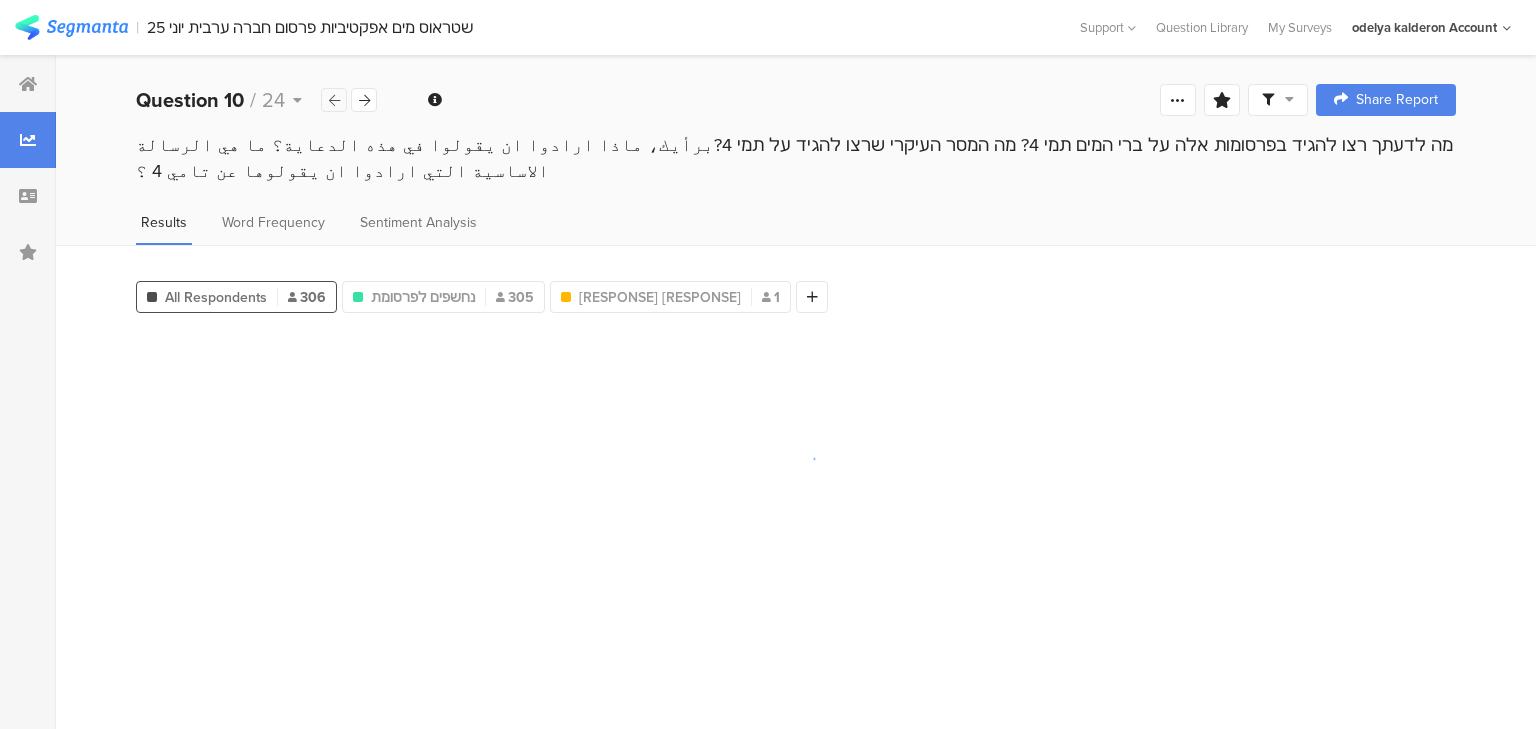 click at bounding box center [334, 100] 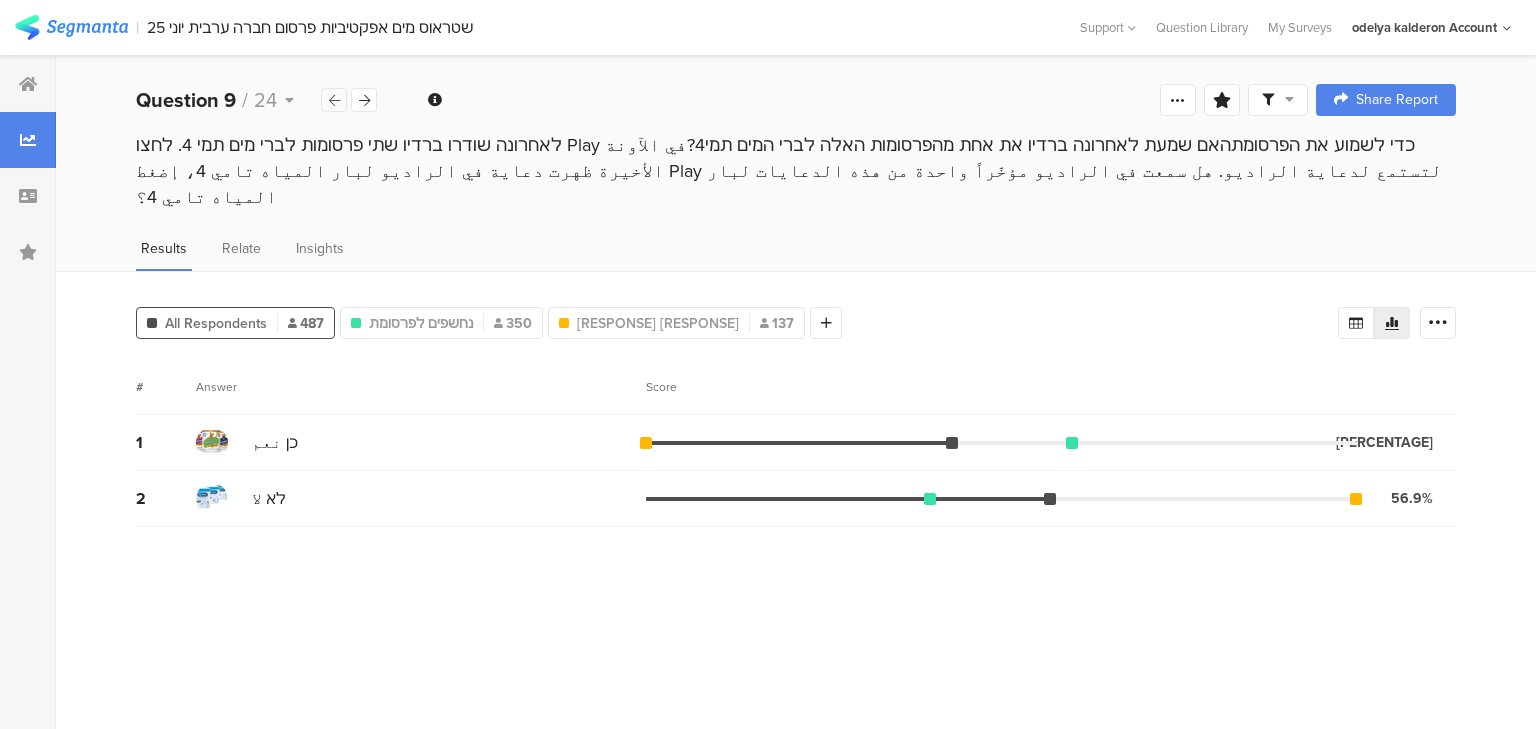 click at bounding box center [334, 100] 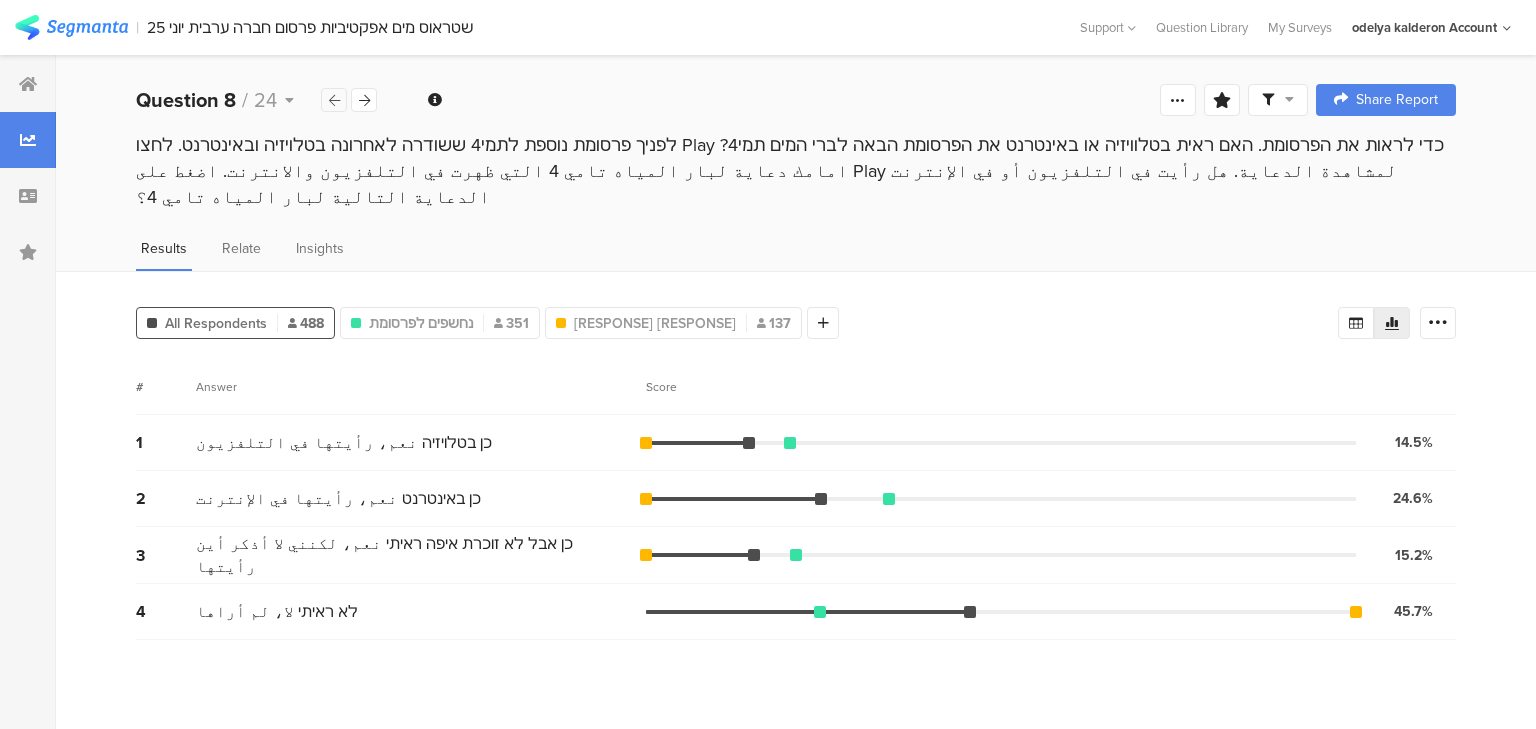 click at bounding box center [334, 100] 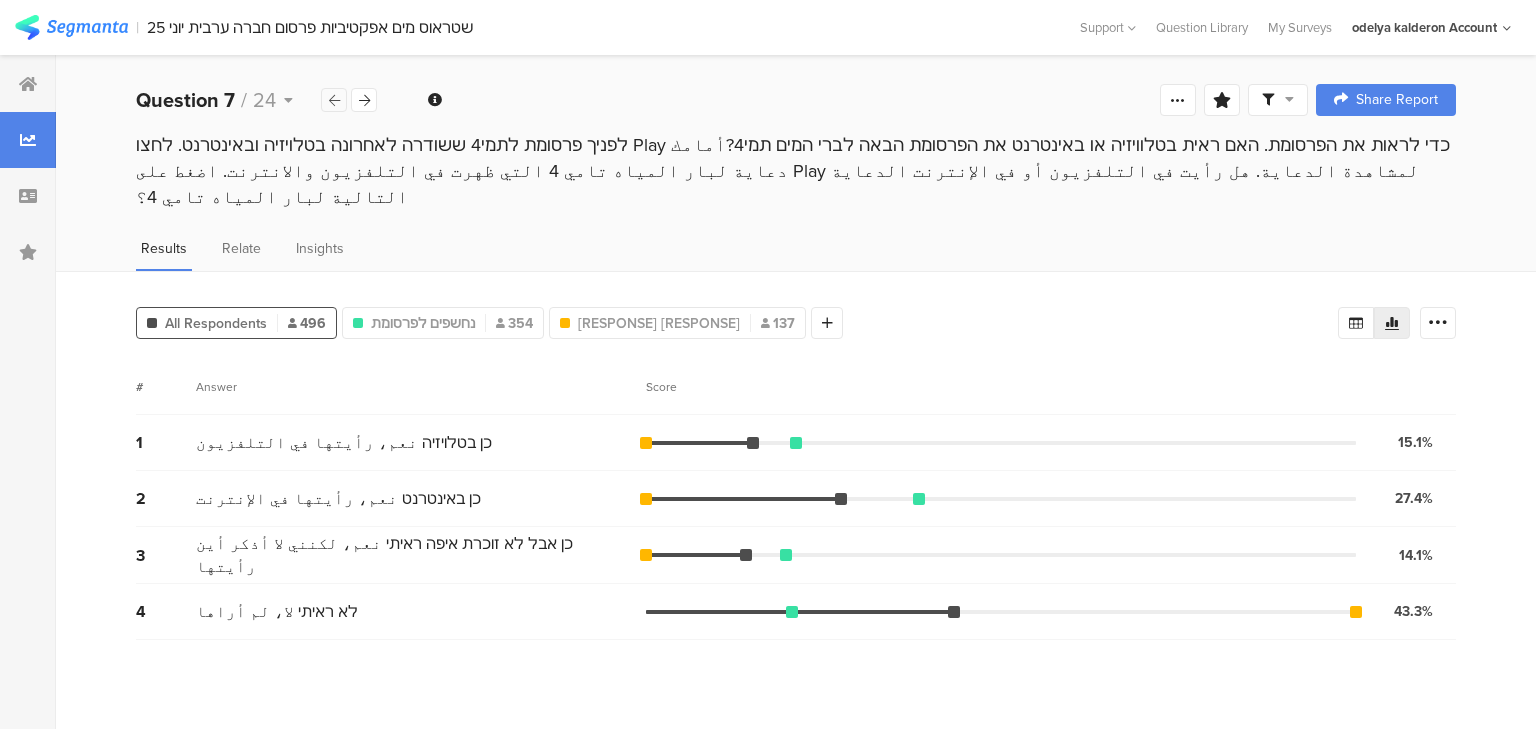 click at bounding box center [334, 100] 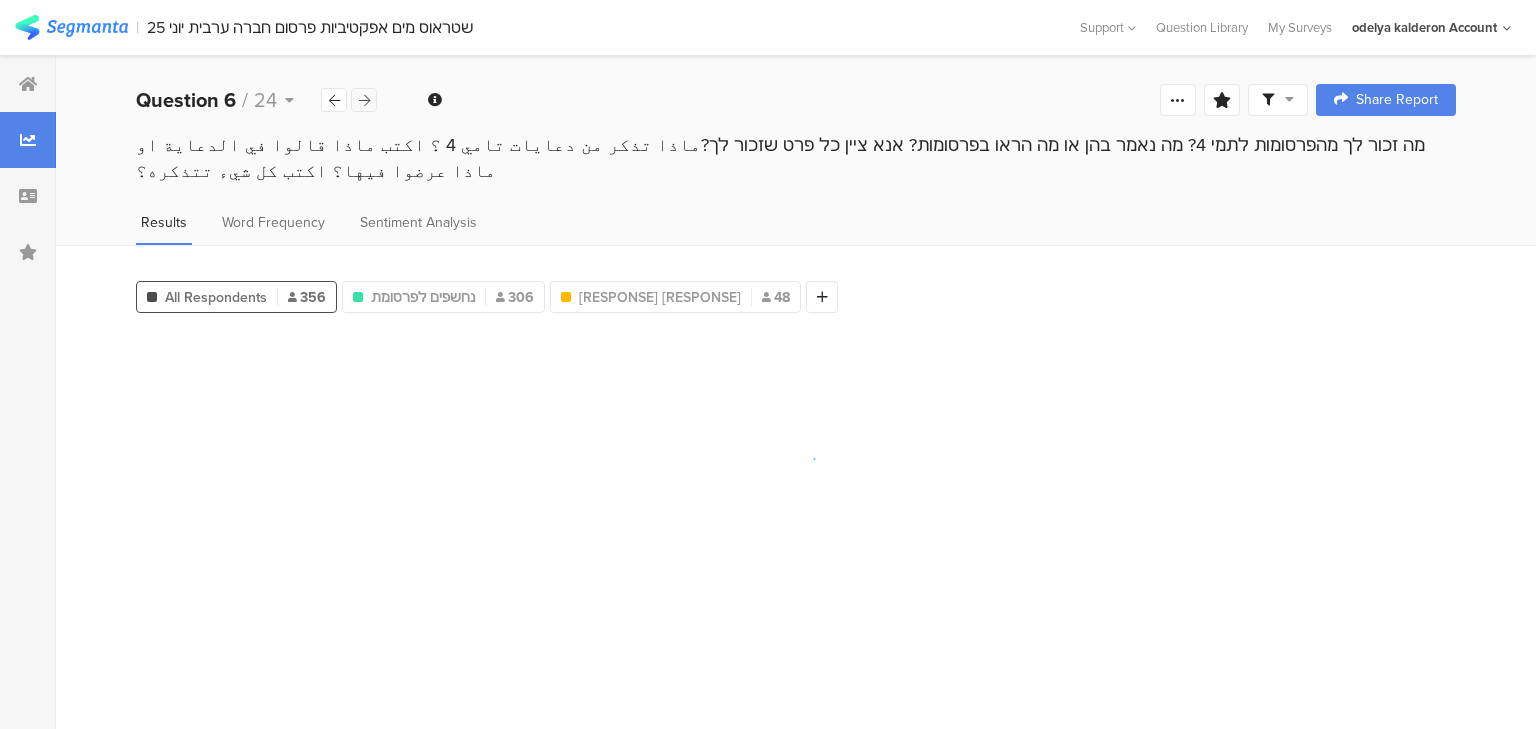 click at bounding box center [364, 100] 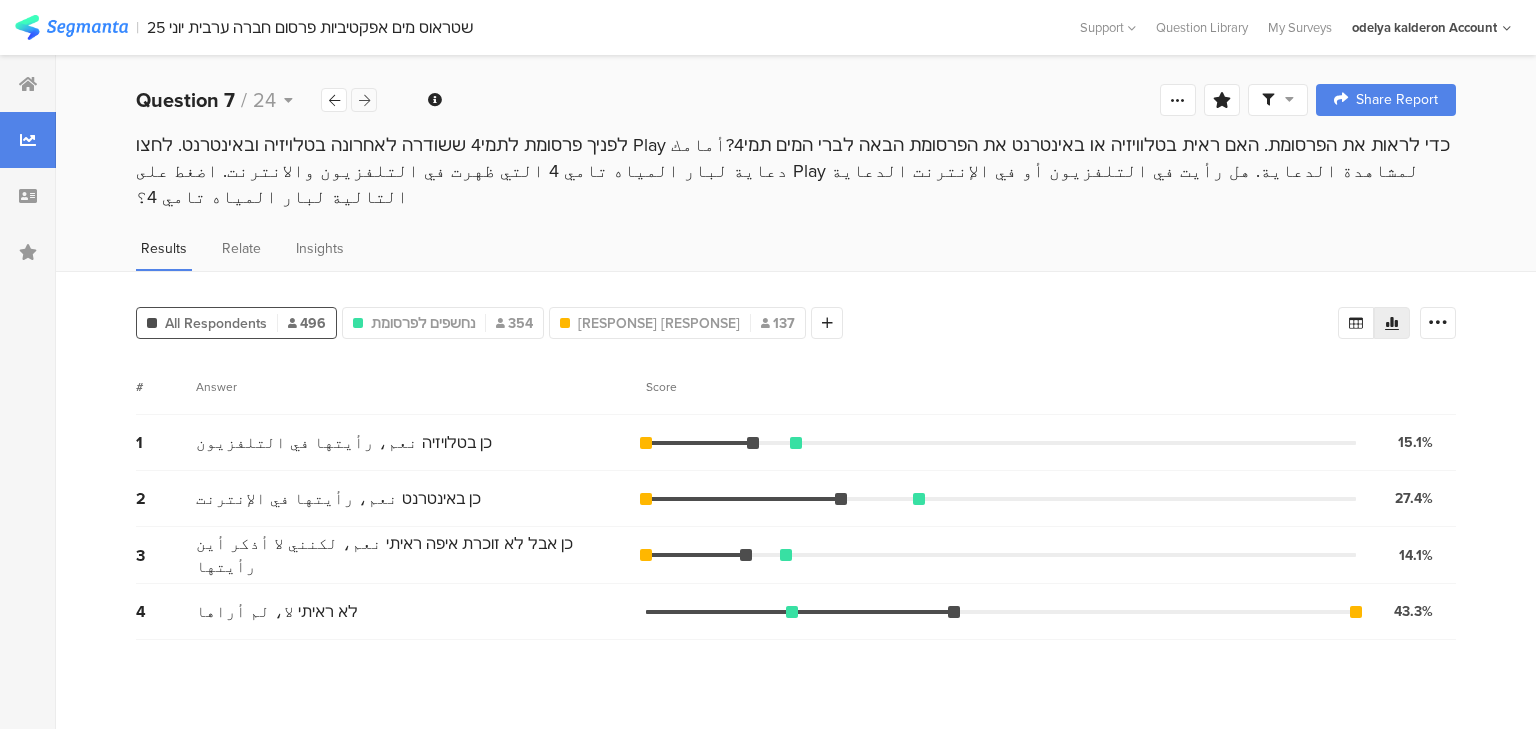 click at bounding box center [364, 100] 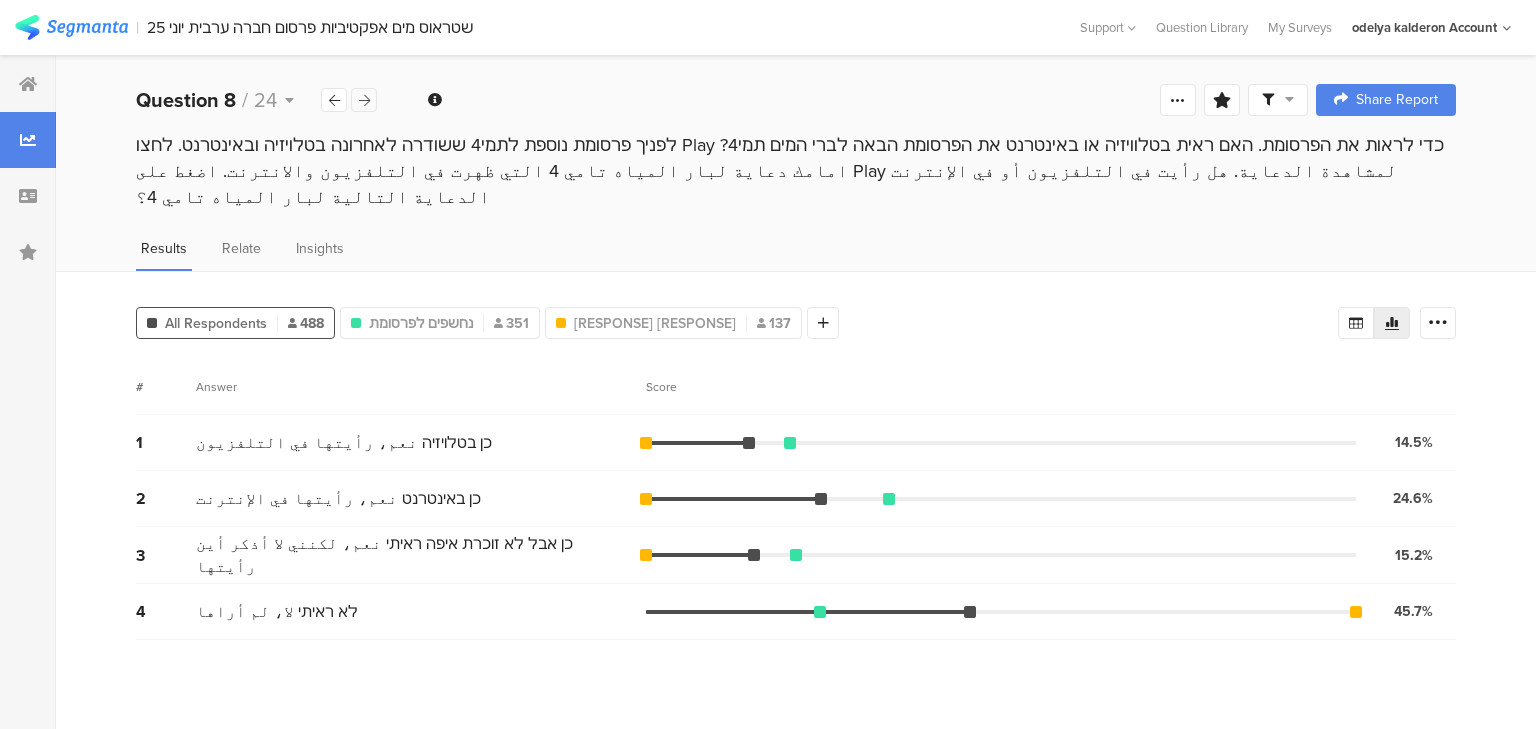 click at bounding box center [364, 100] 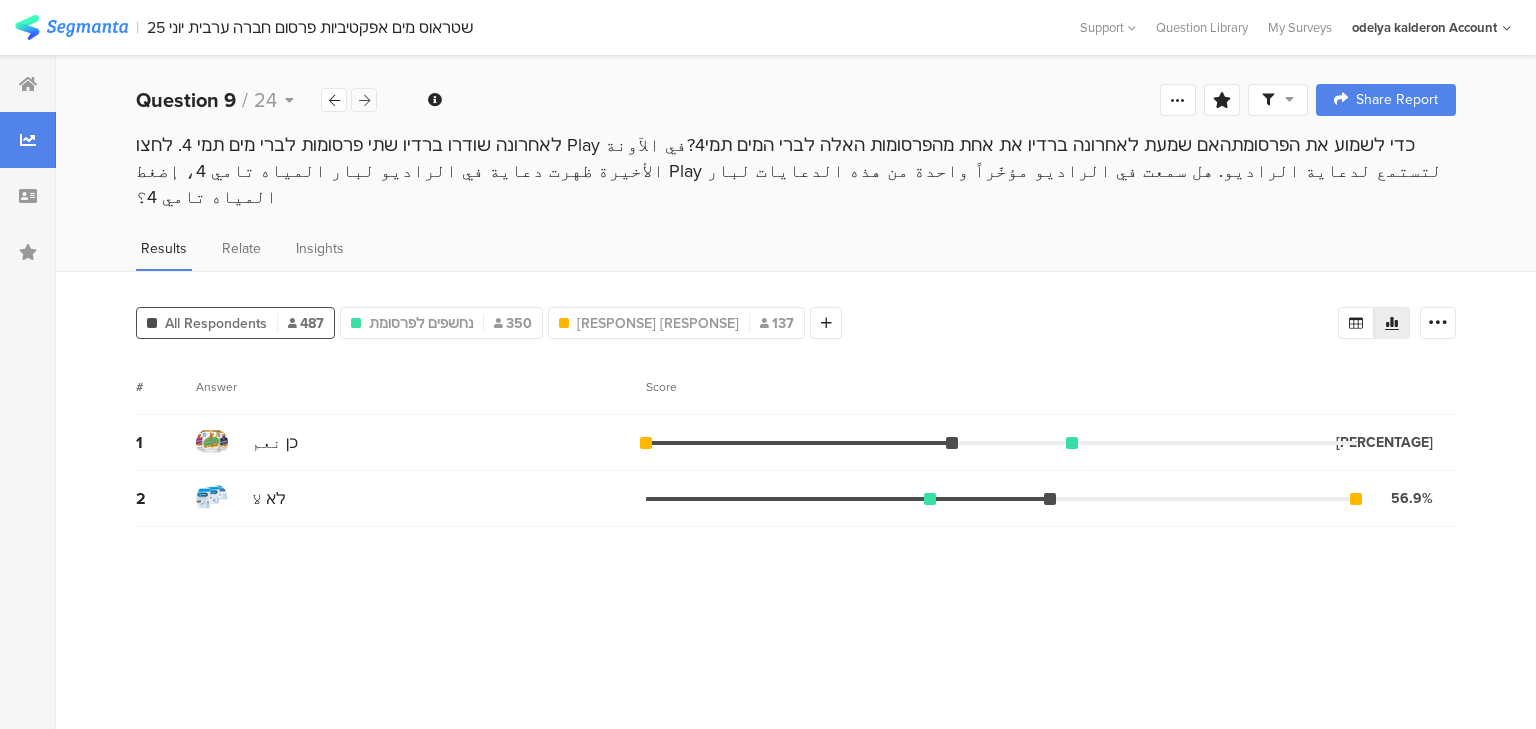 click at bounding box center [364, 100] 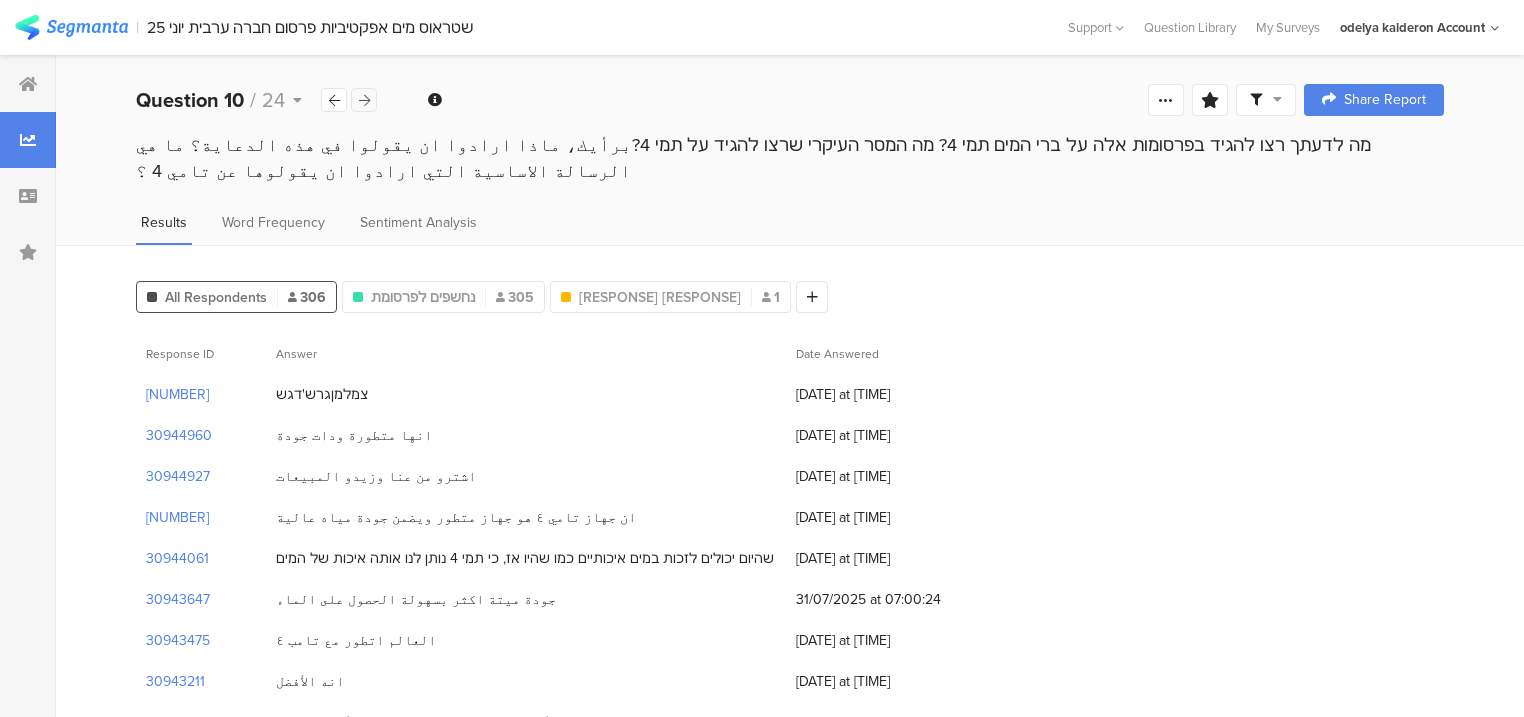 click at bounding box center [364, 100] 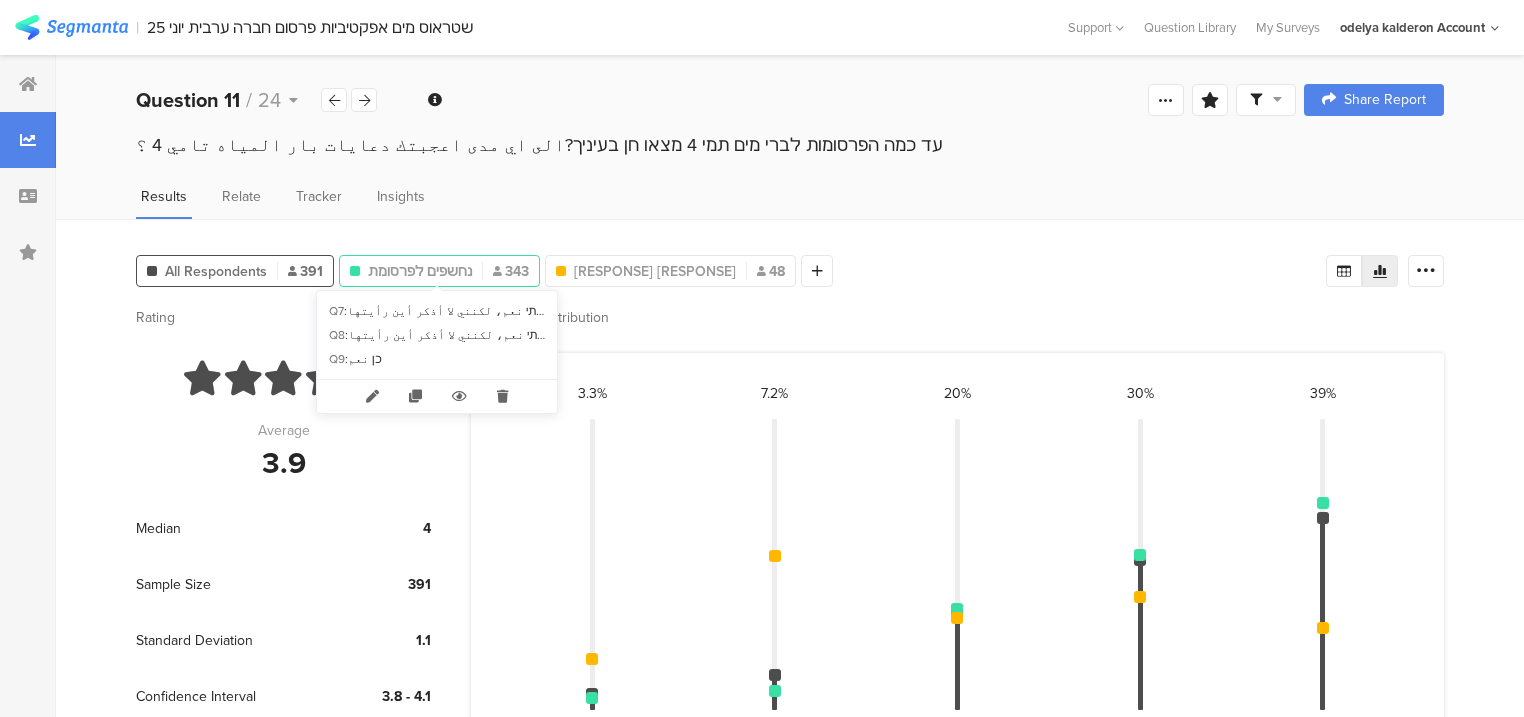 click on "נחשפים לפרסומת" at bounding box center (420, 271) 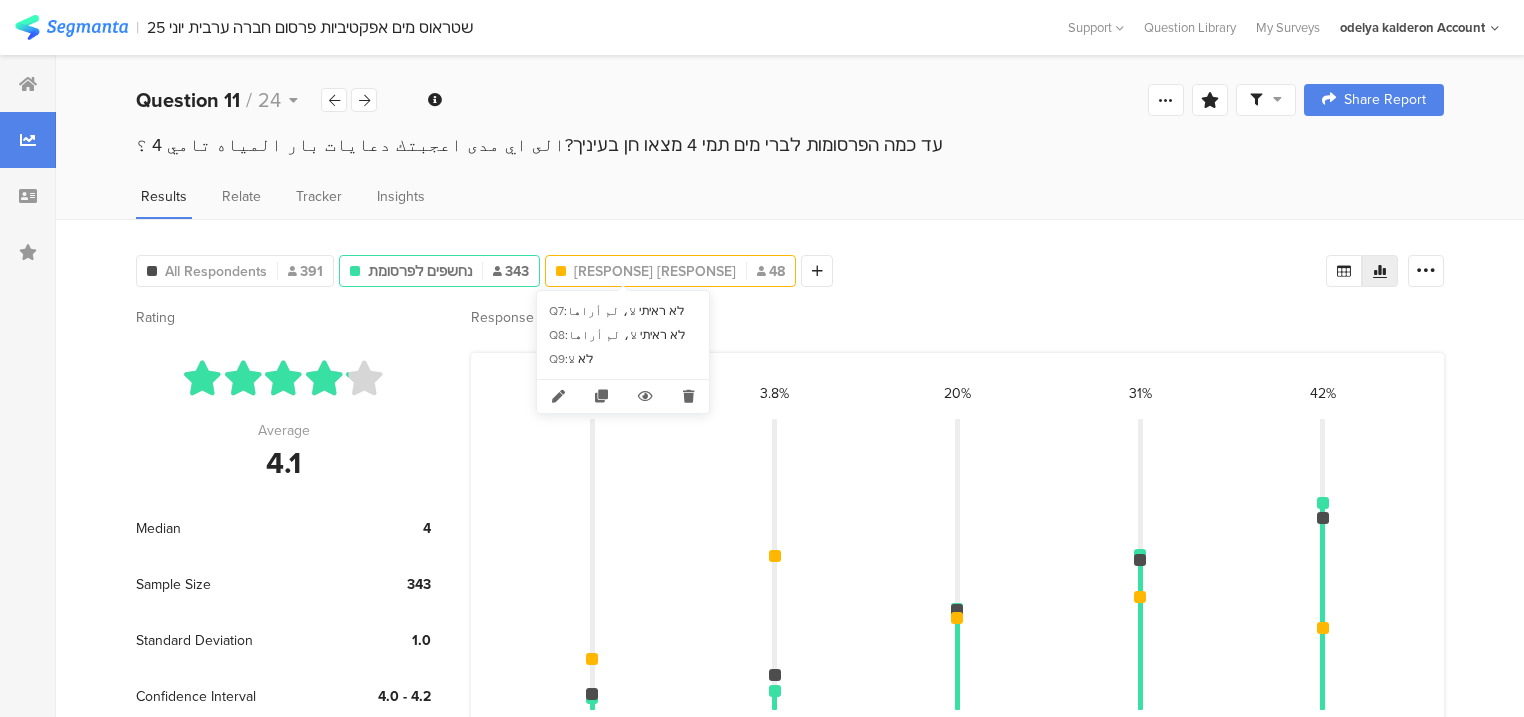click on "[RESPONSE] [RESPONSE]" at bounding box center [655, 271] 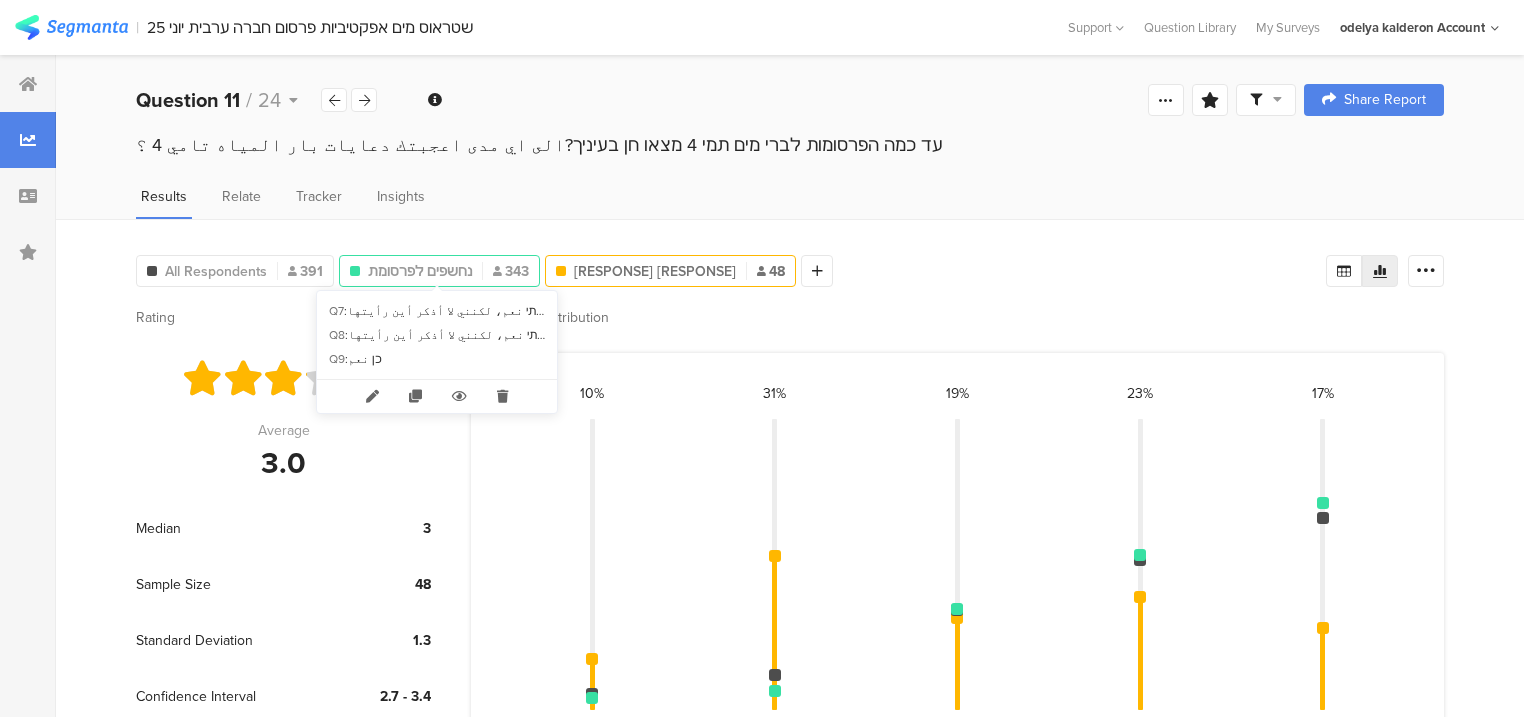 click on "נחשפים לפרסומת" at bounding box center [420, 271] 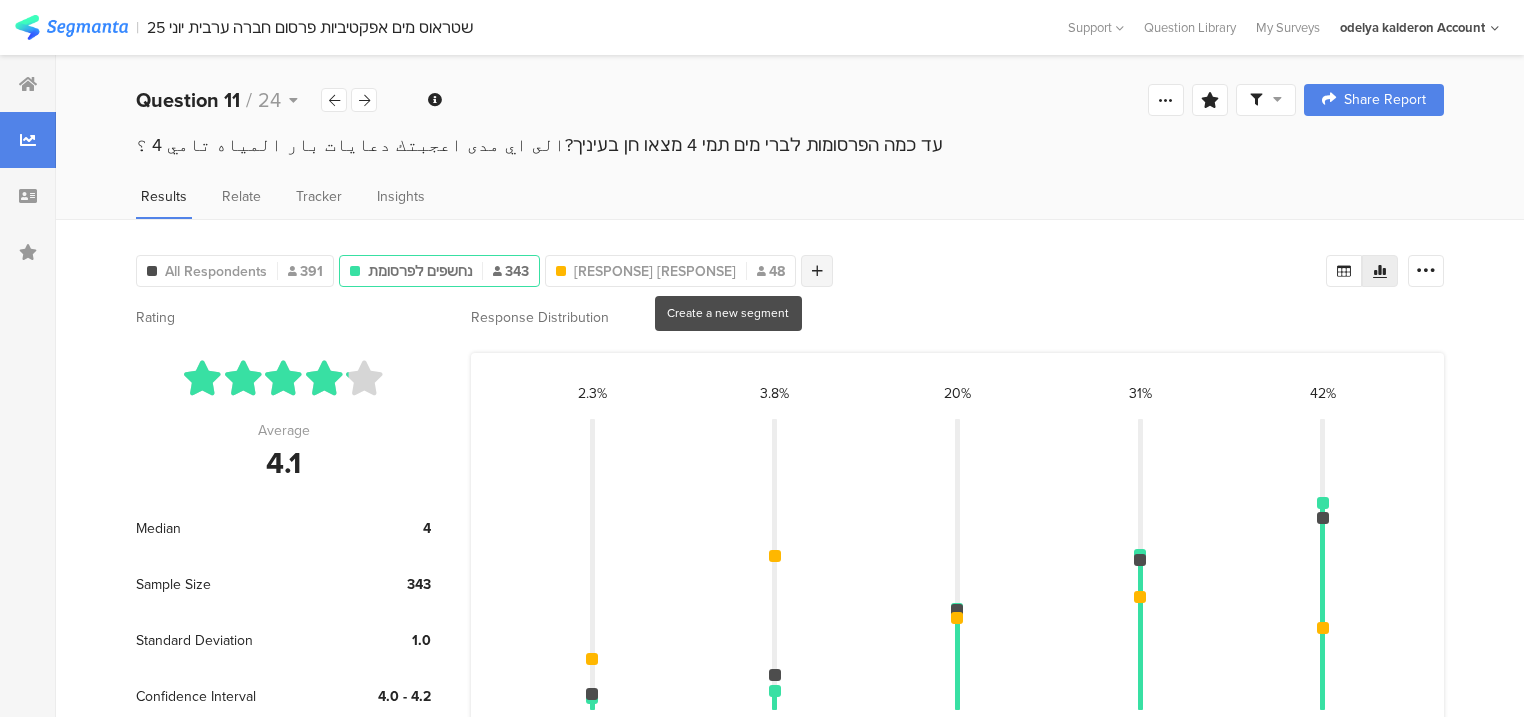 click at bounding box center (817, 271) 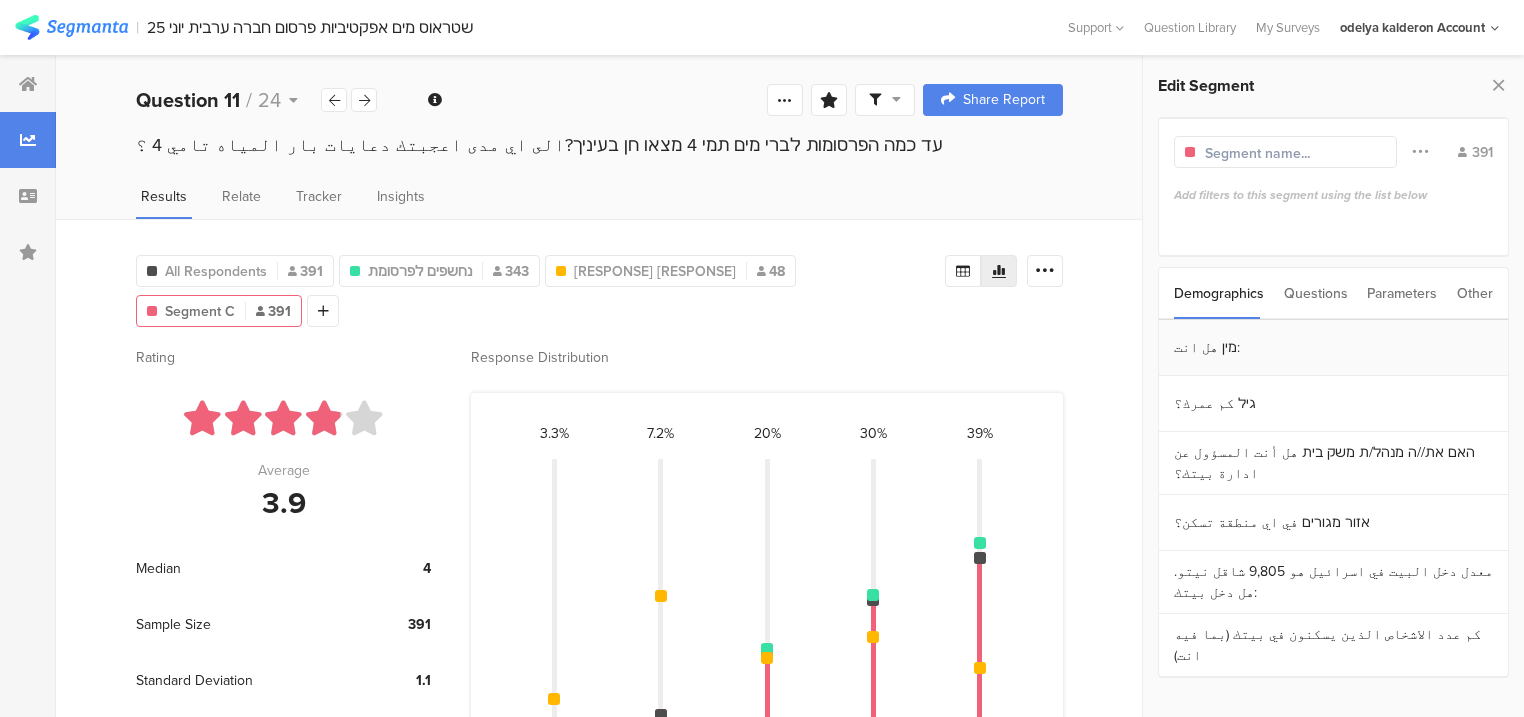 click on "מין هل انت:" at bounding box center [1333, 348] 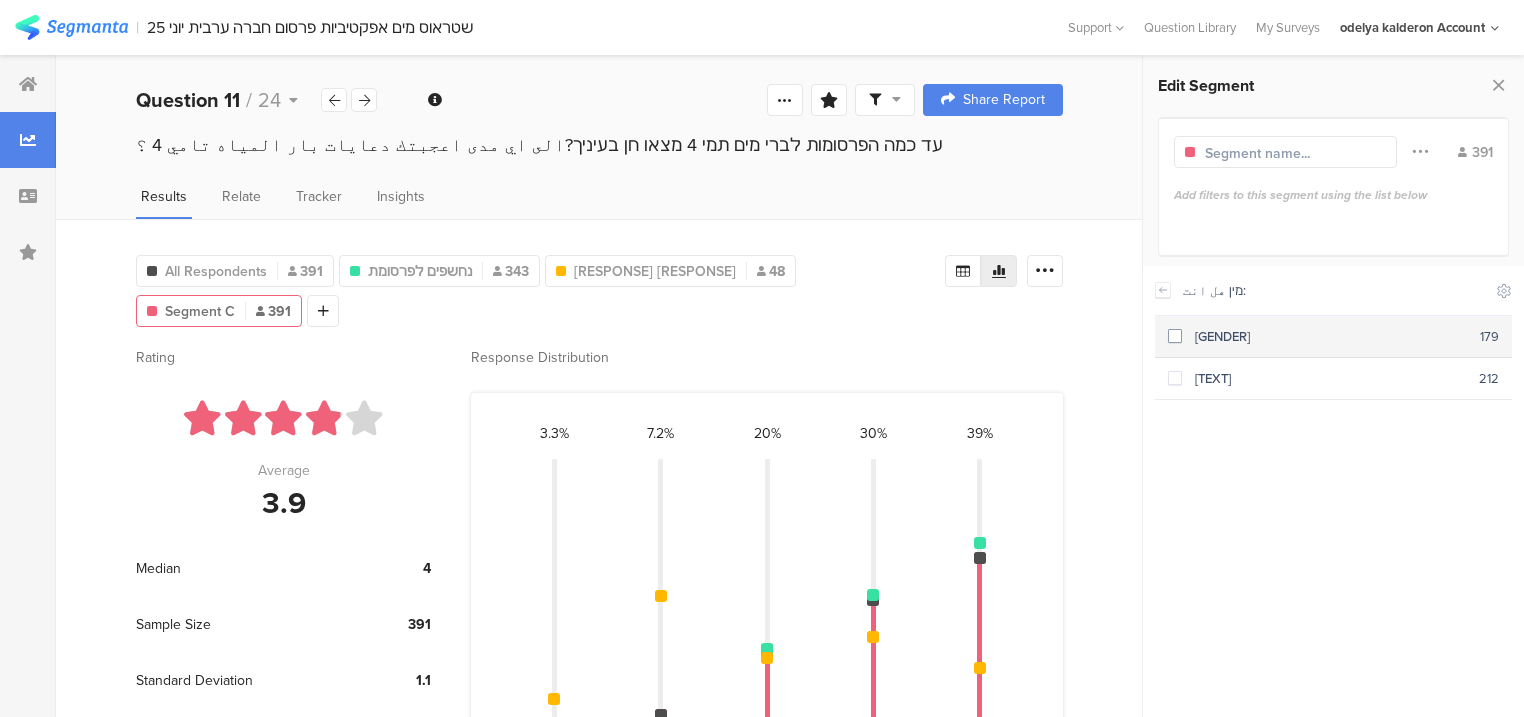 click on "[GENDER]" at bounding box center (1331, 336) 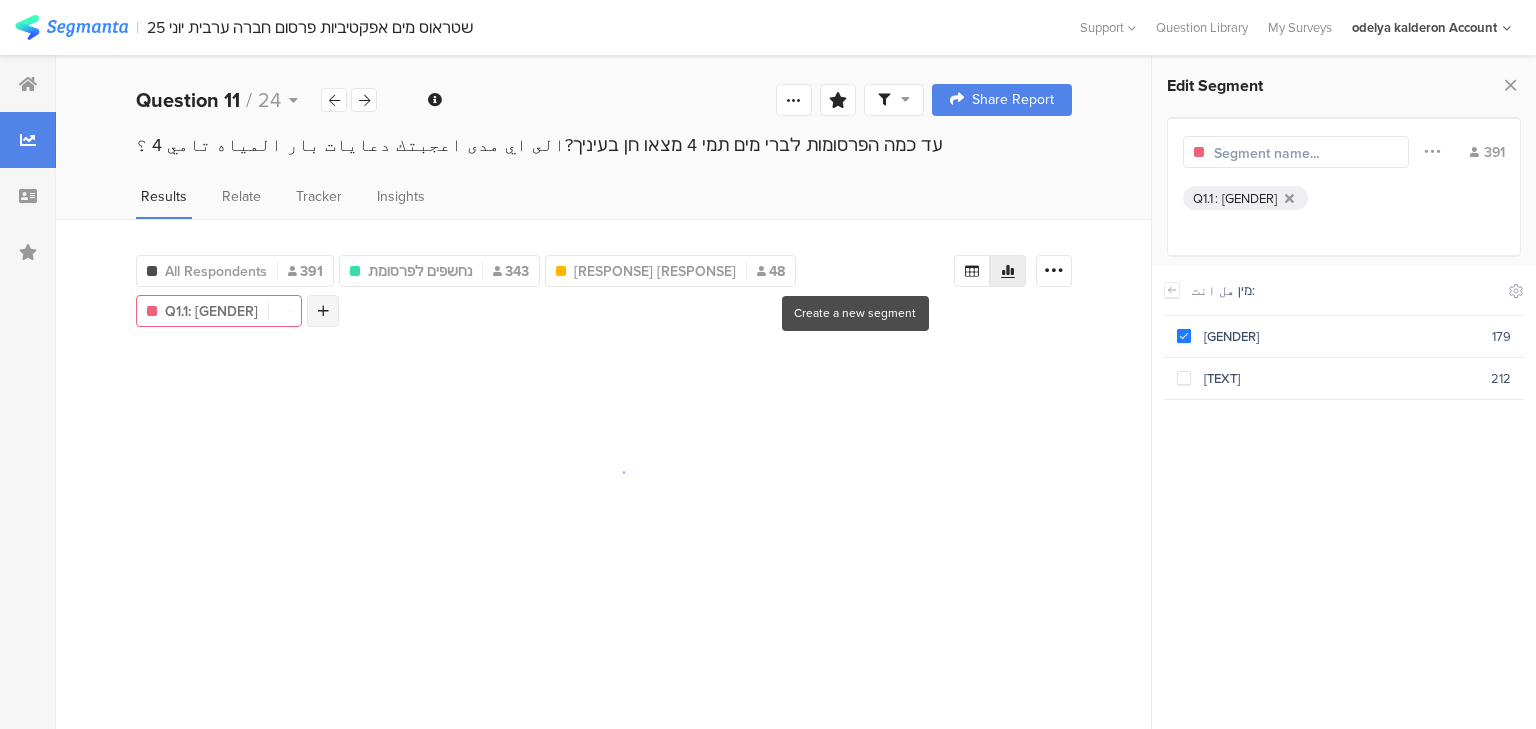 click at bounding box center [323, 311] 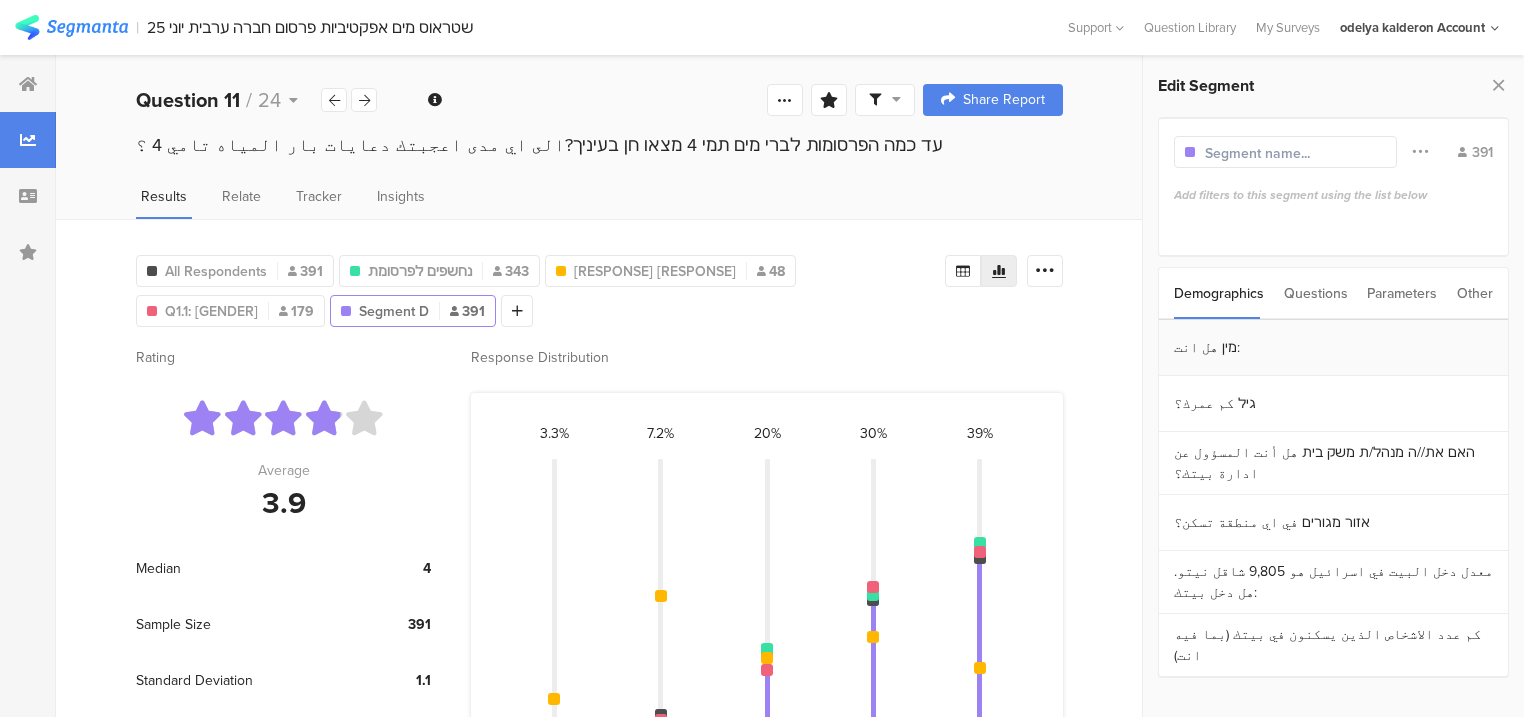 click on "מין هل انت:" at bounding box center (1333, 348) 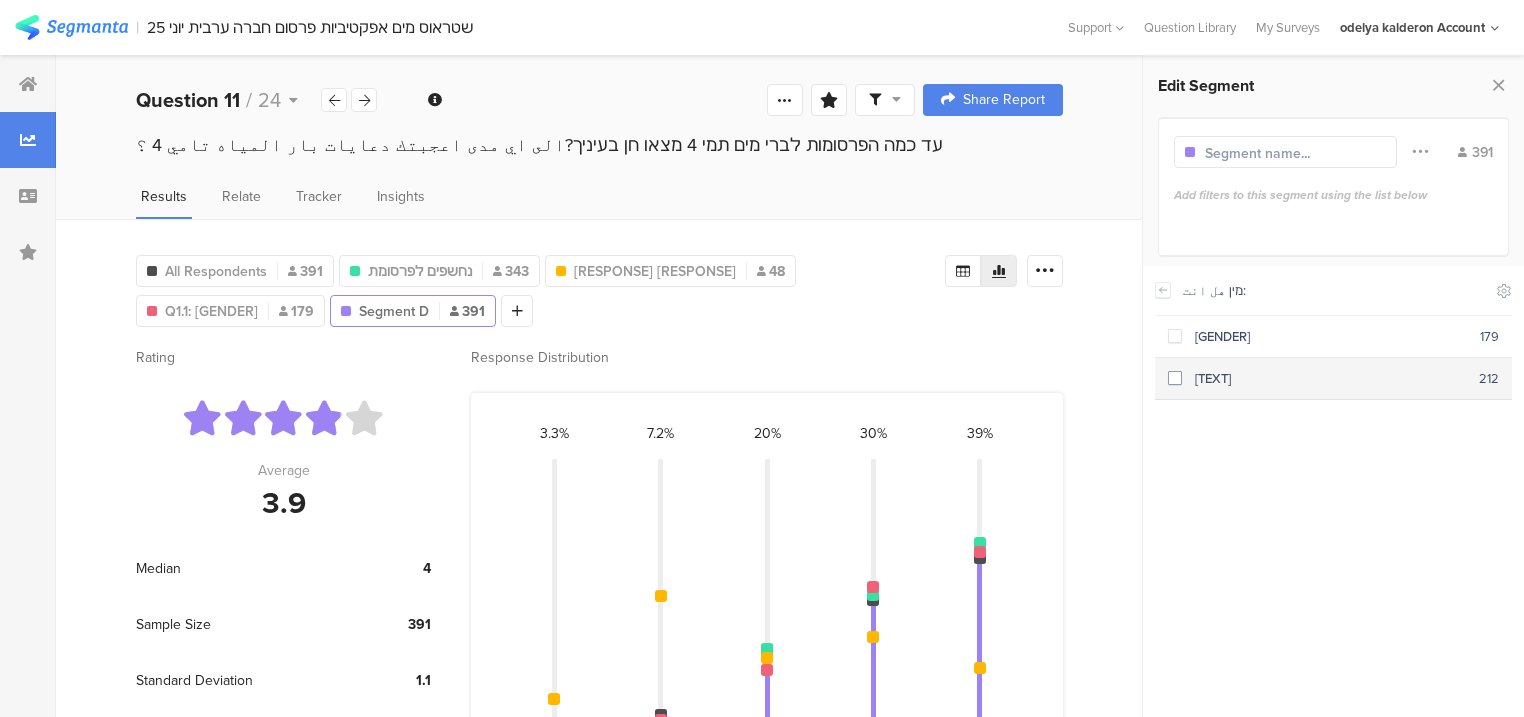 click on "[TEXT]" at bounding box center (1330, 378) 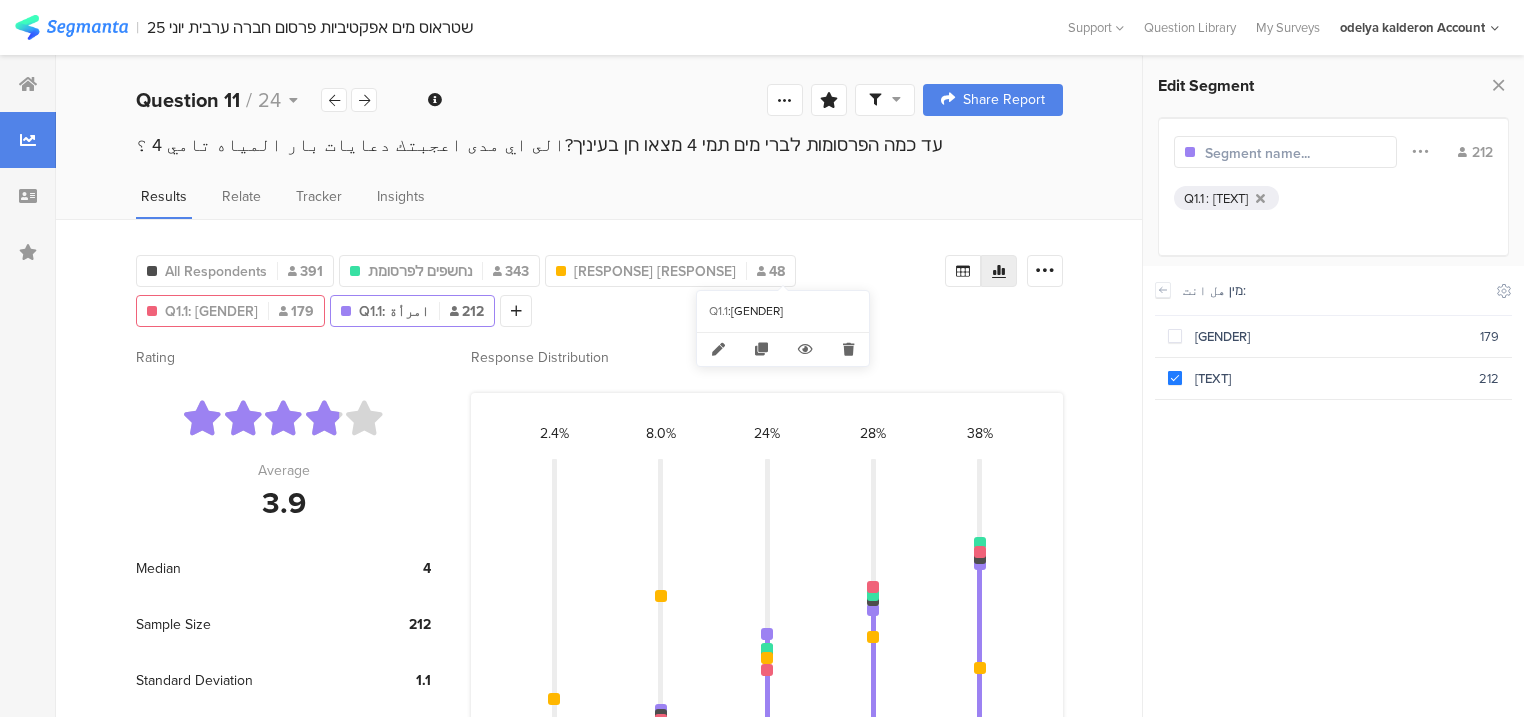 click on "Q1.1: [GENDER]" at bounding box center [211, 311] 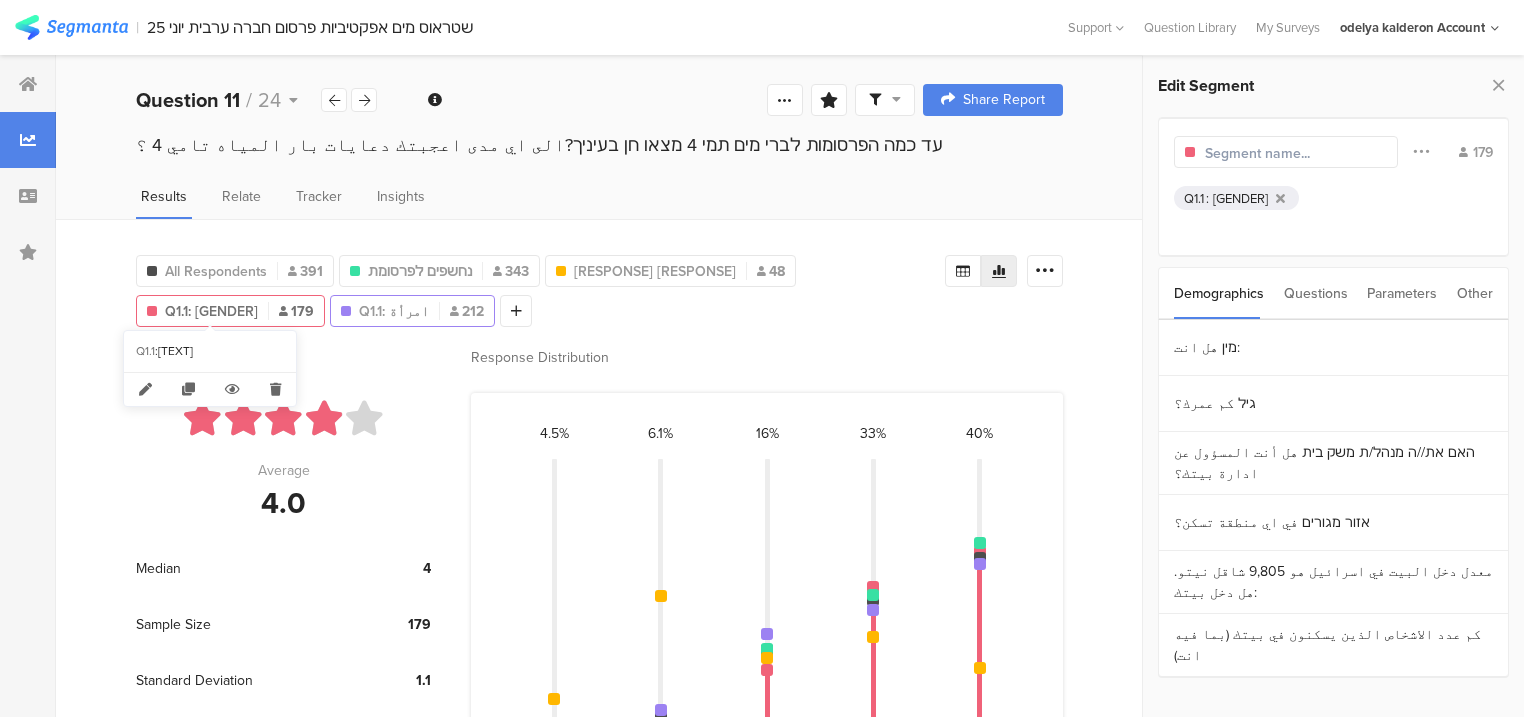 click on "Q1.1: امرأة" at bounding box center (394, 311) 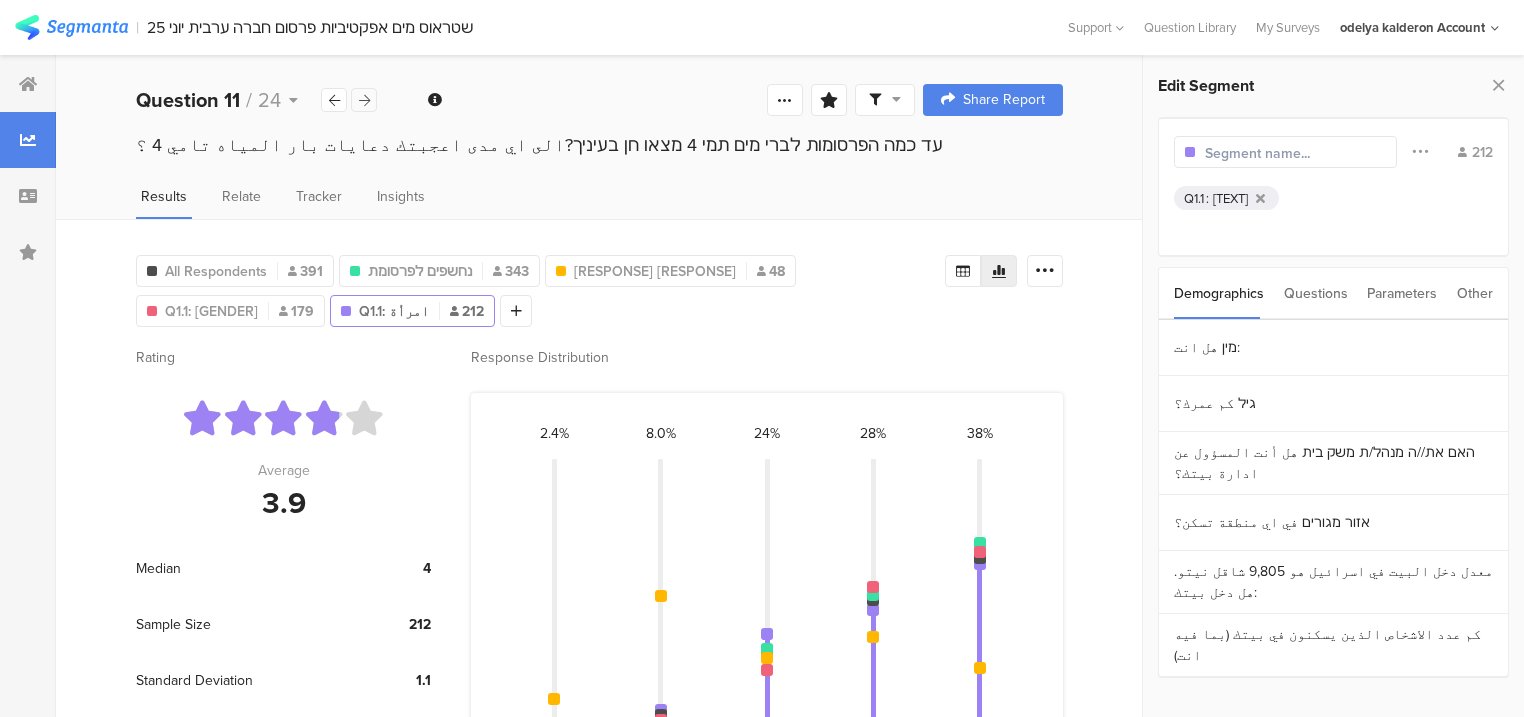 click at bounding box center [364, 100] 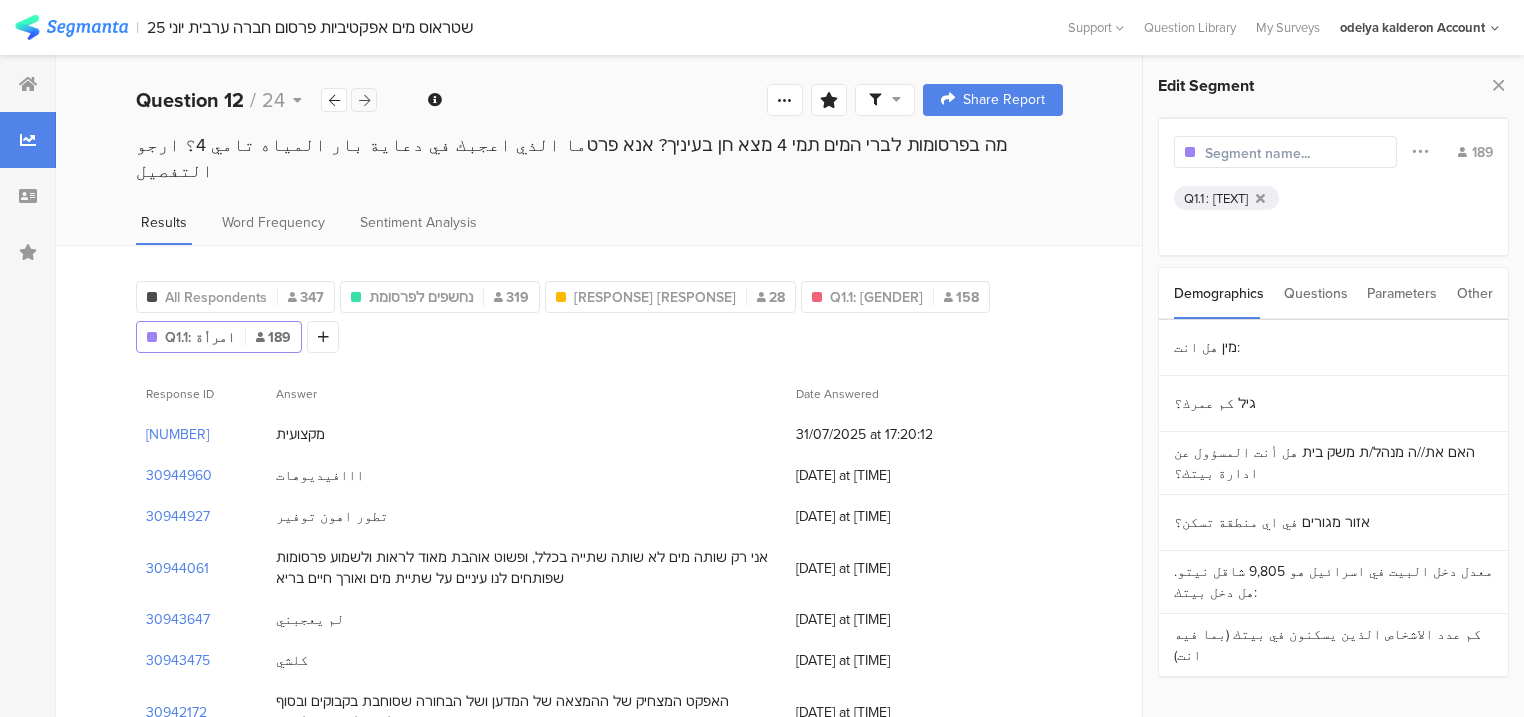 click at bounding box center [364, 100] 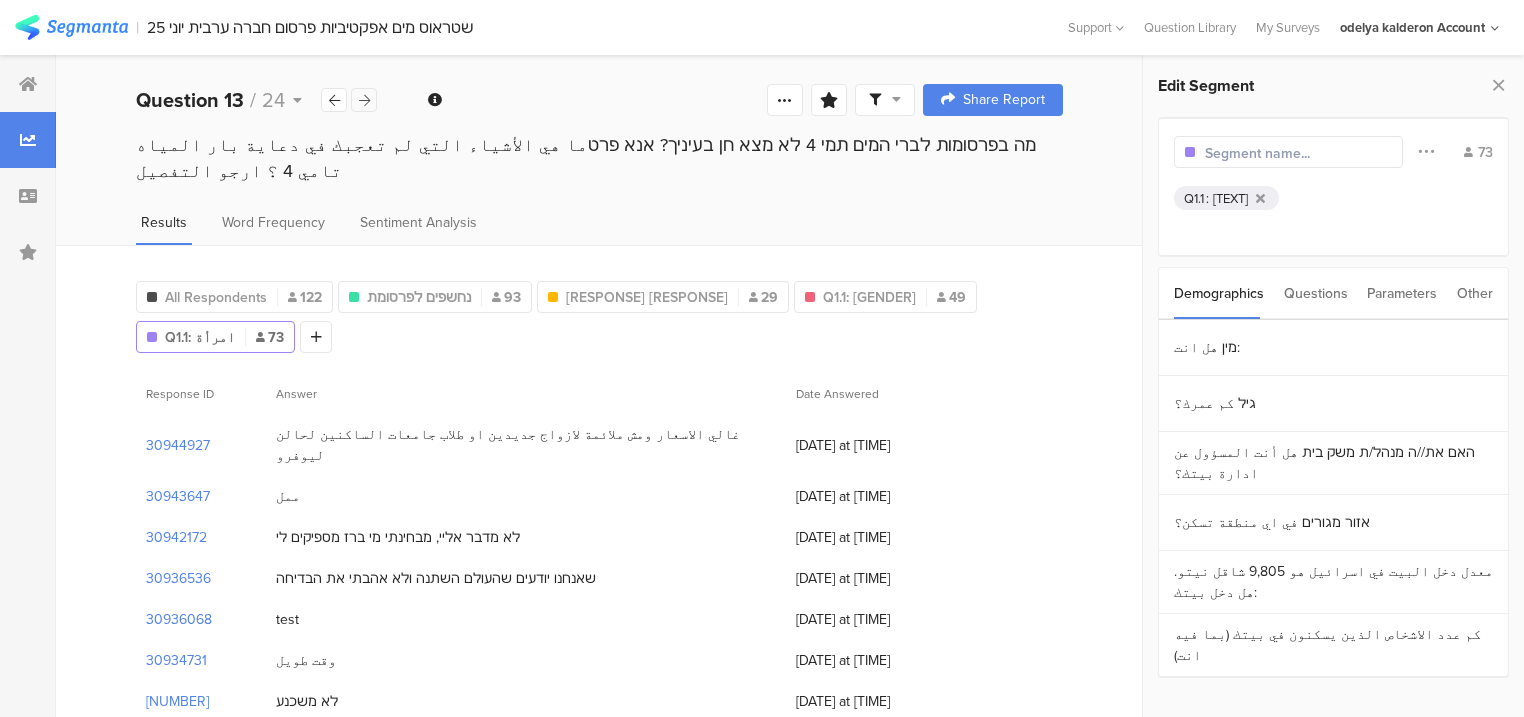 click at bounding box center (364, 100) 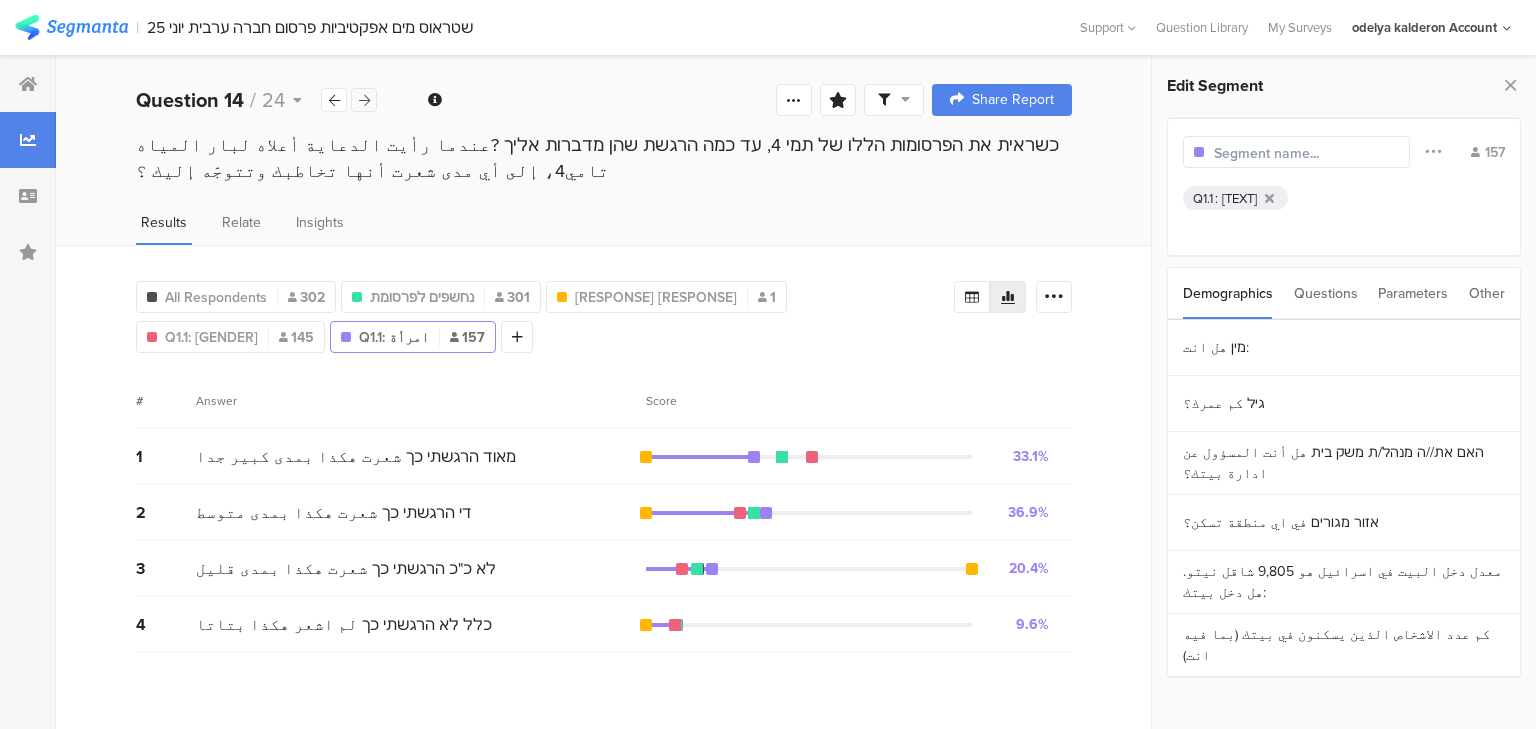 click at bounding box center [364, 100] 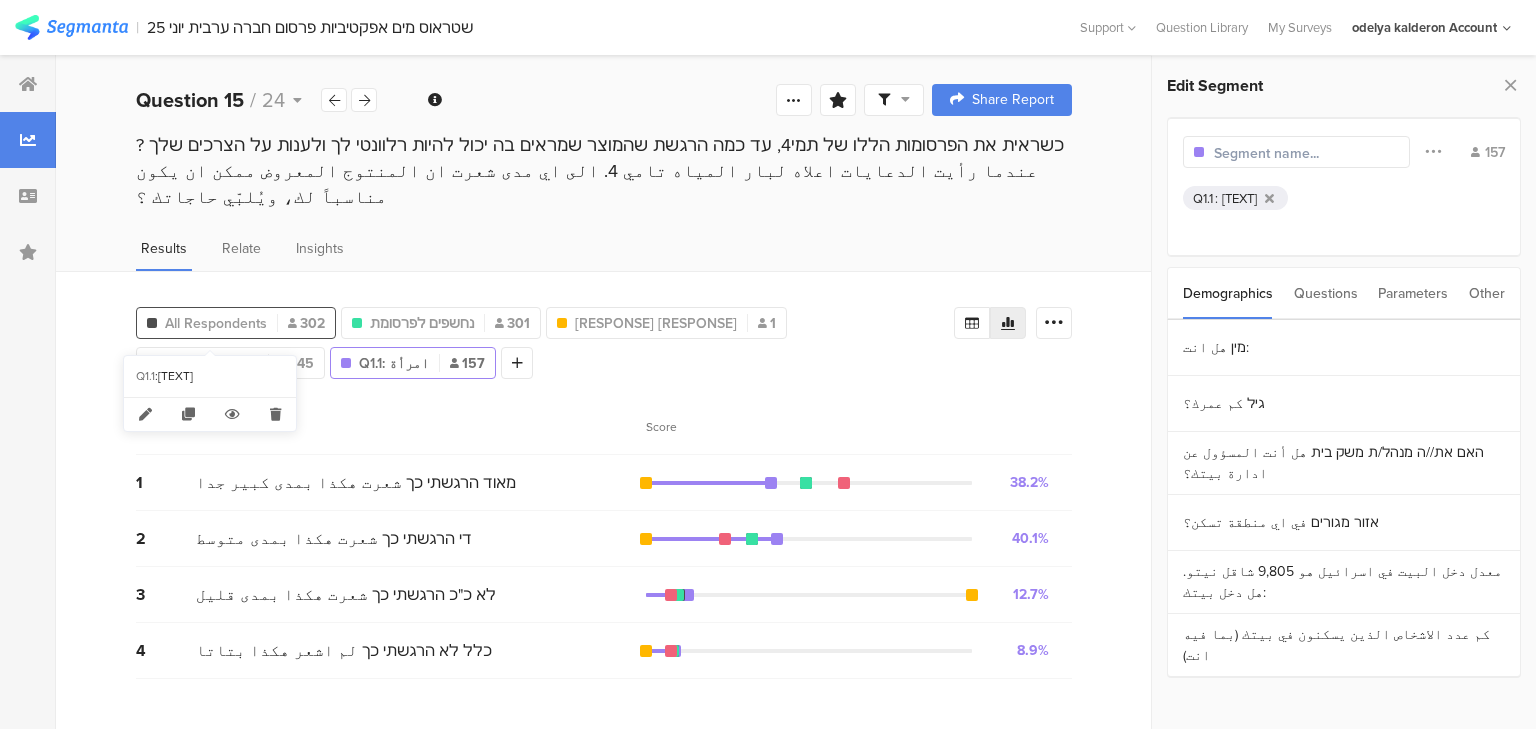 click on "All Respondents" at bounding box center (216, 323) 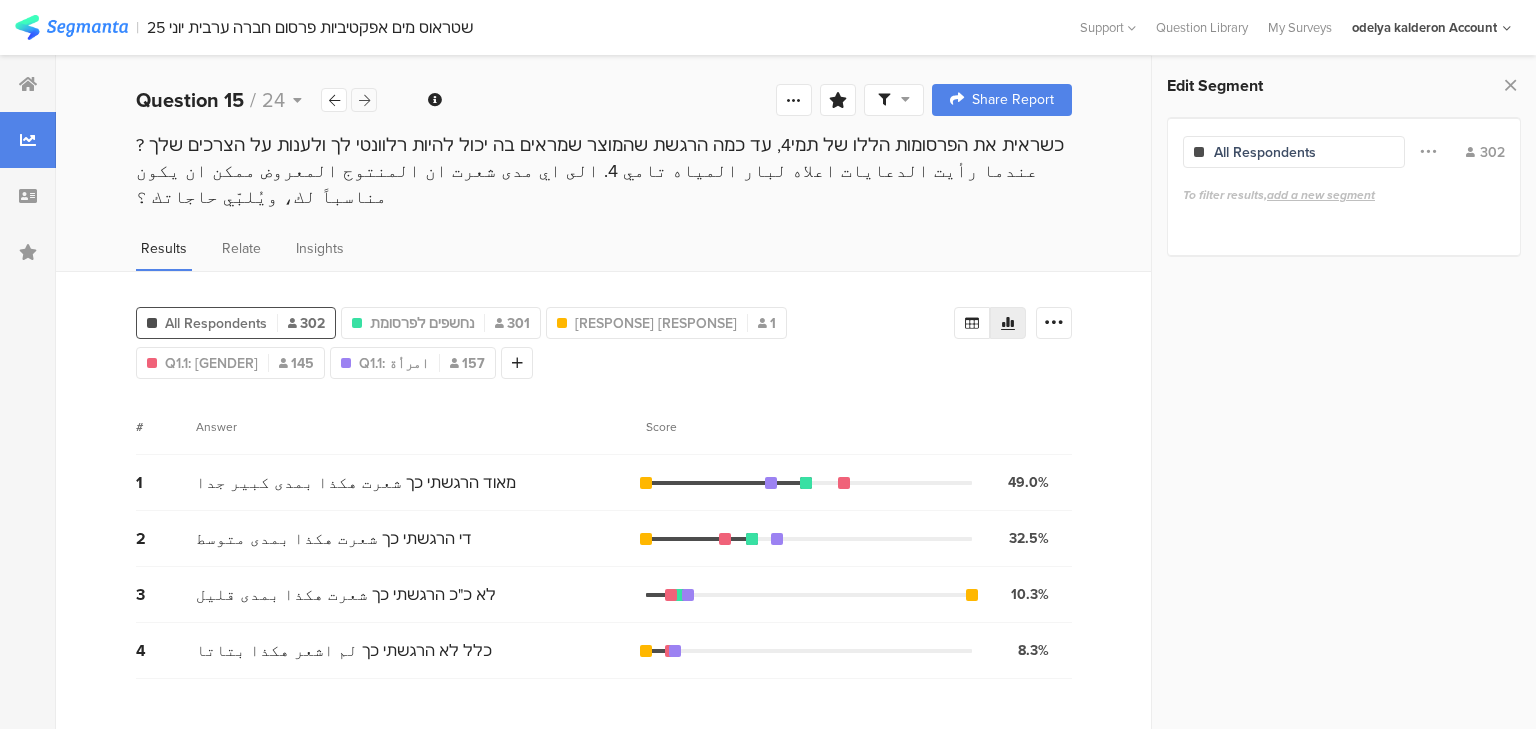 click at bounding box center (364, 100) 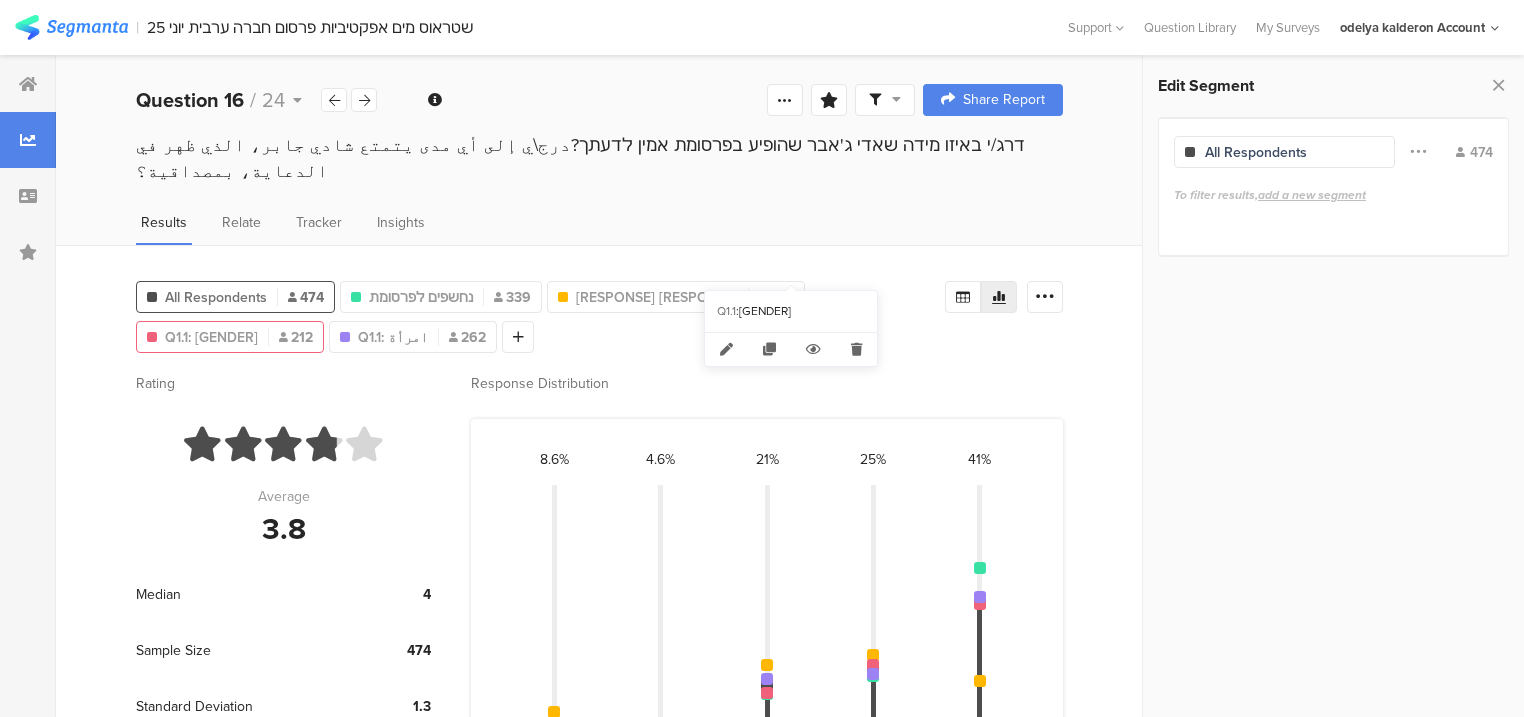 click on "Q1.1: [GENDER]" at bounding box center [211, 337] 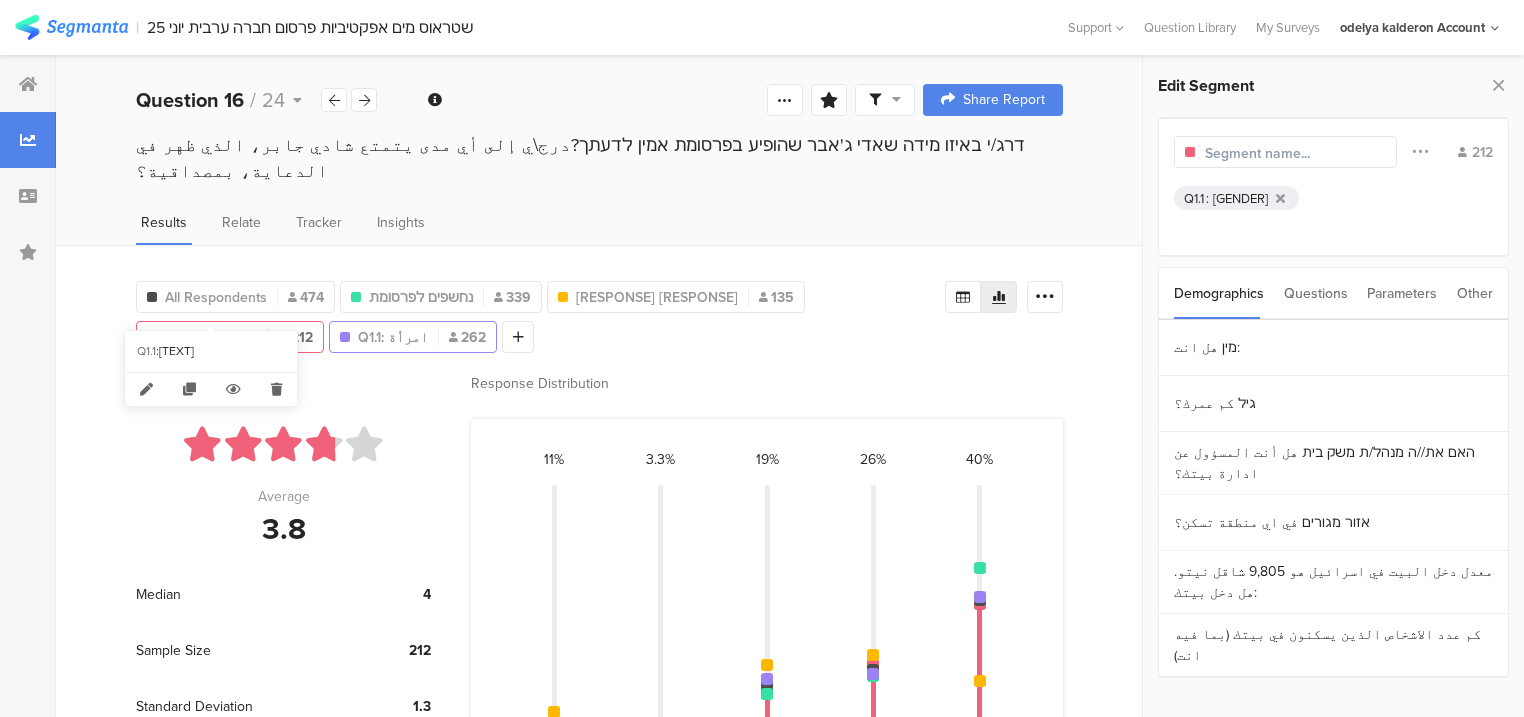 click on "Q1.1: امرأة" at bounding box center (393, 337) 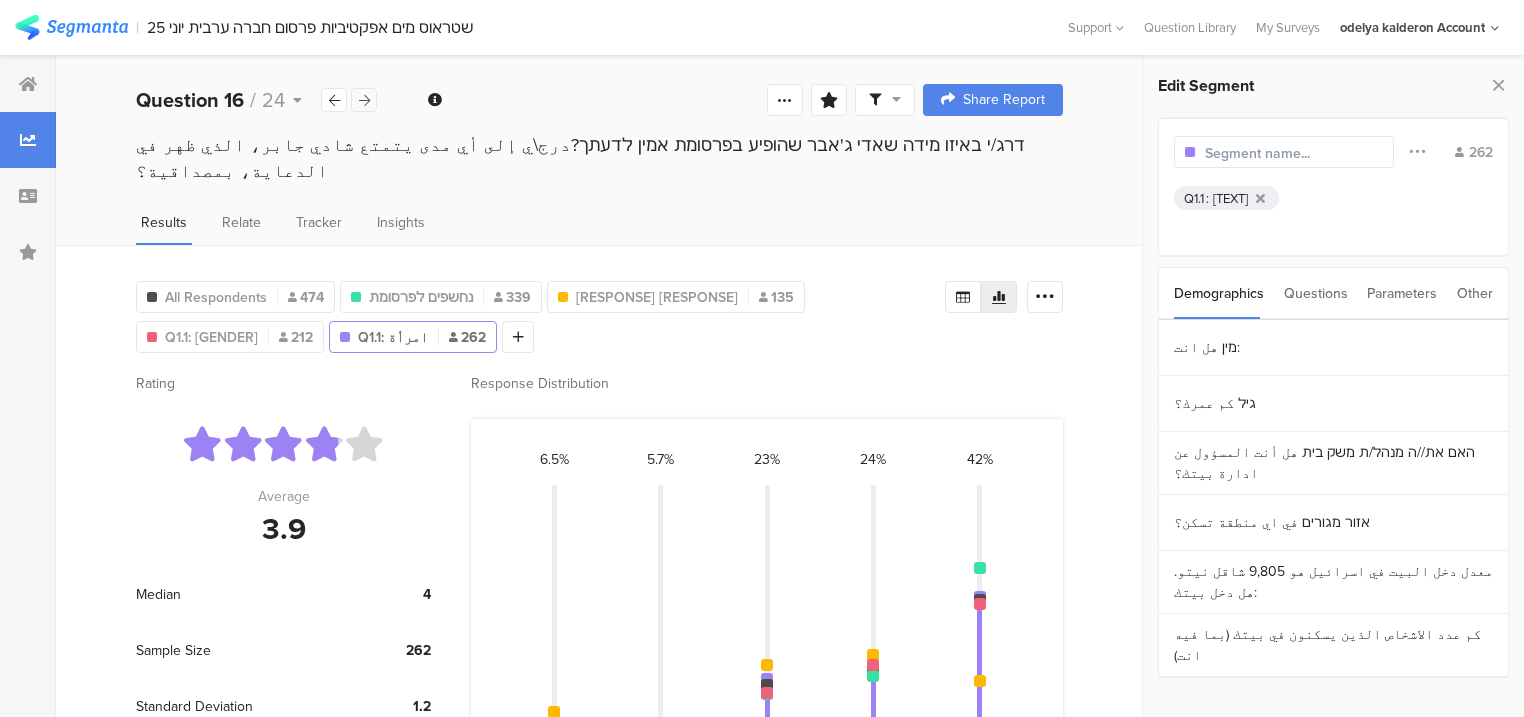 click at bounding box center (364, 100) 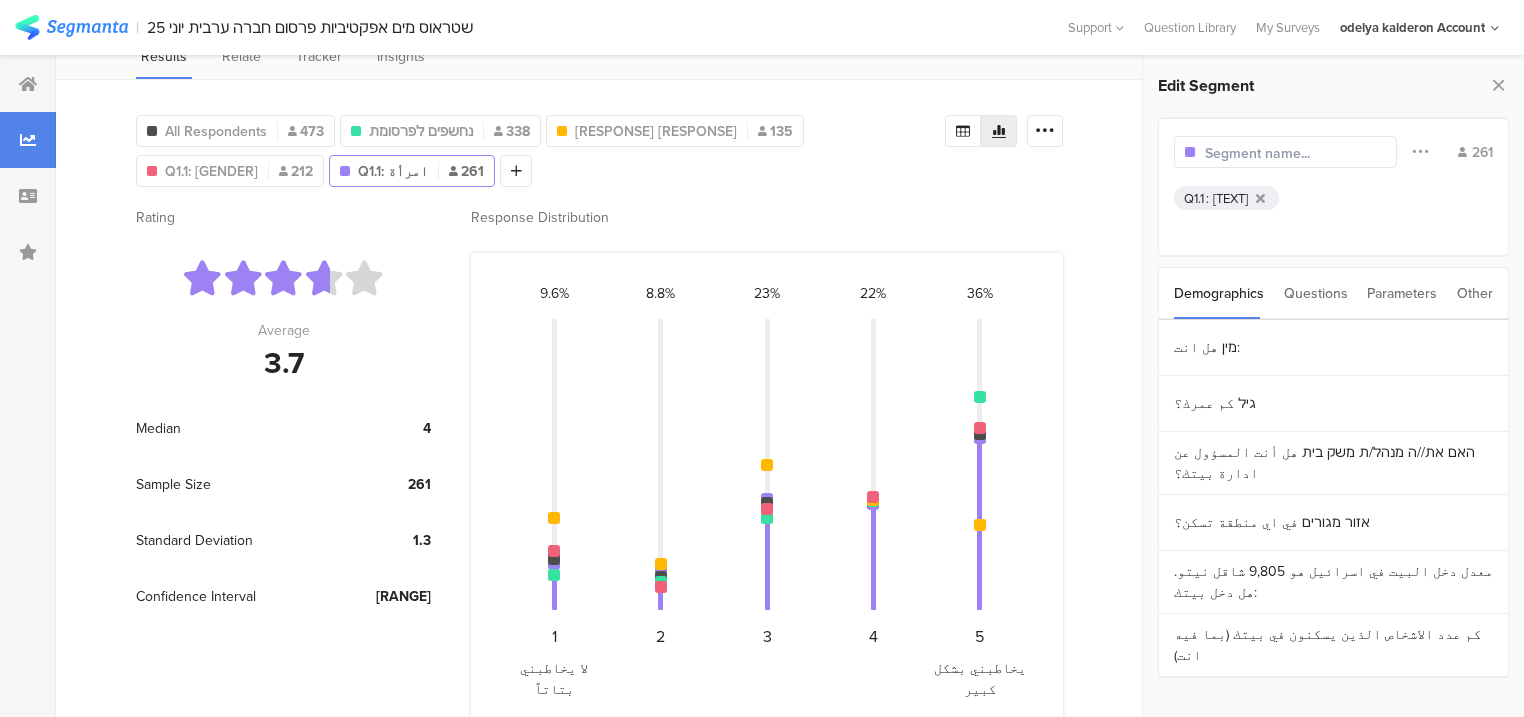 scroll, scrollTop: 167, scrollLeft: 0, axis: vertical 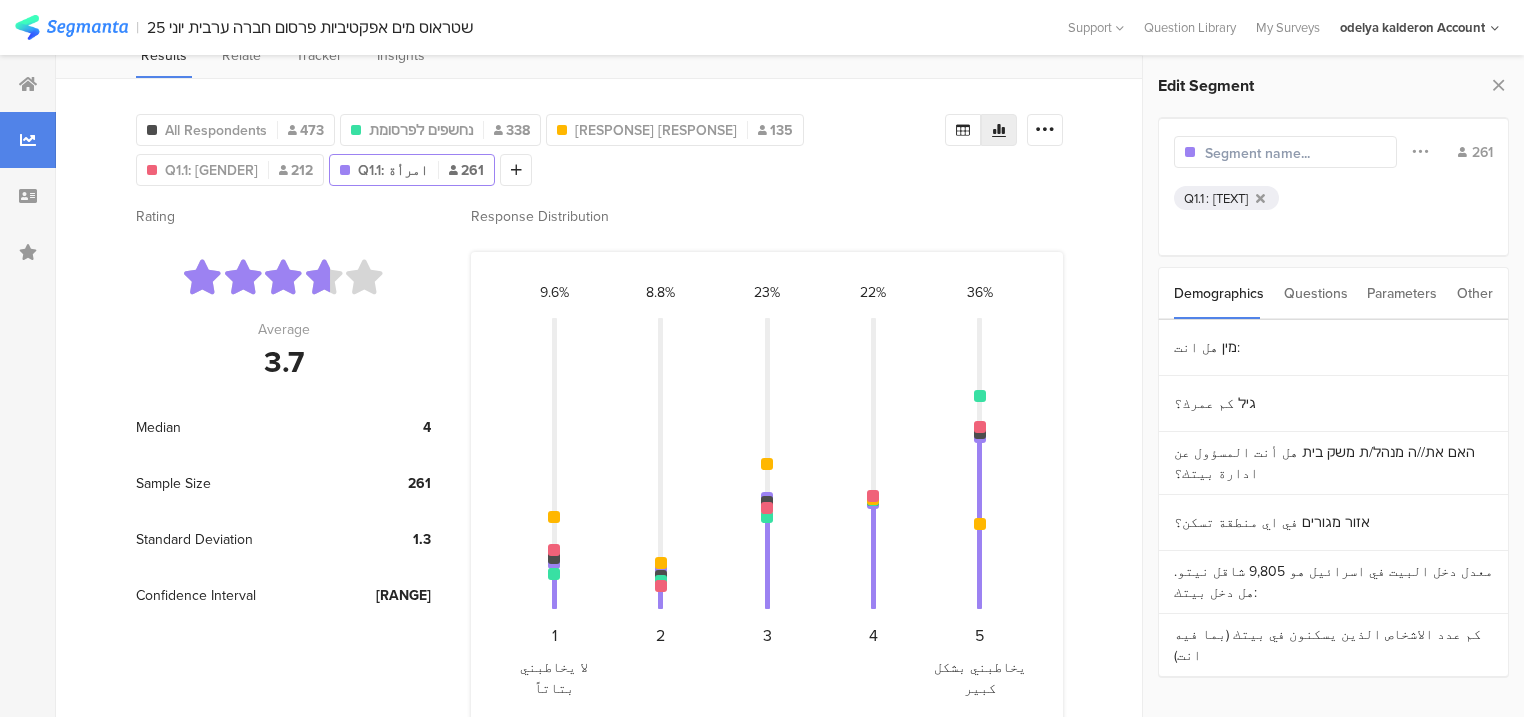 click on "يخاطبني بشكل كبير" at bounding box center (980, 678) 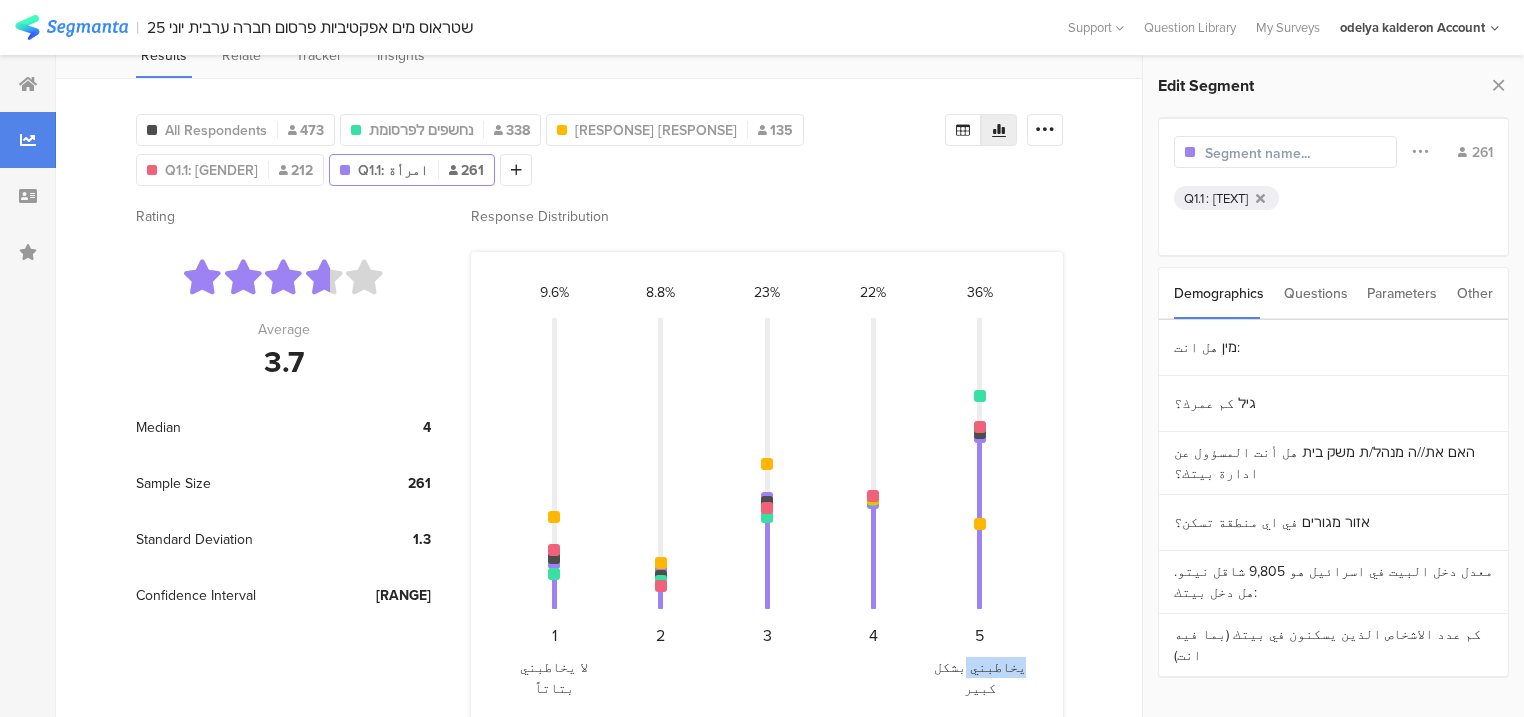click on "يخاطبني بشكل كبير" at bounding box center (980, 678) 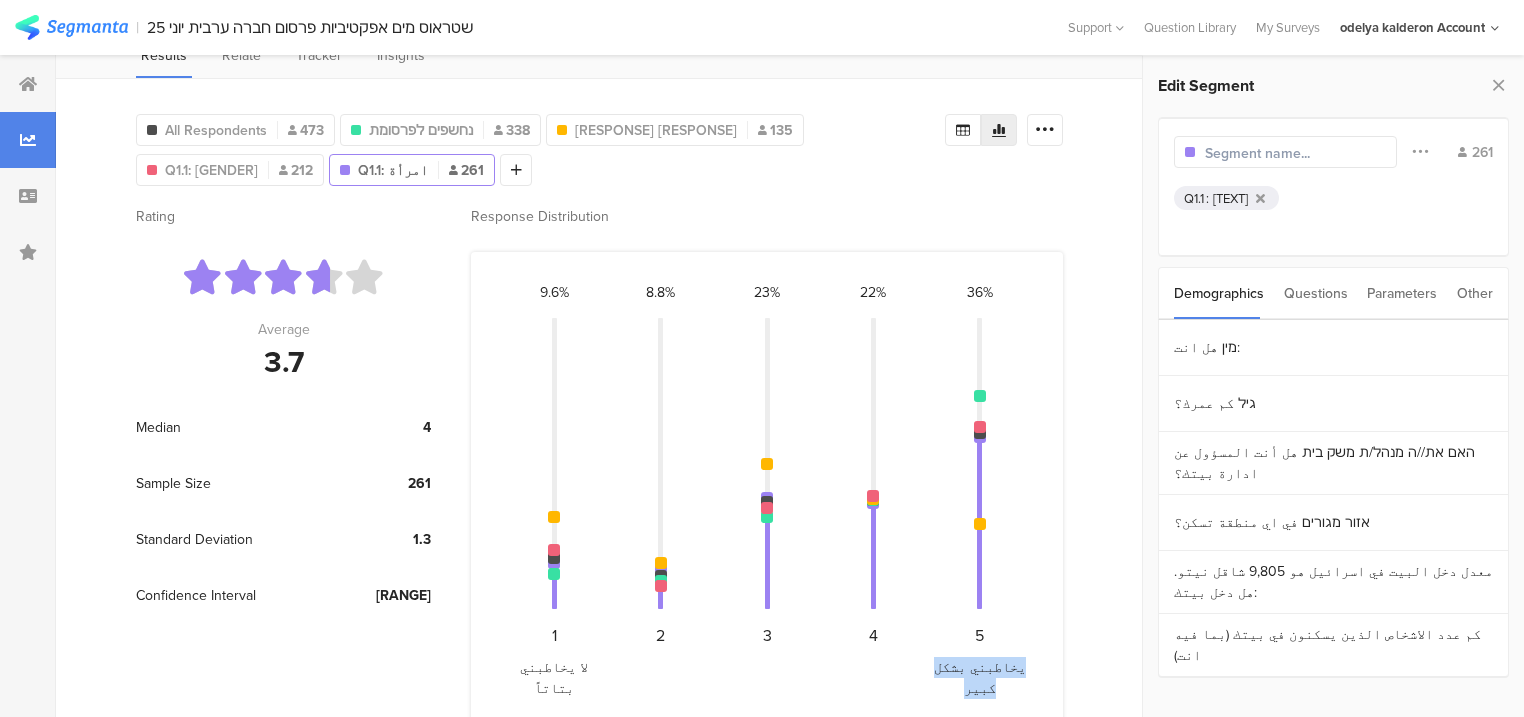click on "يخاطبني بشكل كبير" at bounding box center (980, 678) 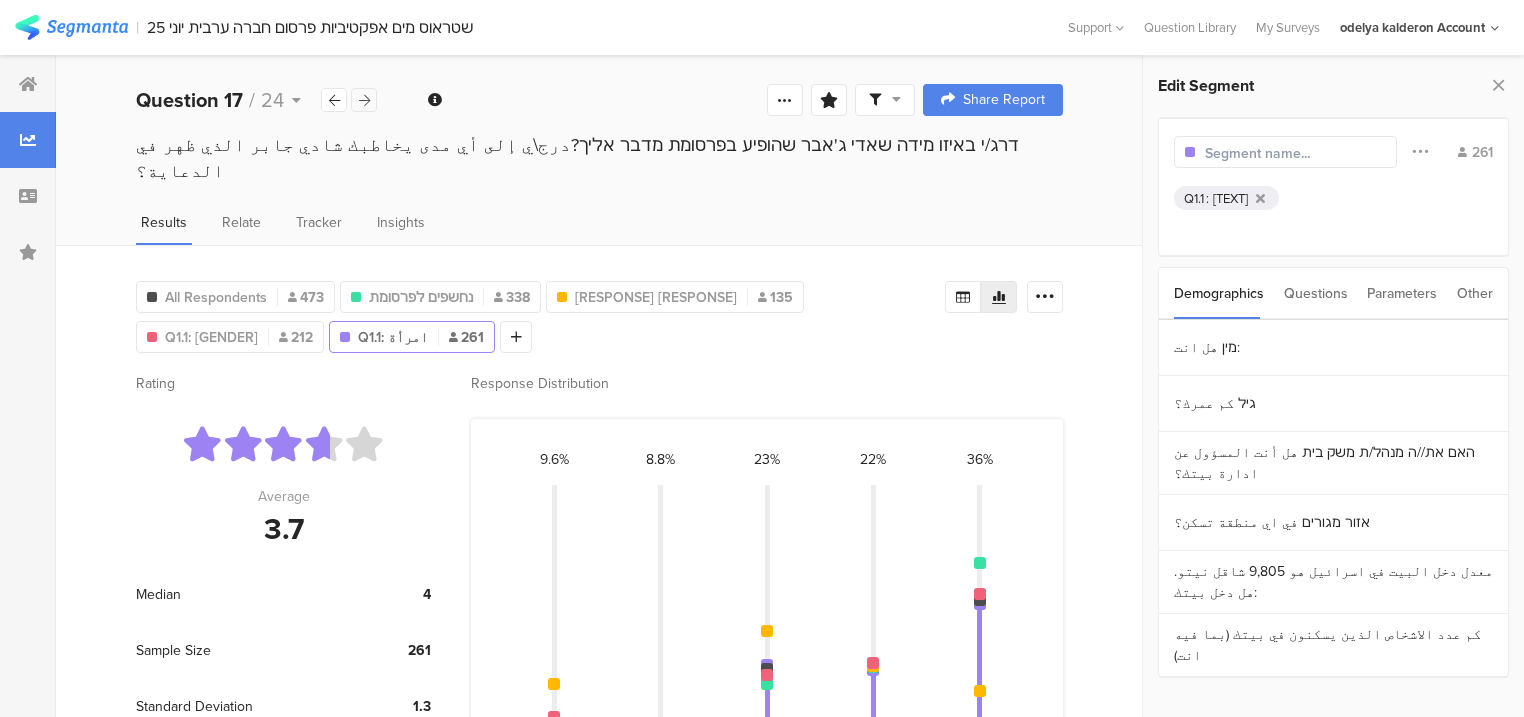 click at bounding box center [364, 100] 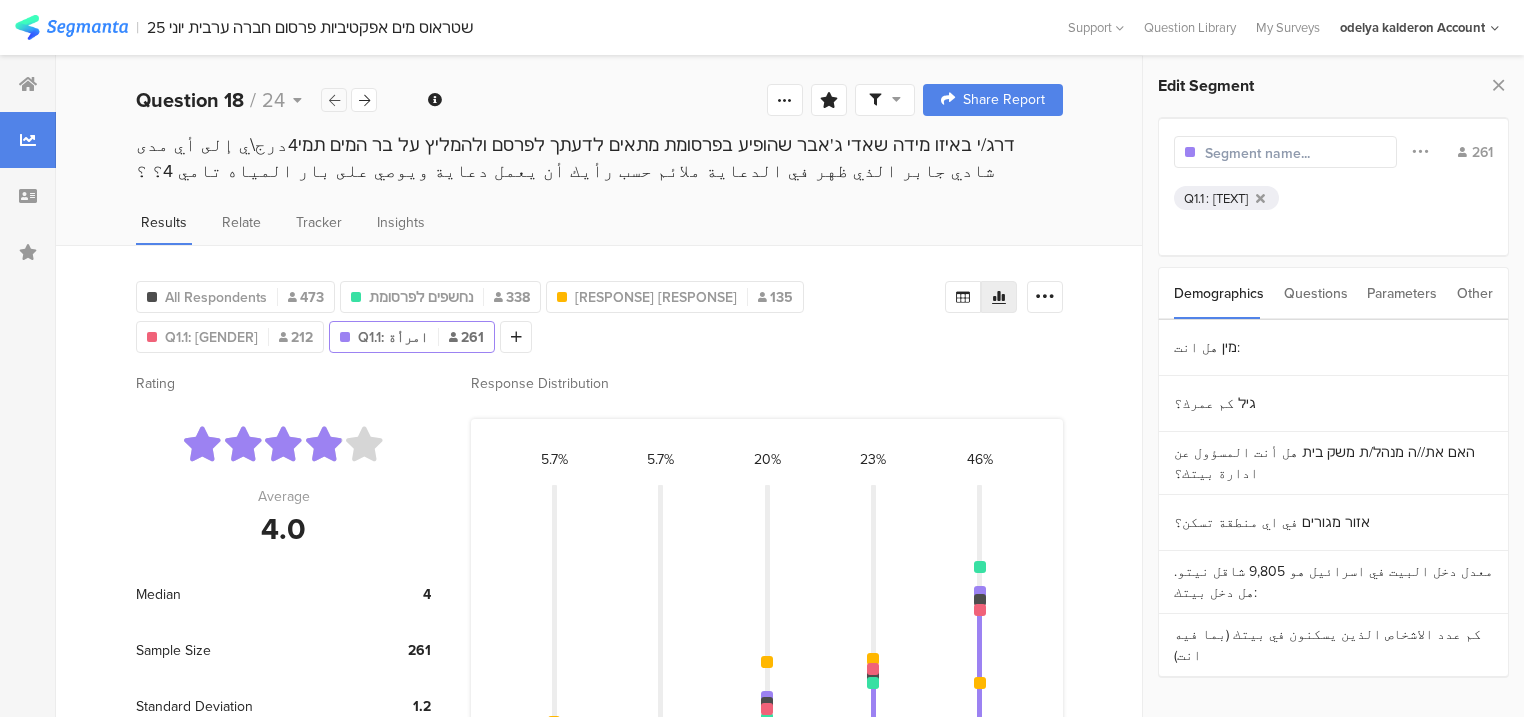 click at bounding box center [334, 100] 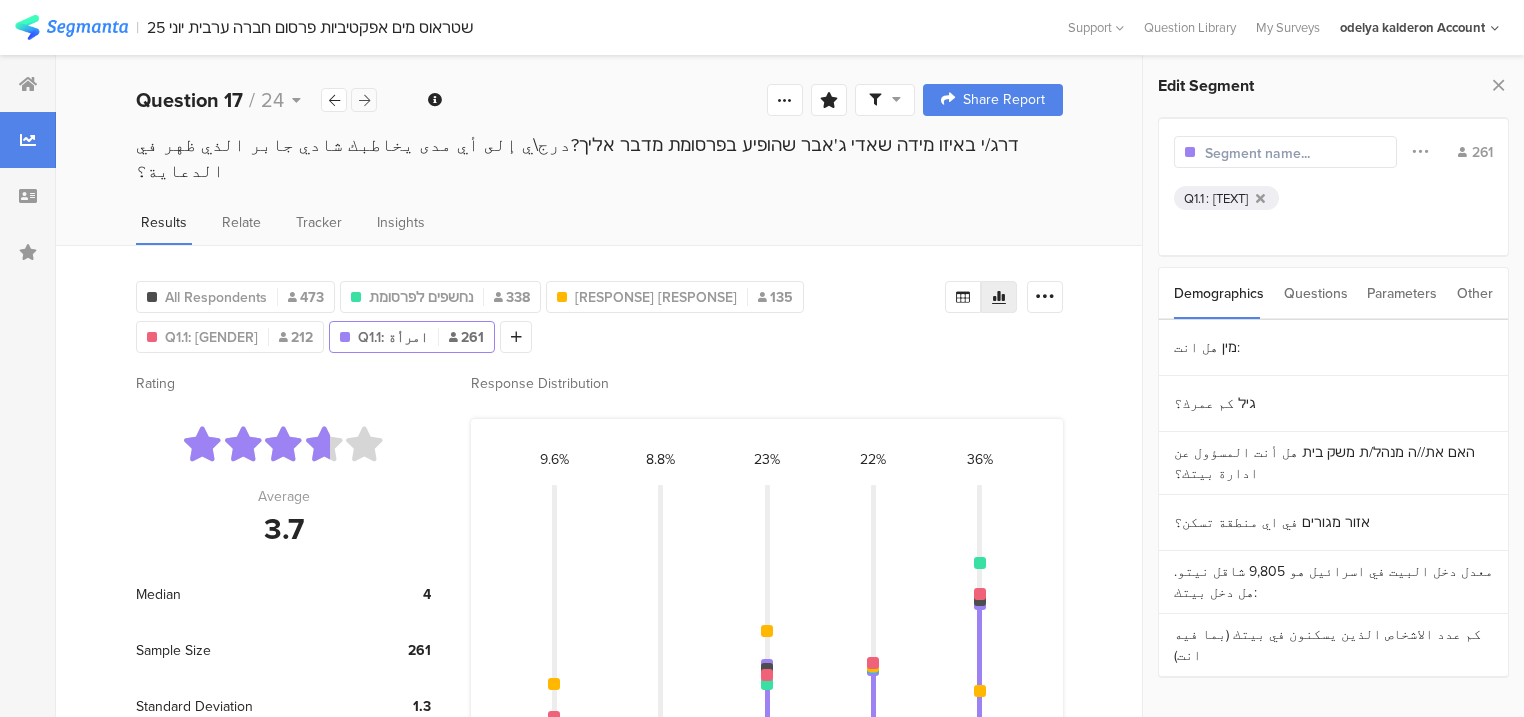 click at bounding box center (364, 100) 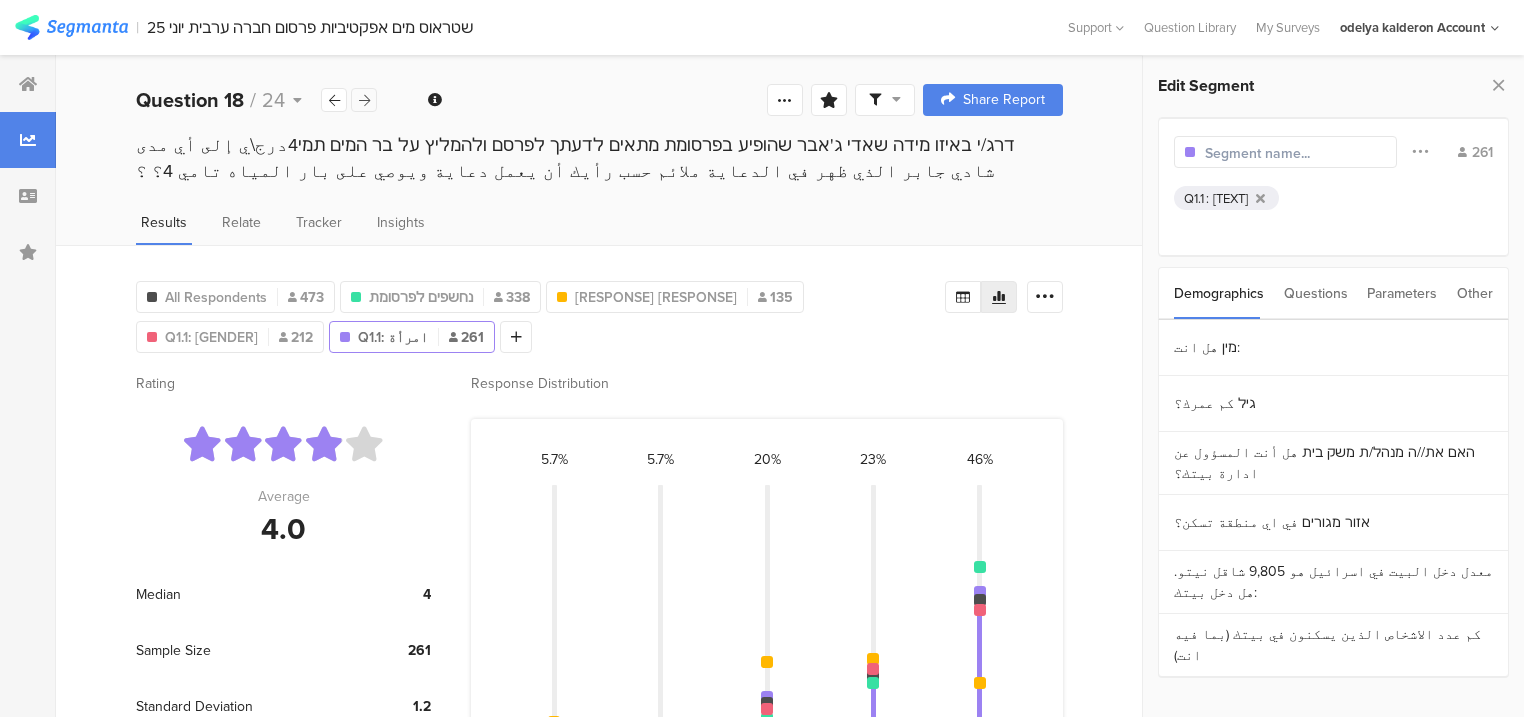 click at bounding box center (364, 100) 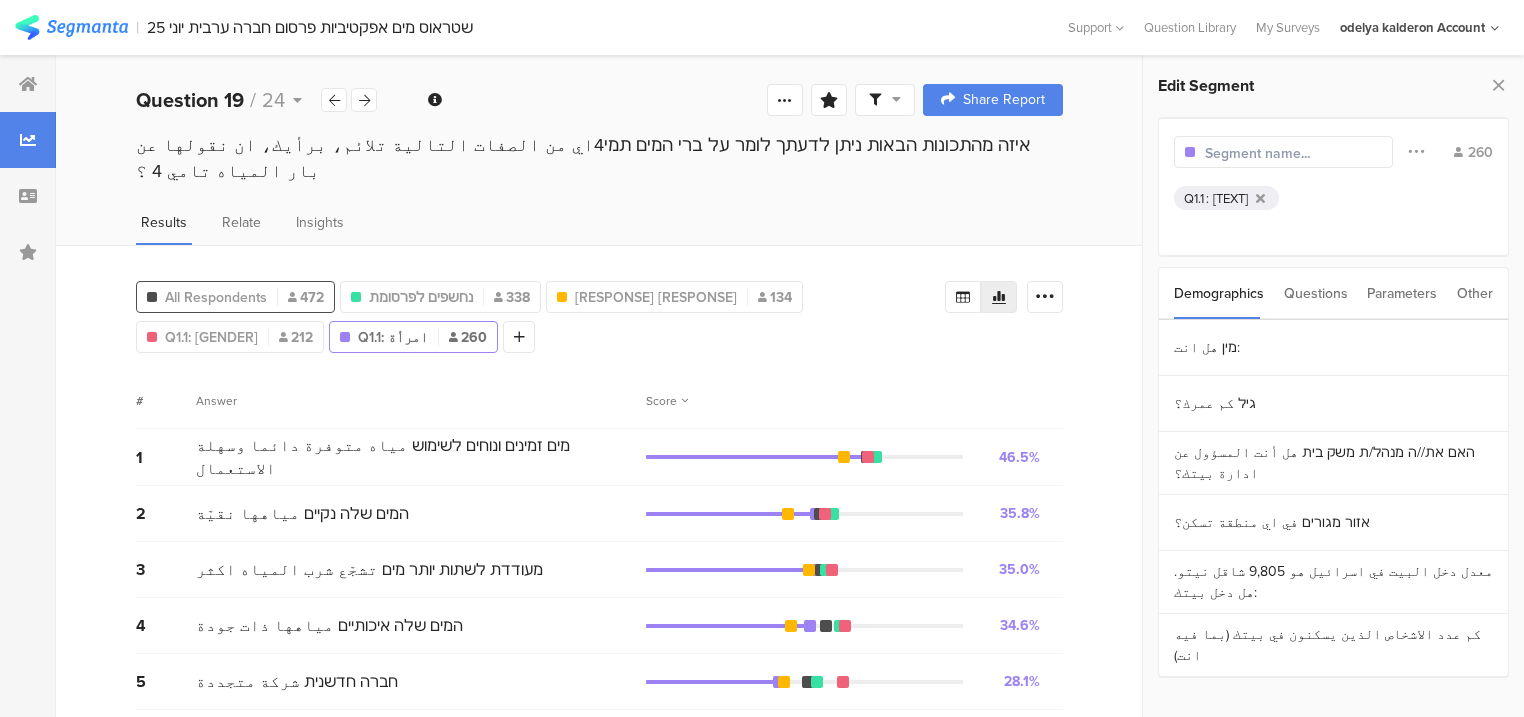 click on "All Respondents       472" at bounding box center (235, 297) 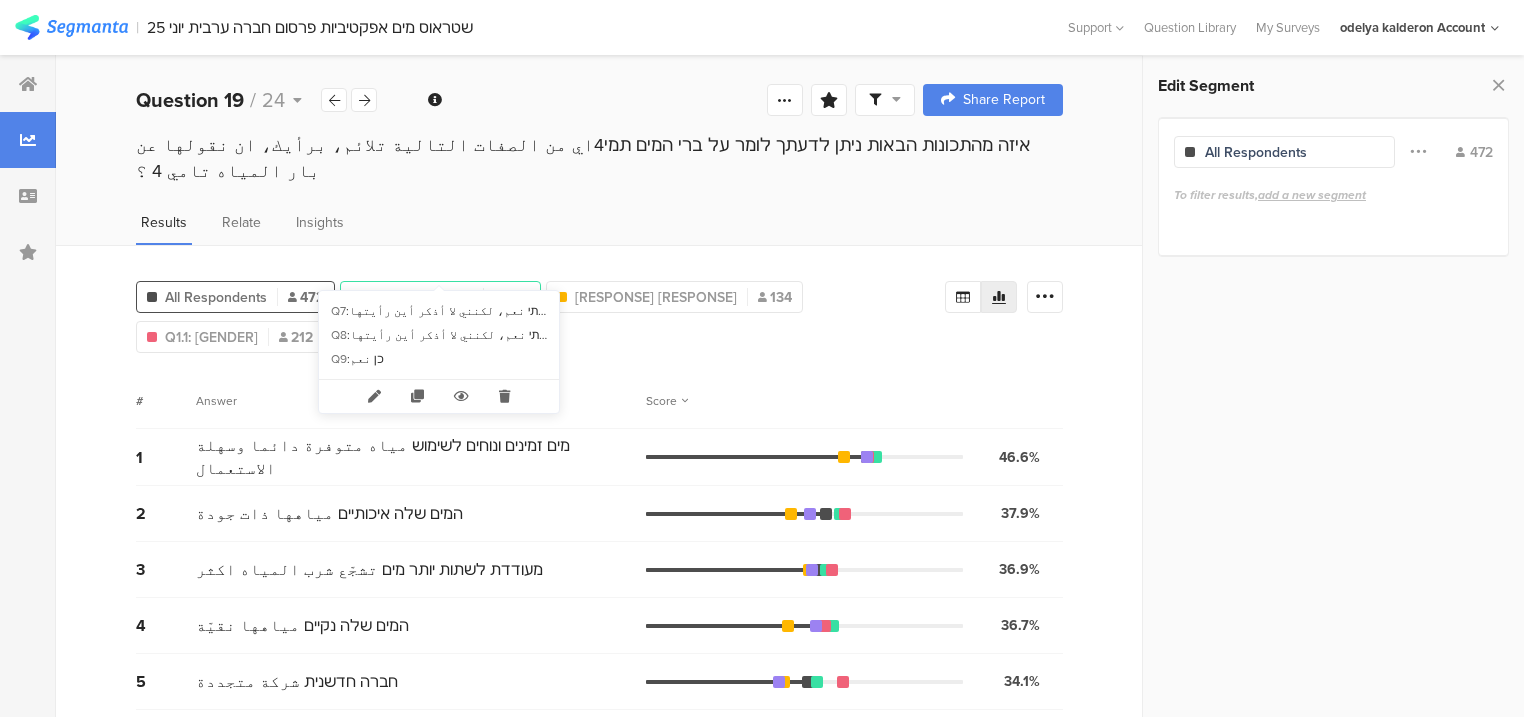 click on "נחשפים לפרסומת" at bounding box center (421, 297) 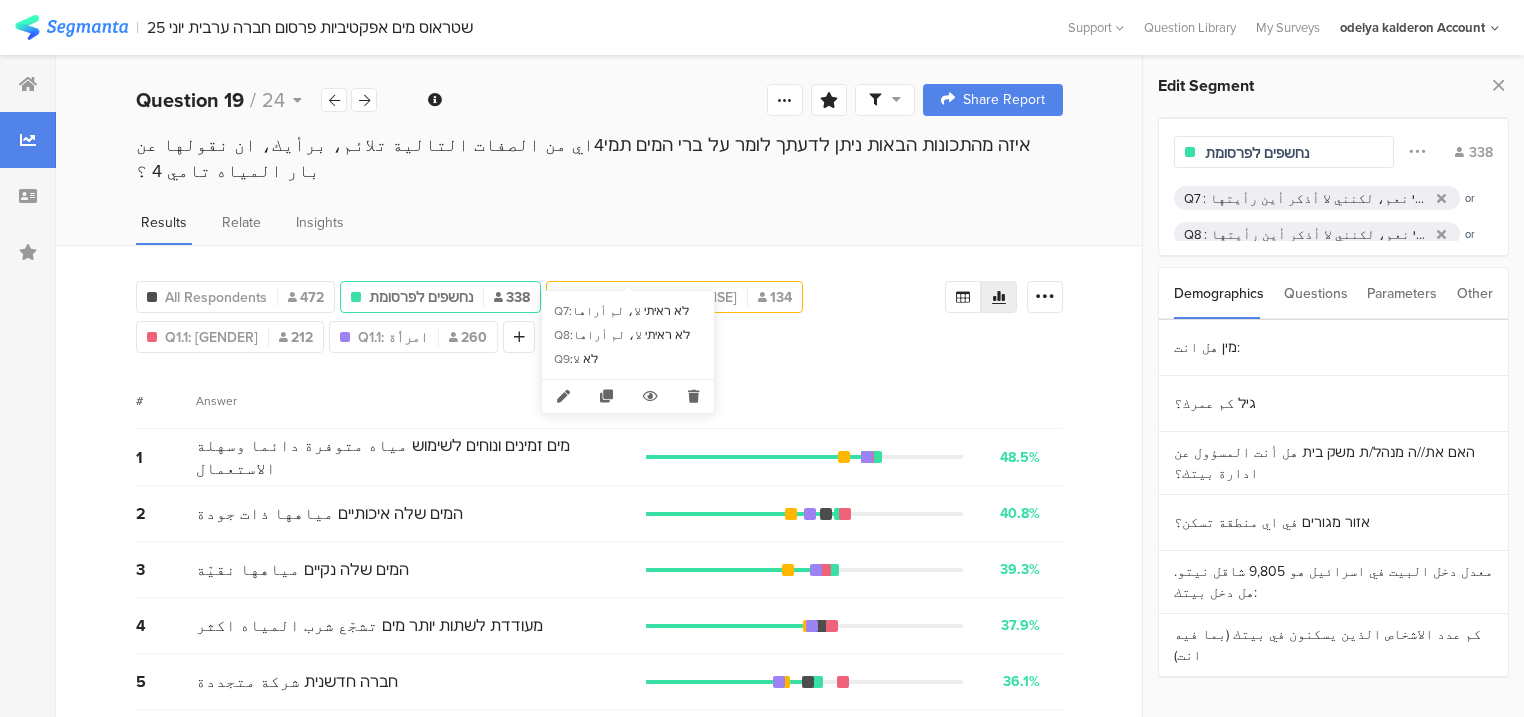 click on "[RESPONSE] [RESPONSE]" at bounding box center [656, 297] 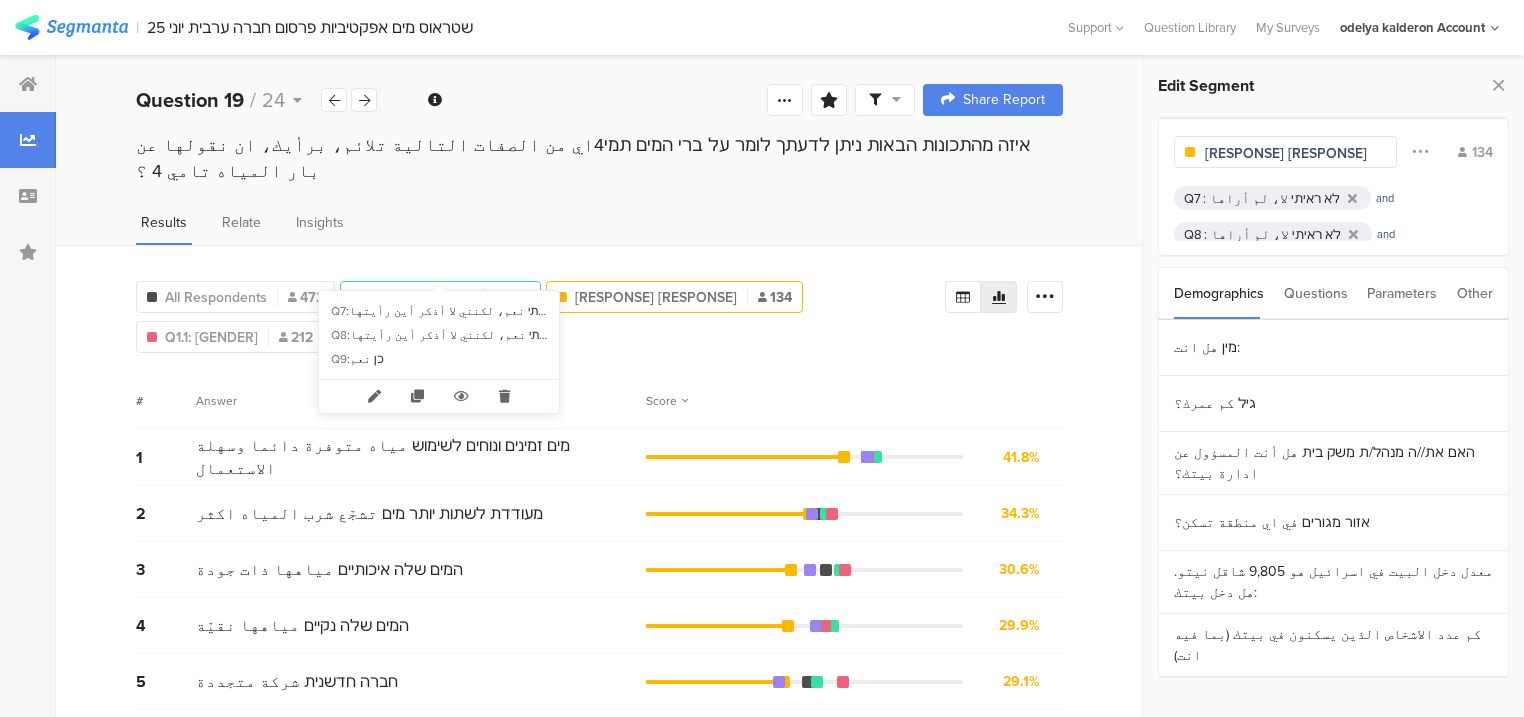 click on "נחשפים לפרסומת       338" at bounding box center (440, 297) 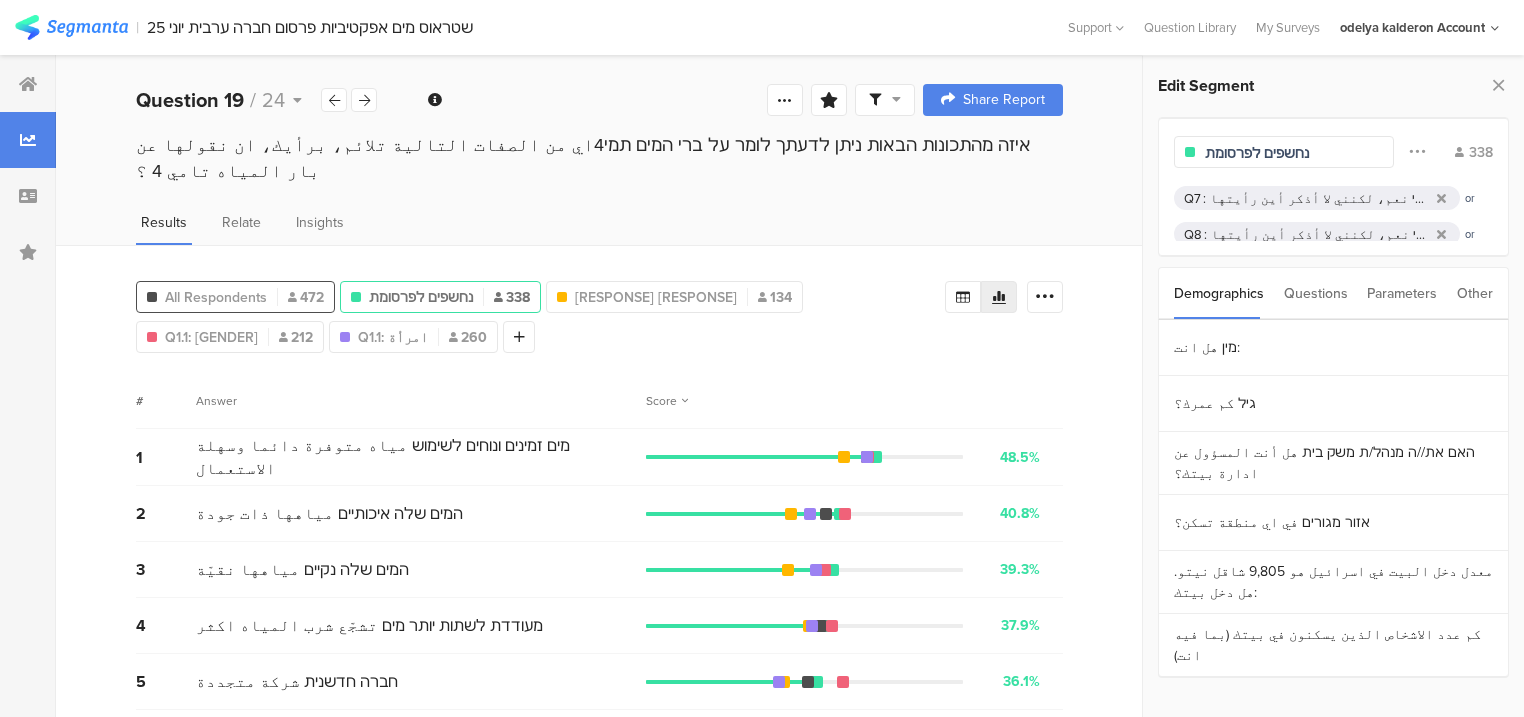 click on "All Respondents" at bounding box center [216, 297] 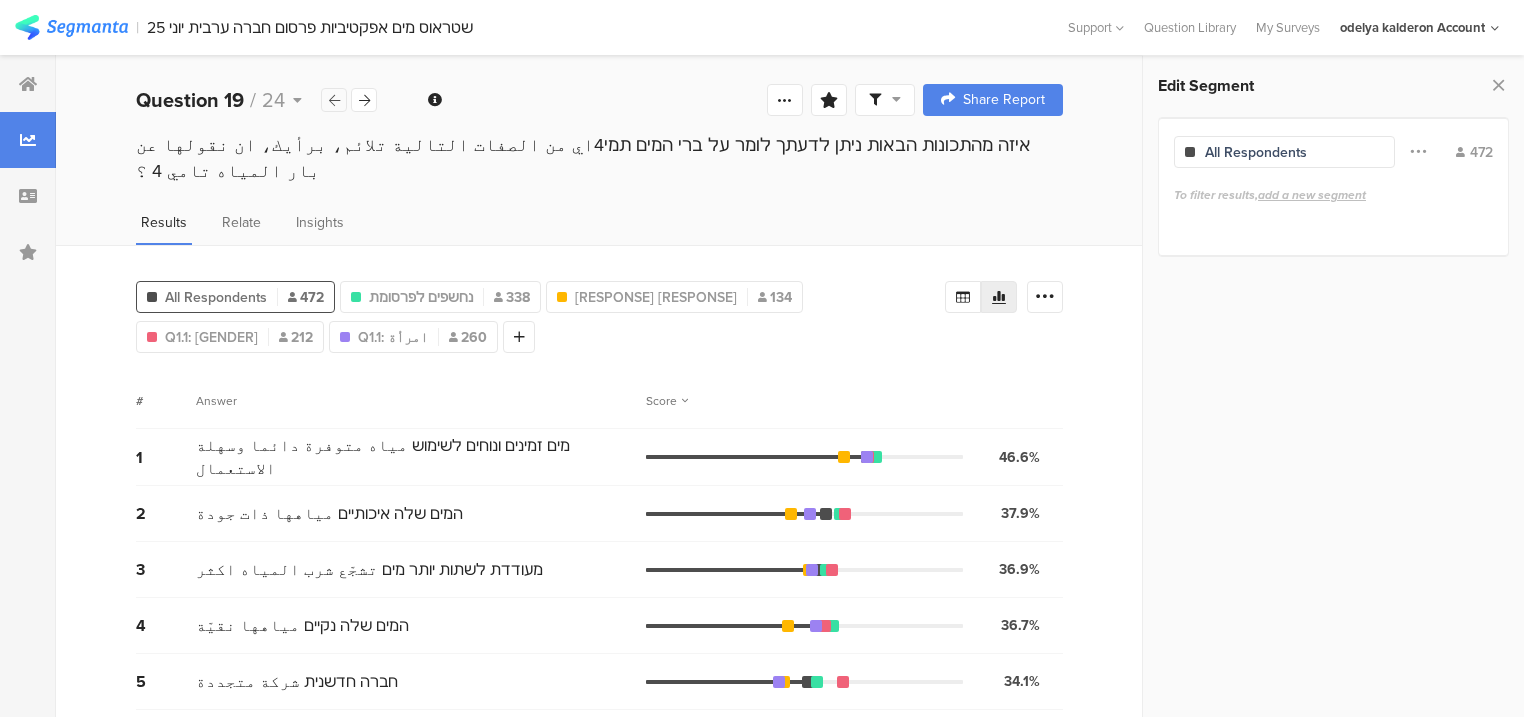 click at bounding box center (334, 100) 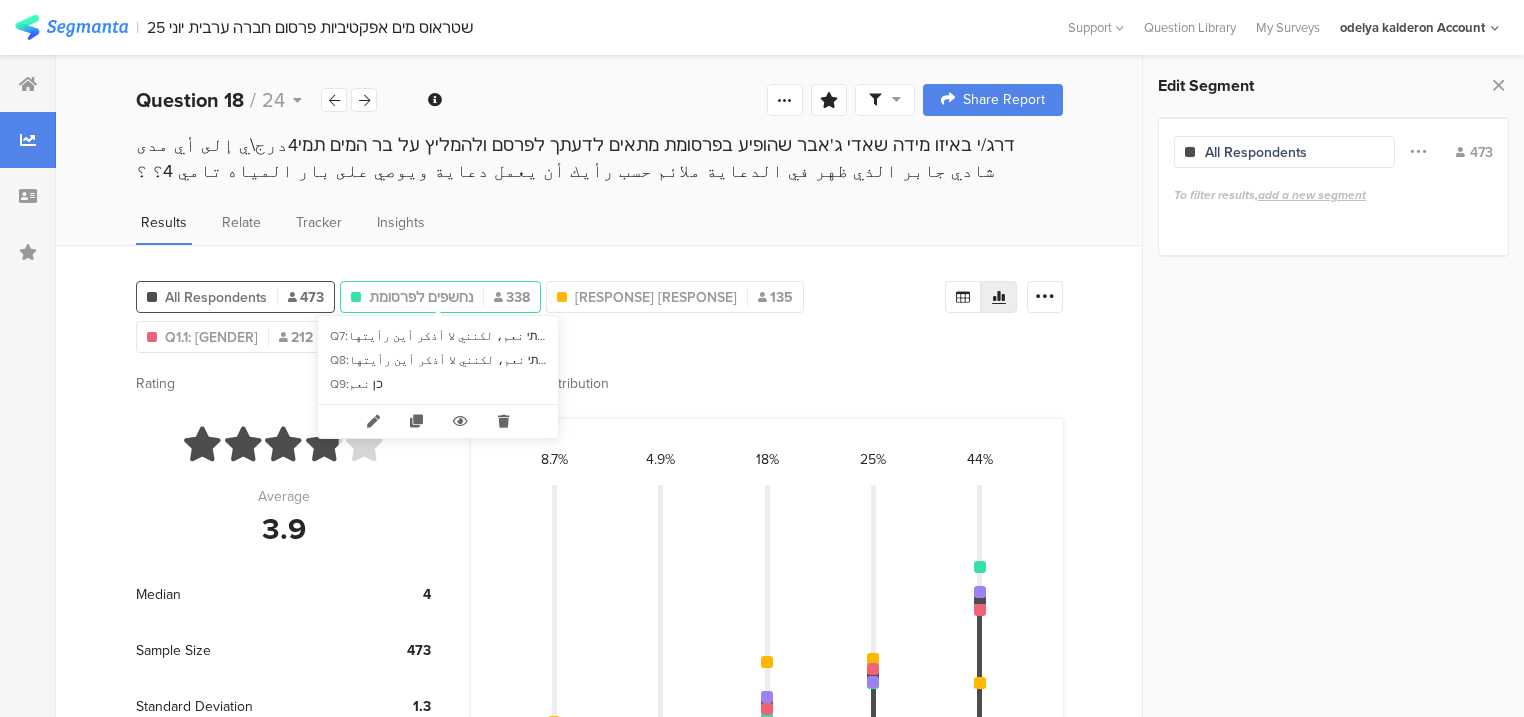 click on "נחשפים לפרסומת" at bounding box center [421, 297] 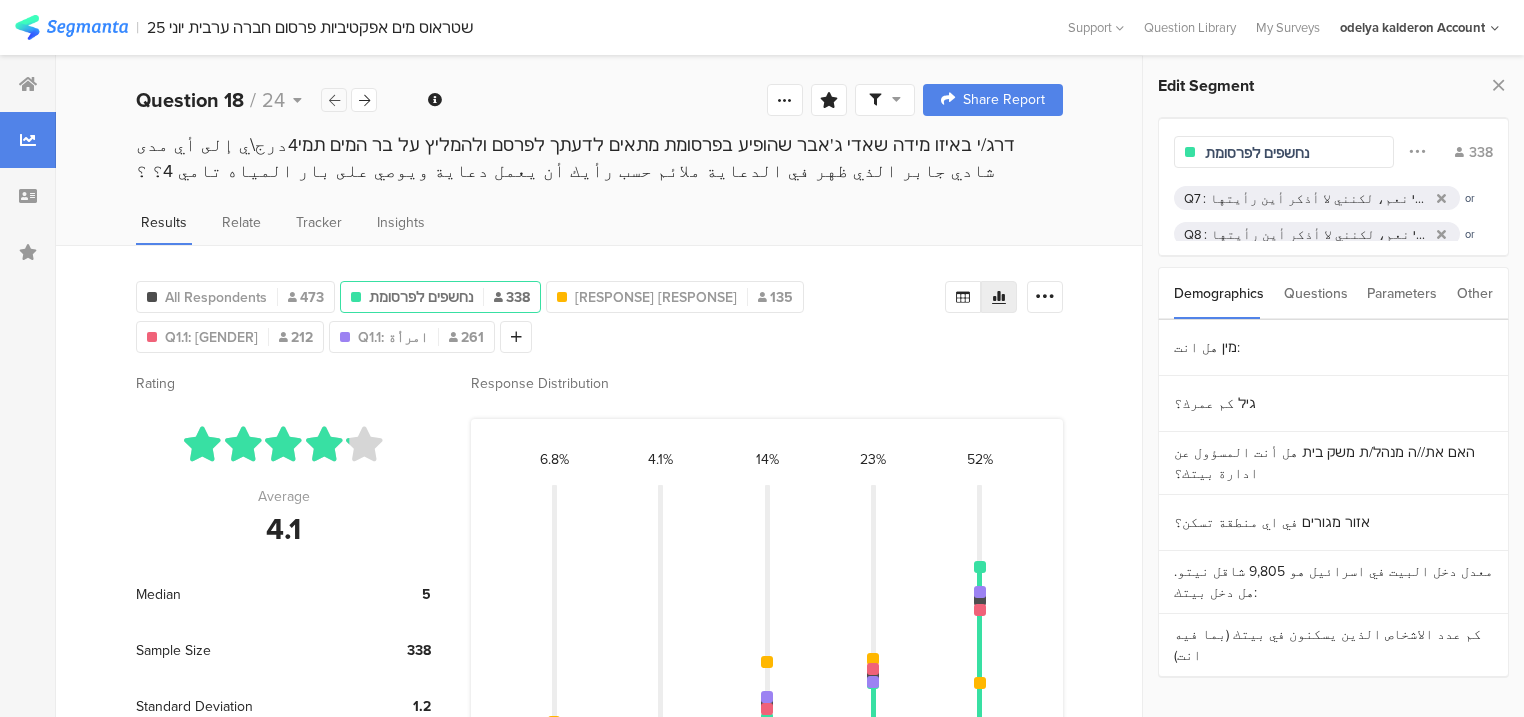 click at bounding box center [334, 100] 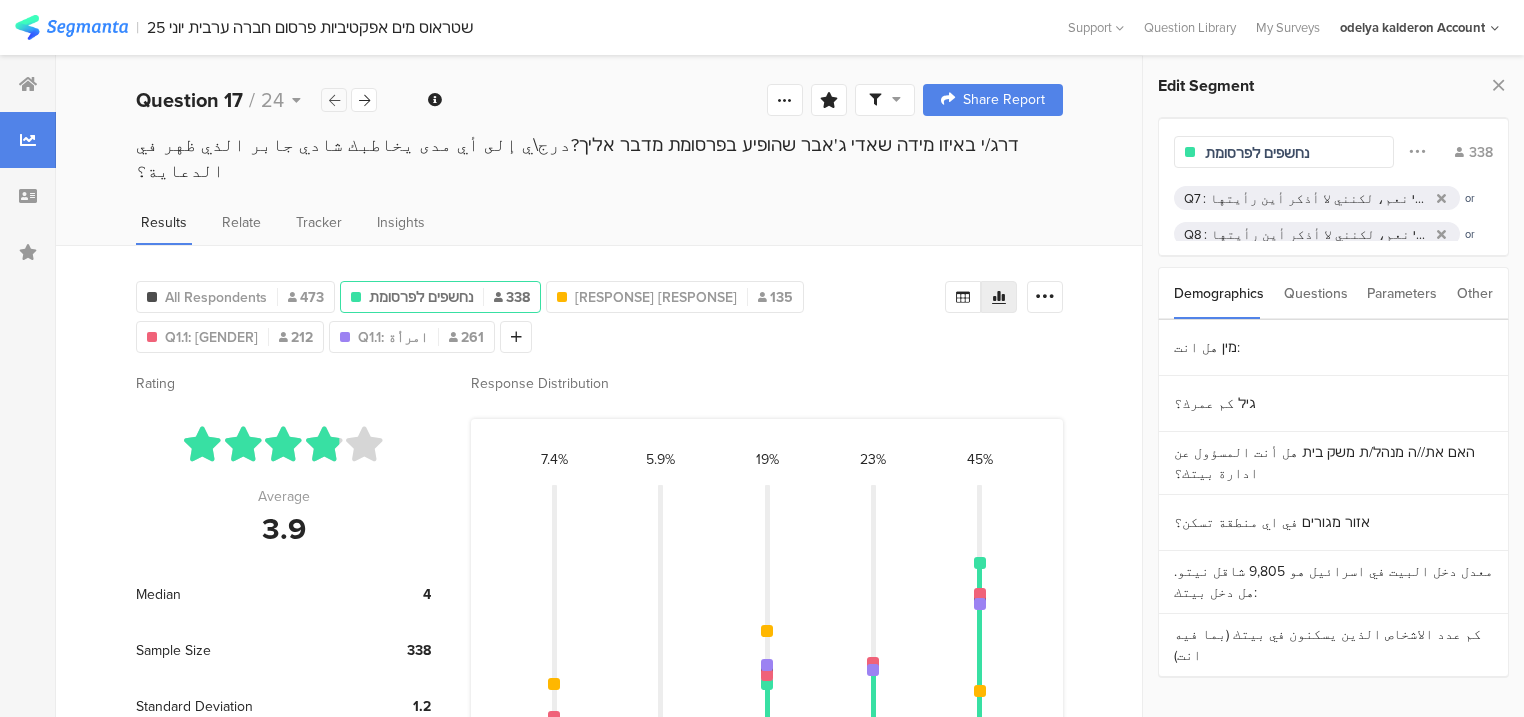 click at bounding box center [334, 100] 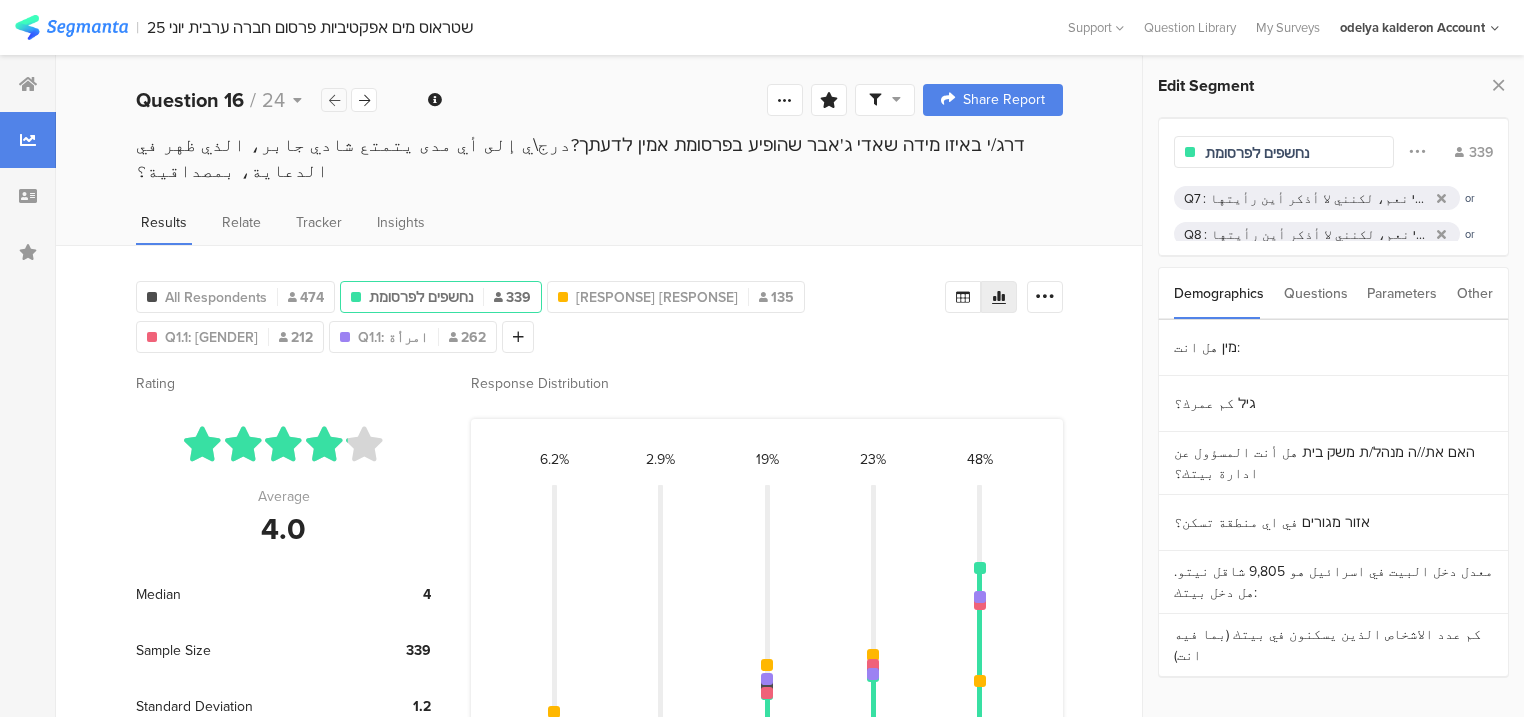 click at bounding box center (334, 100) 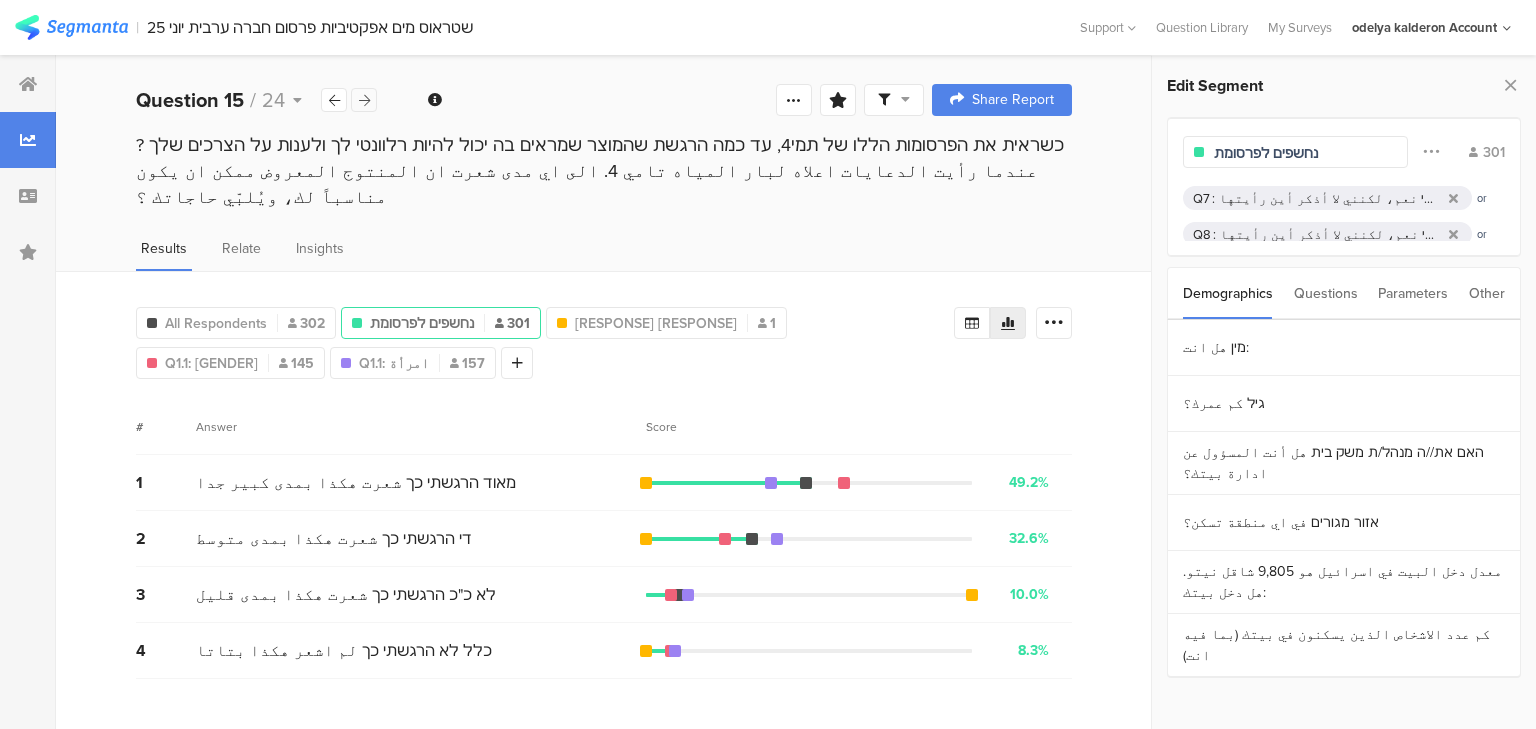 click at bounding box center [364, 100] 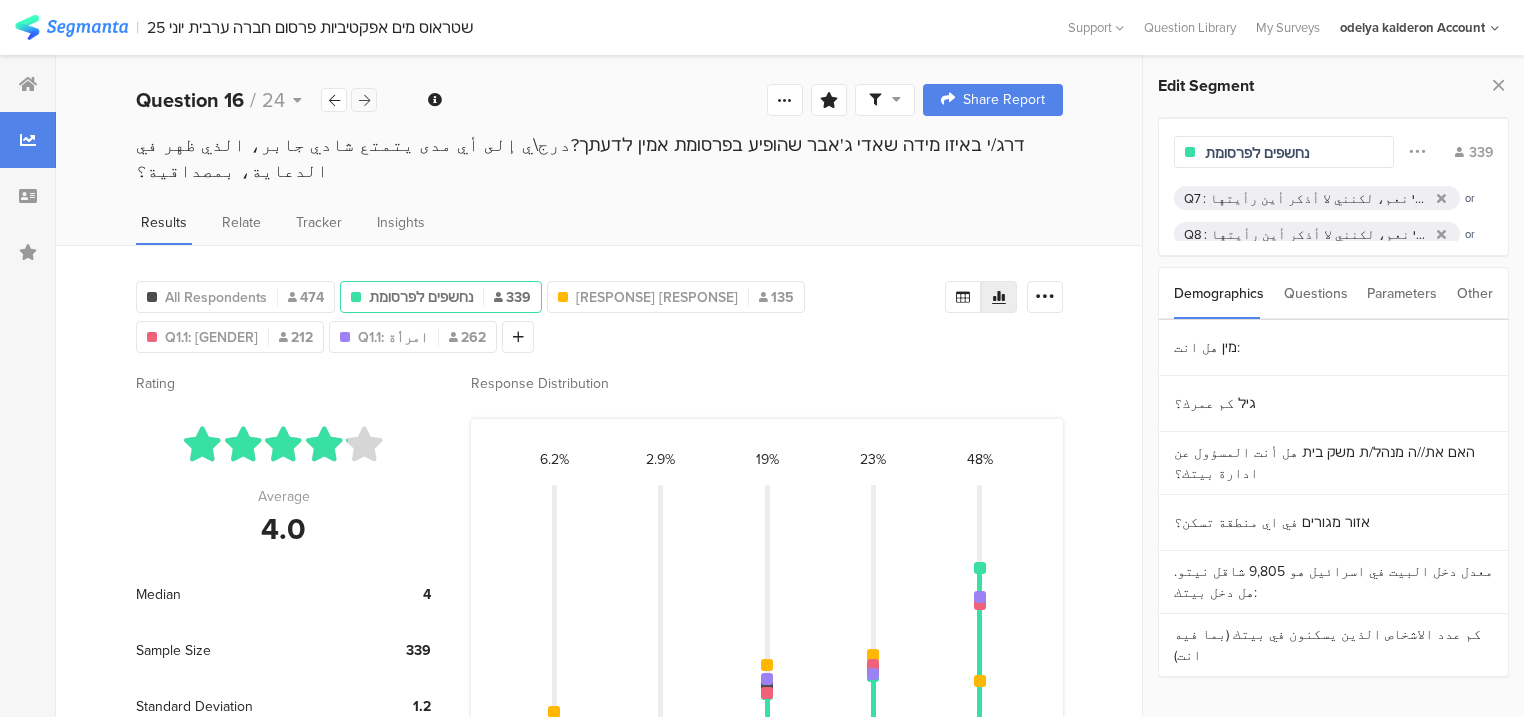 click at bounding box center (364, 100) 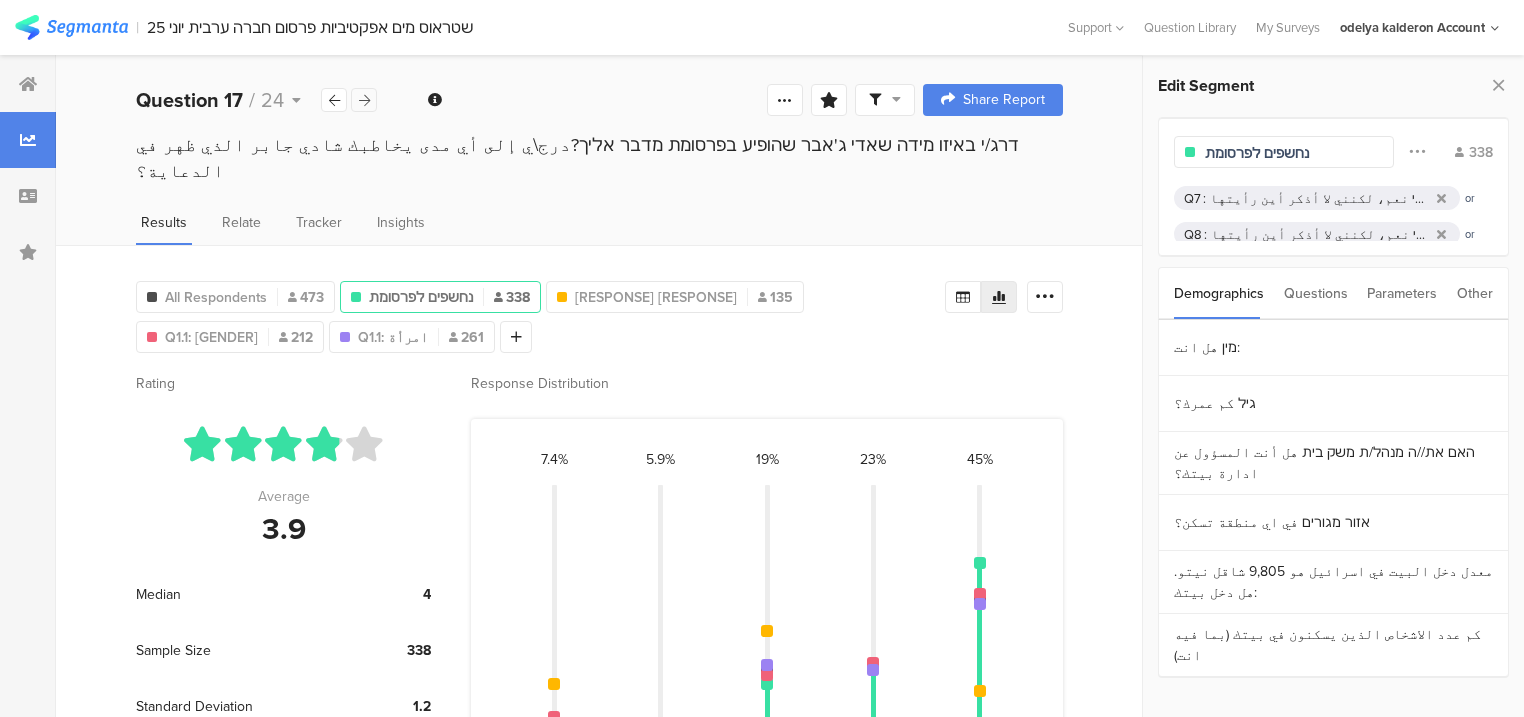 click at bounding box center [364, 100] 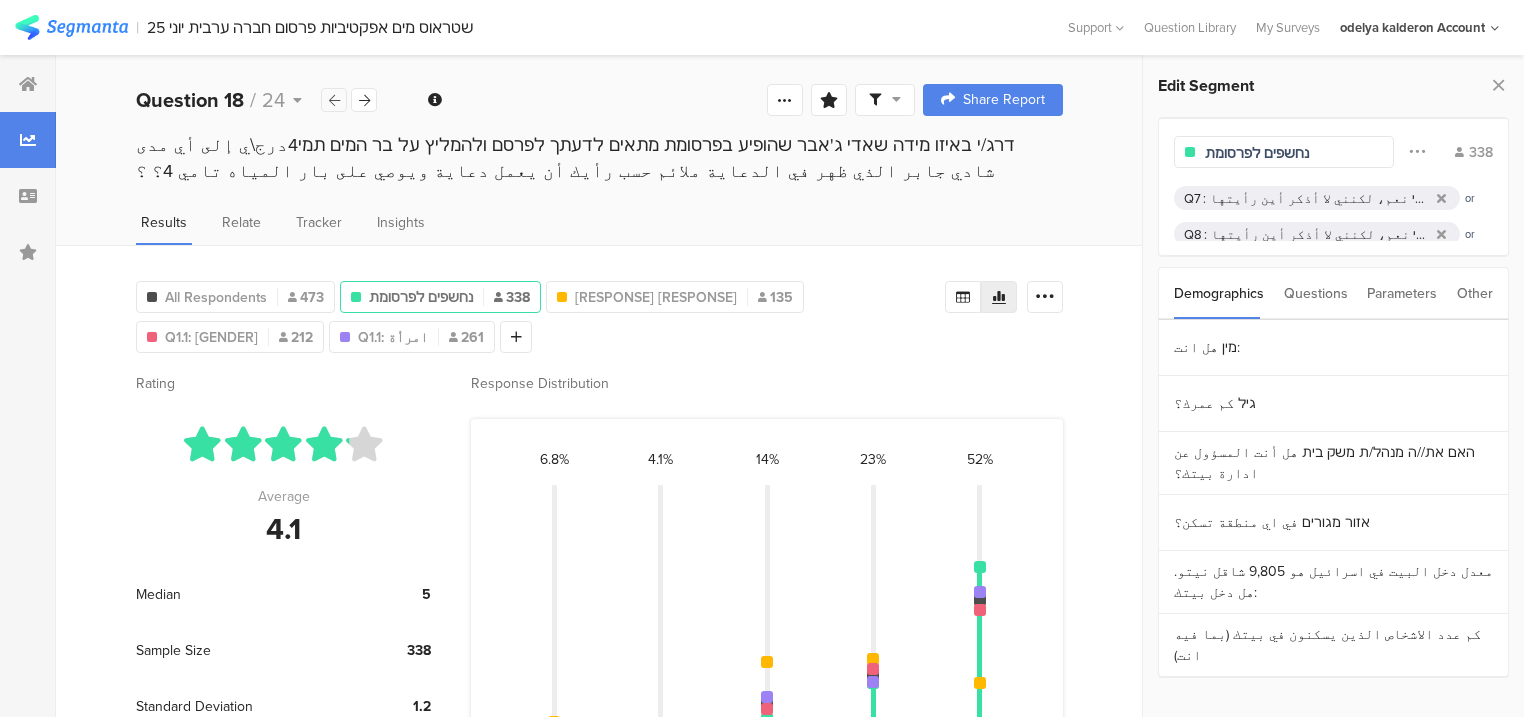 click at bounding box center (334, 100) 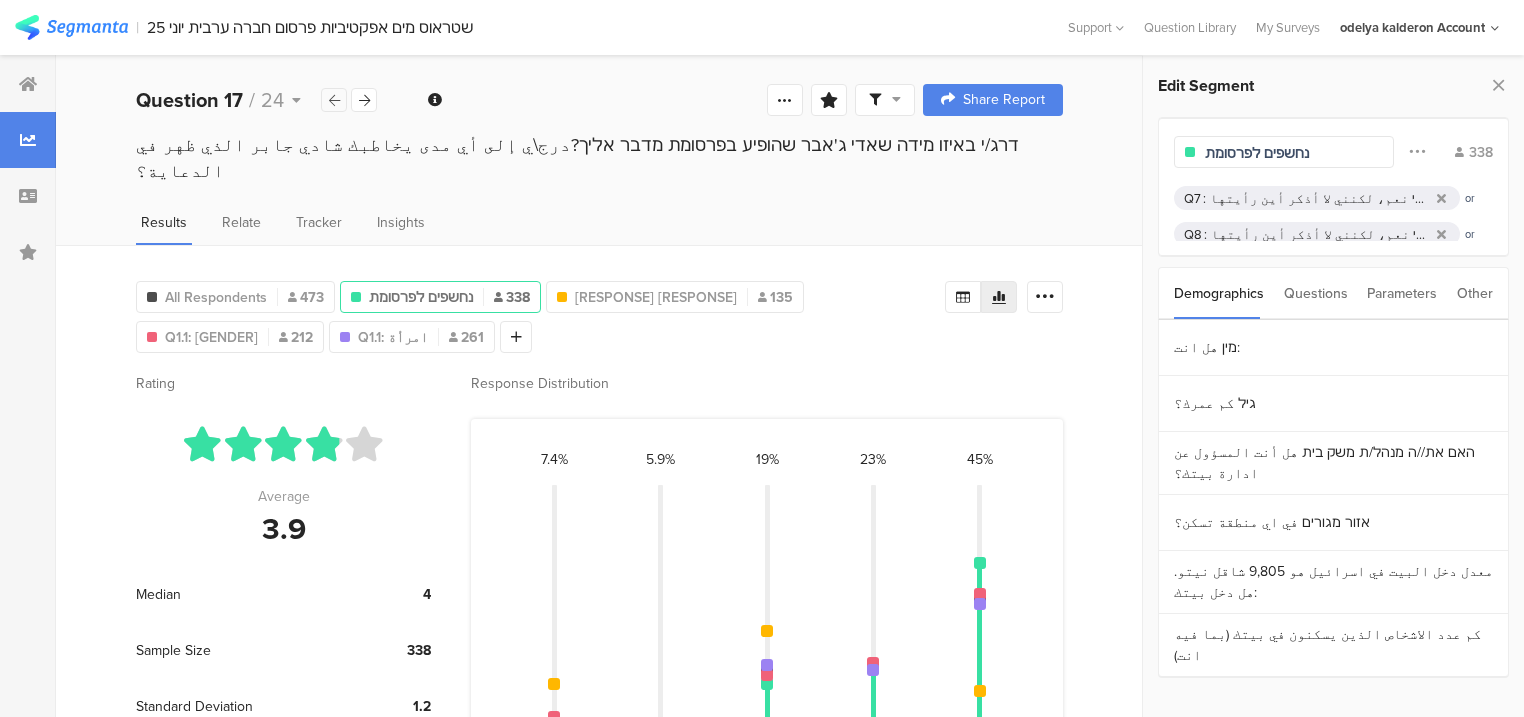 click at bounding box center (334, 100) 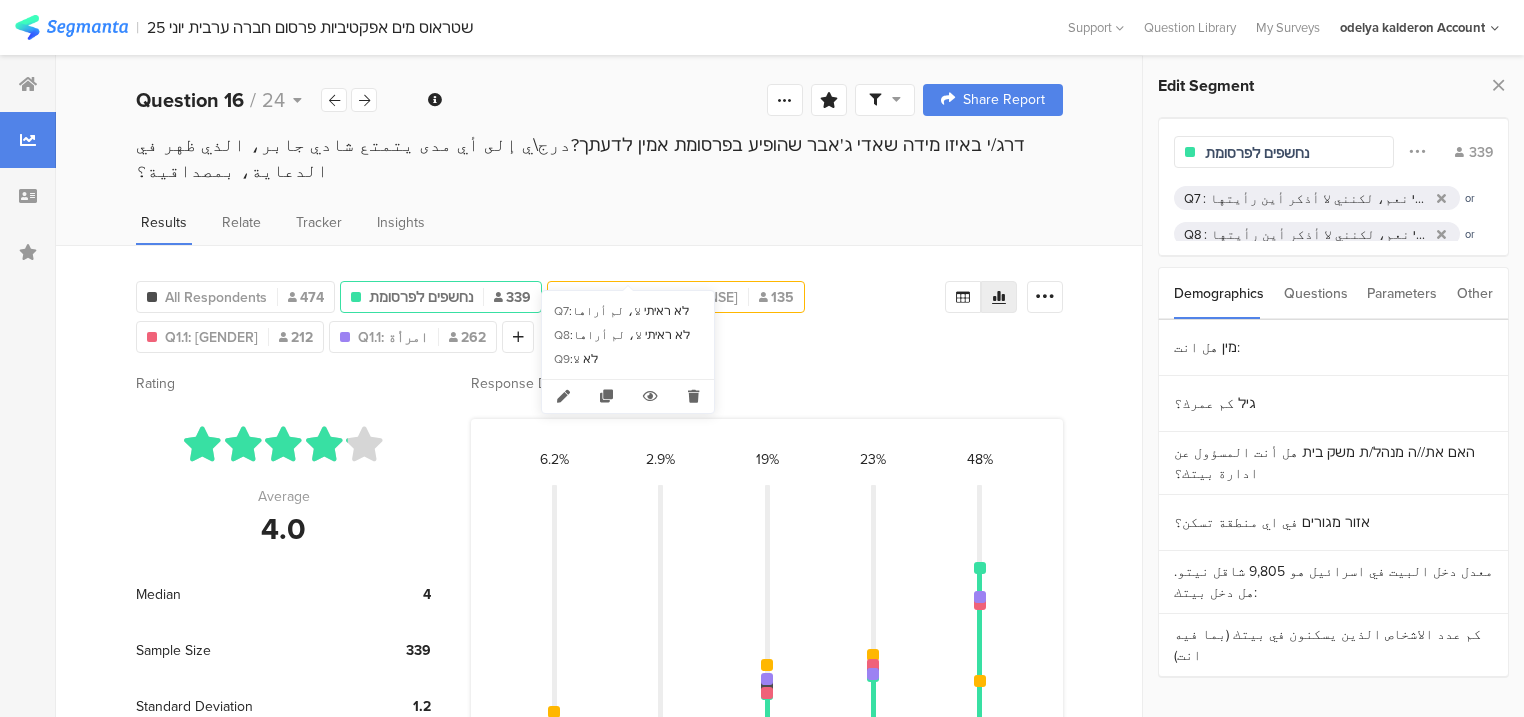 click on "[RESPONSE] [RESPONSE]" at bounding box center (657, 297) 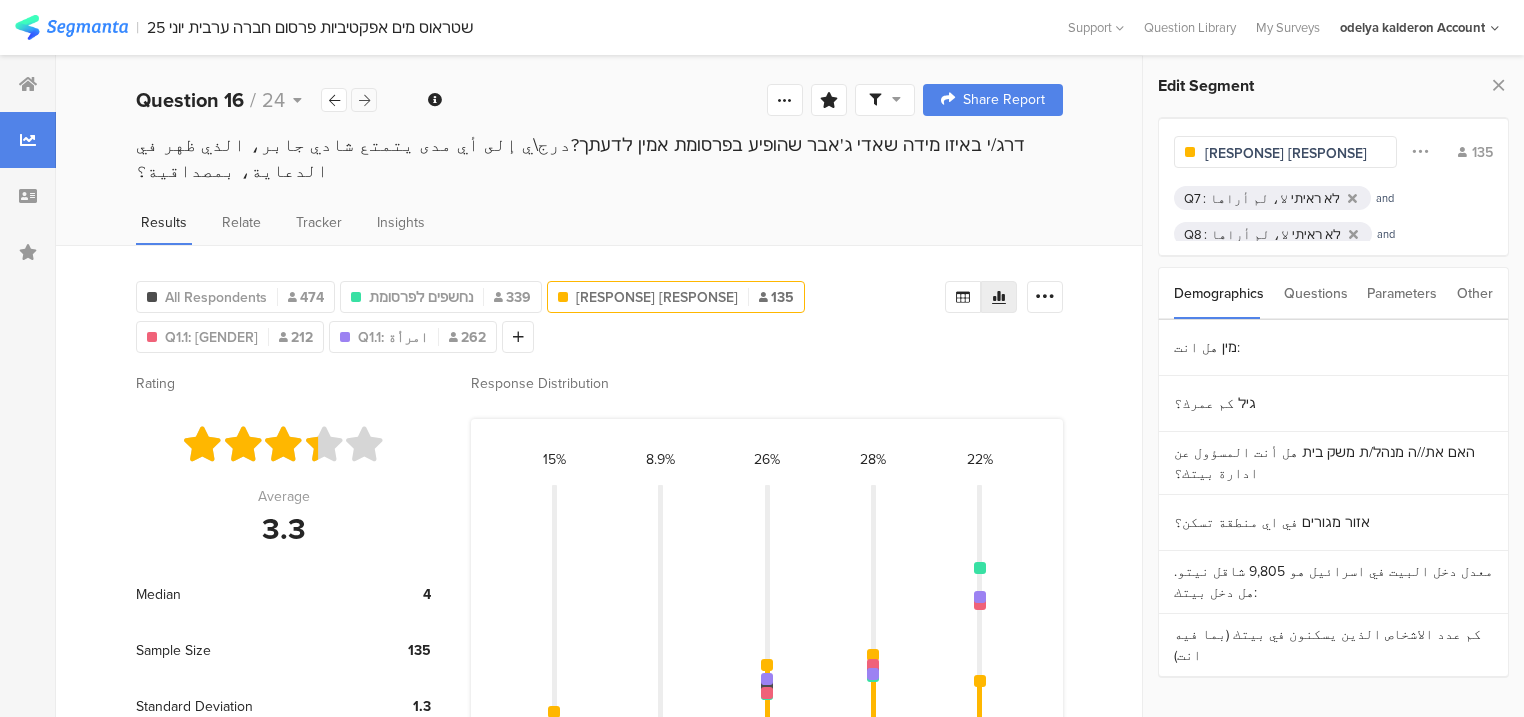 click at bounding box center [364, 100] 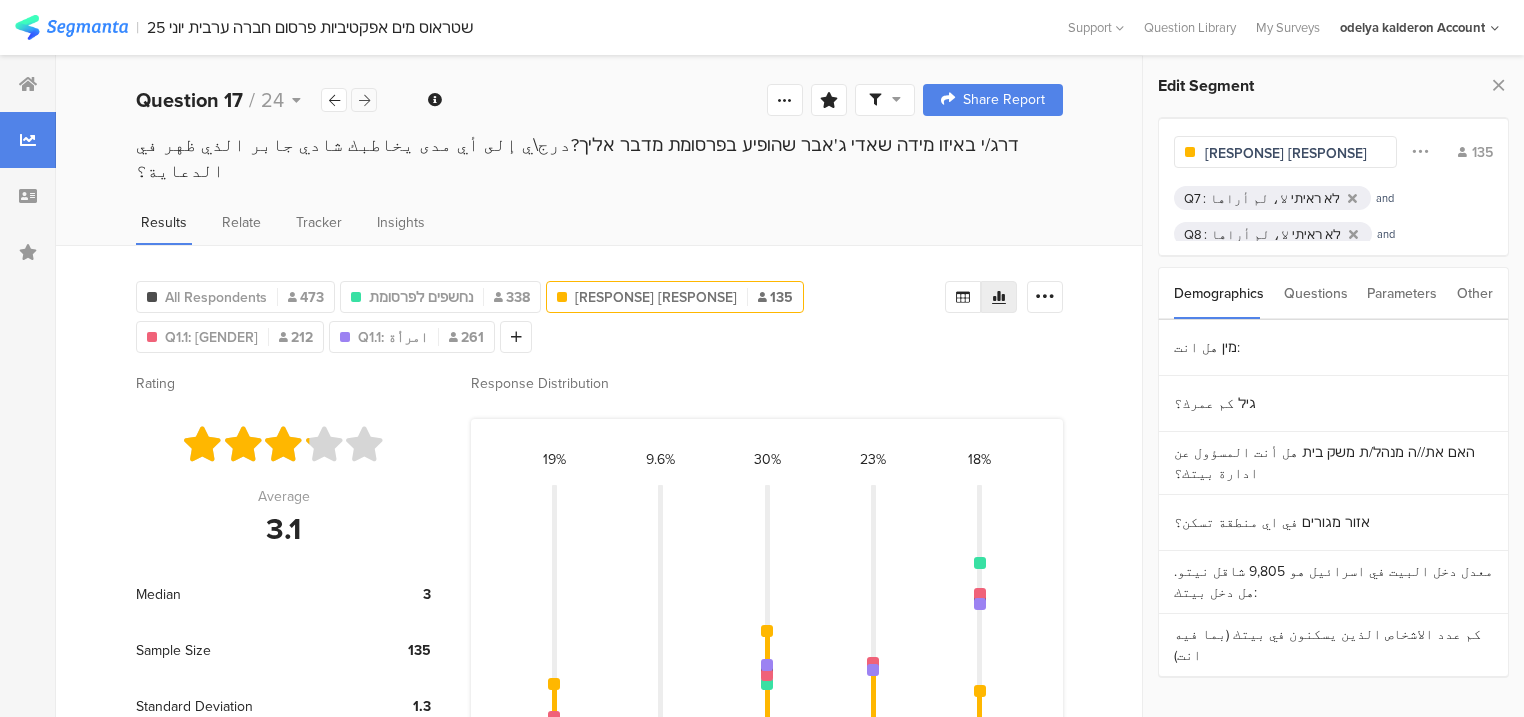 click at bounding box center (364, 100) 